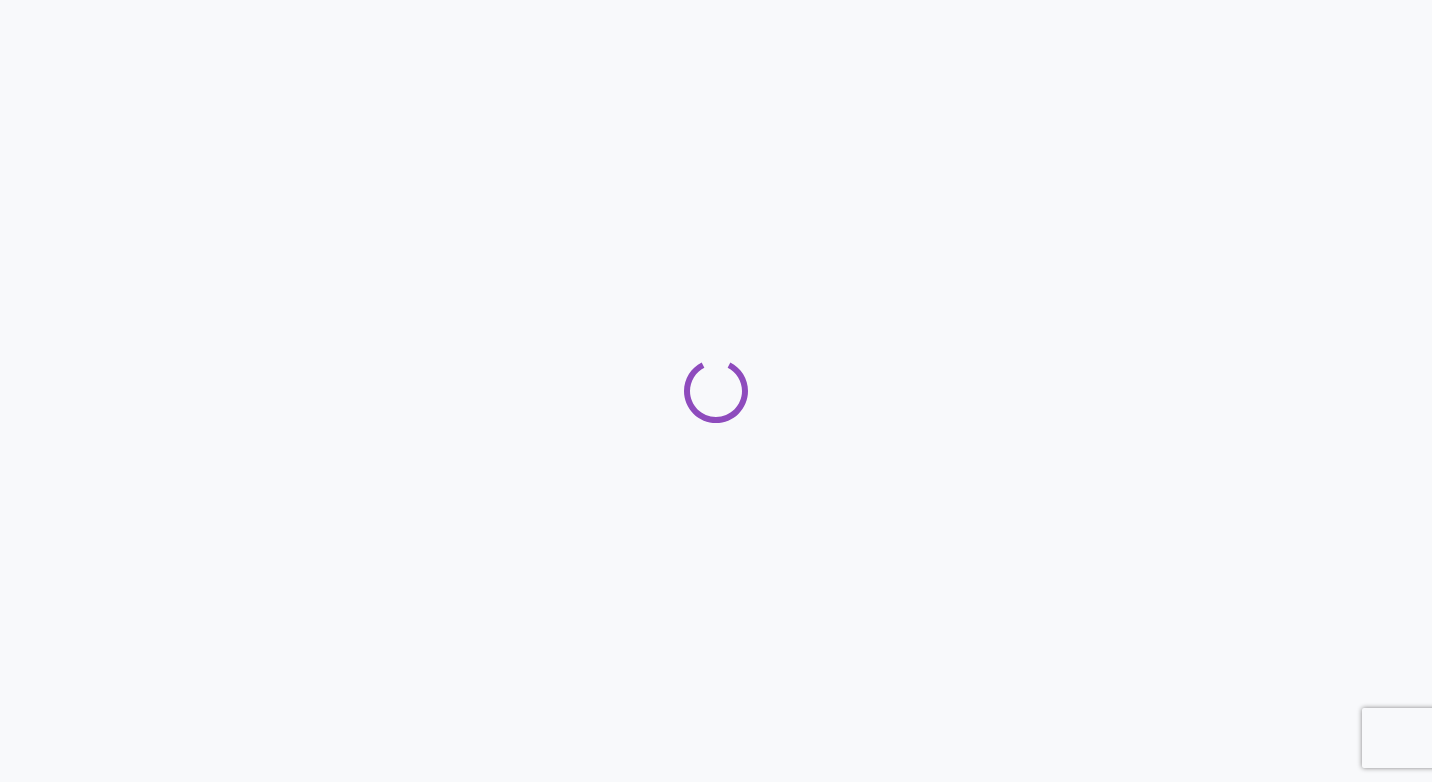 scroll, scrollTop: 0, scrollLeft: 0, axis: both 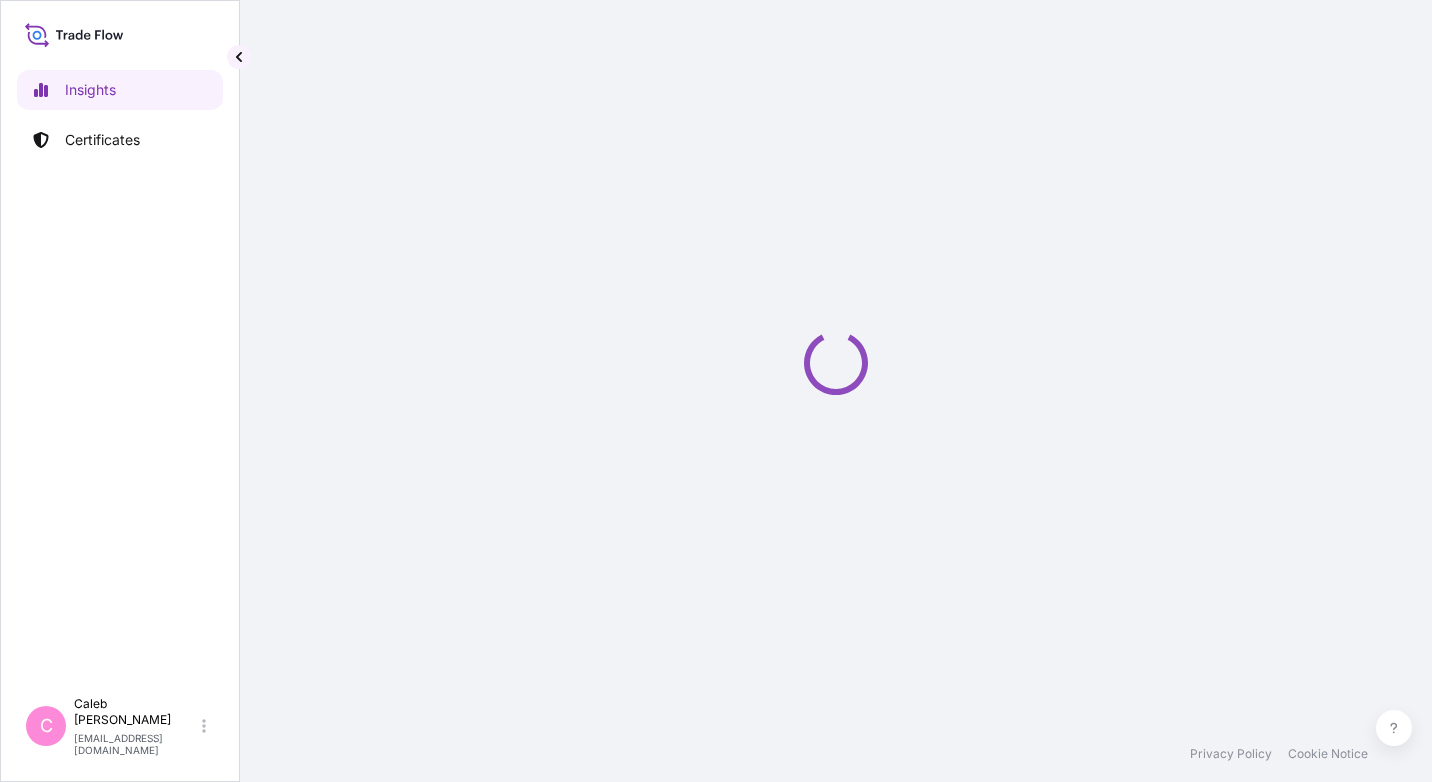 select on "2025" 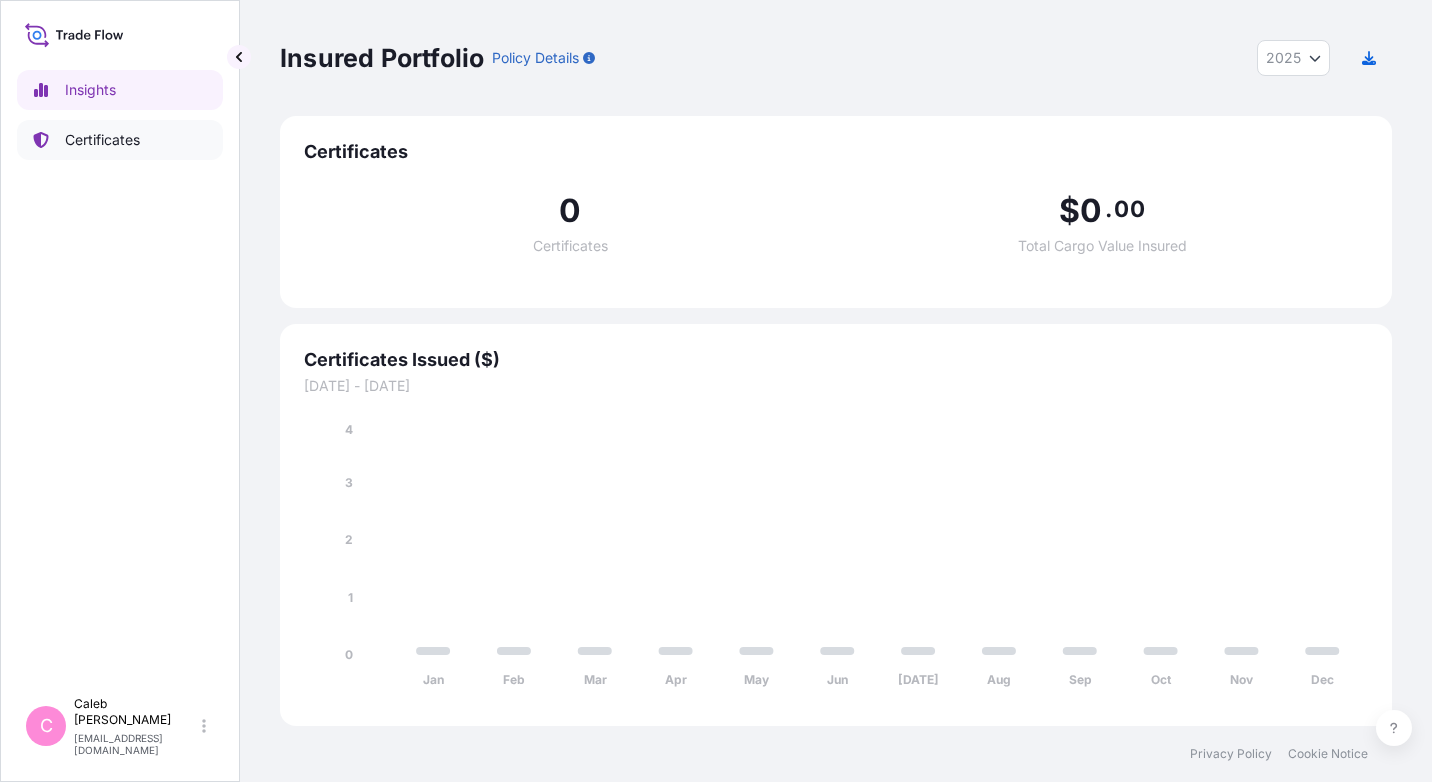 click on "Certificates" at bounding box center [102, 140] 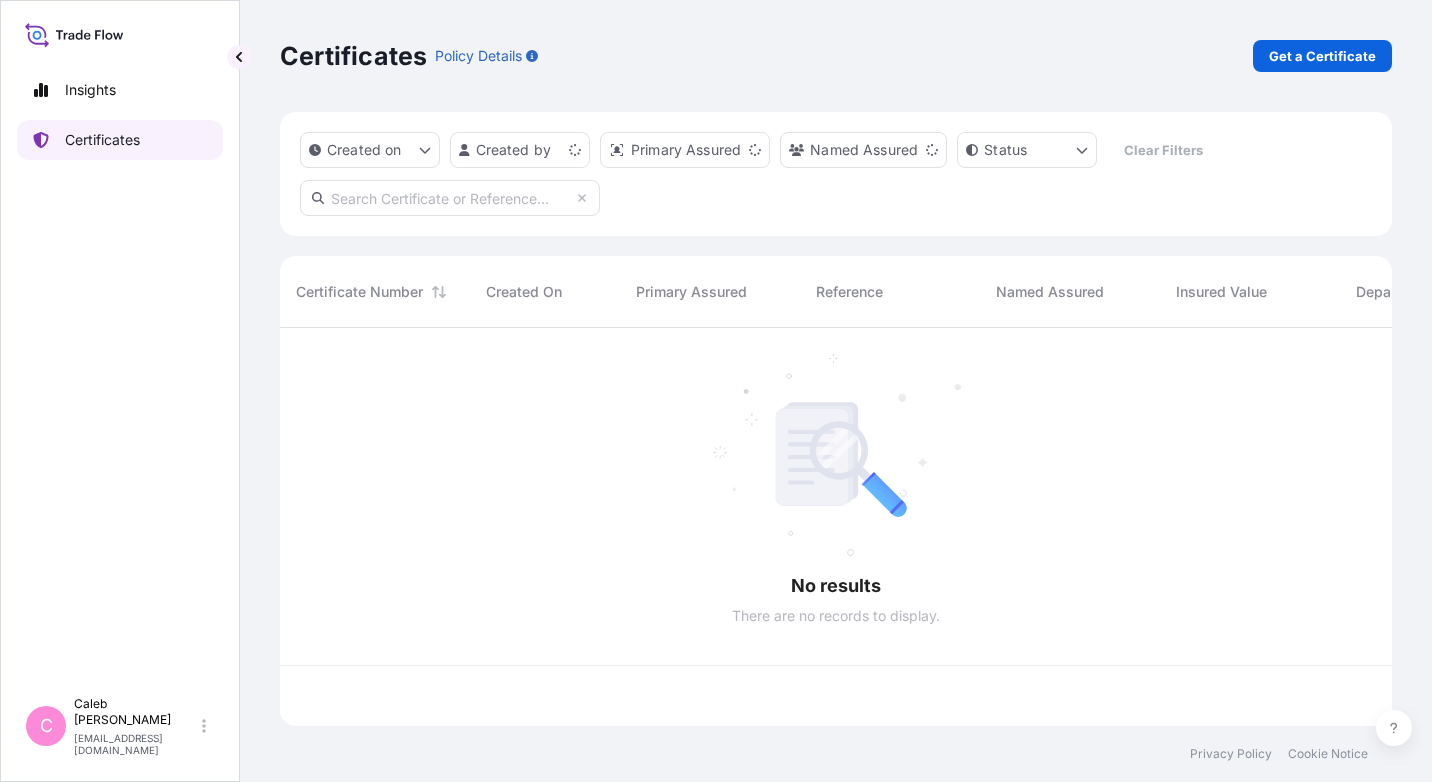 scroll, scrollTop: 16, scrollLeft: 16, axis: both 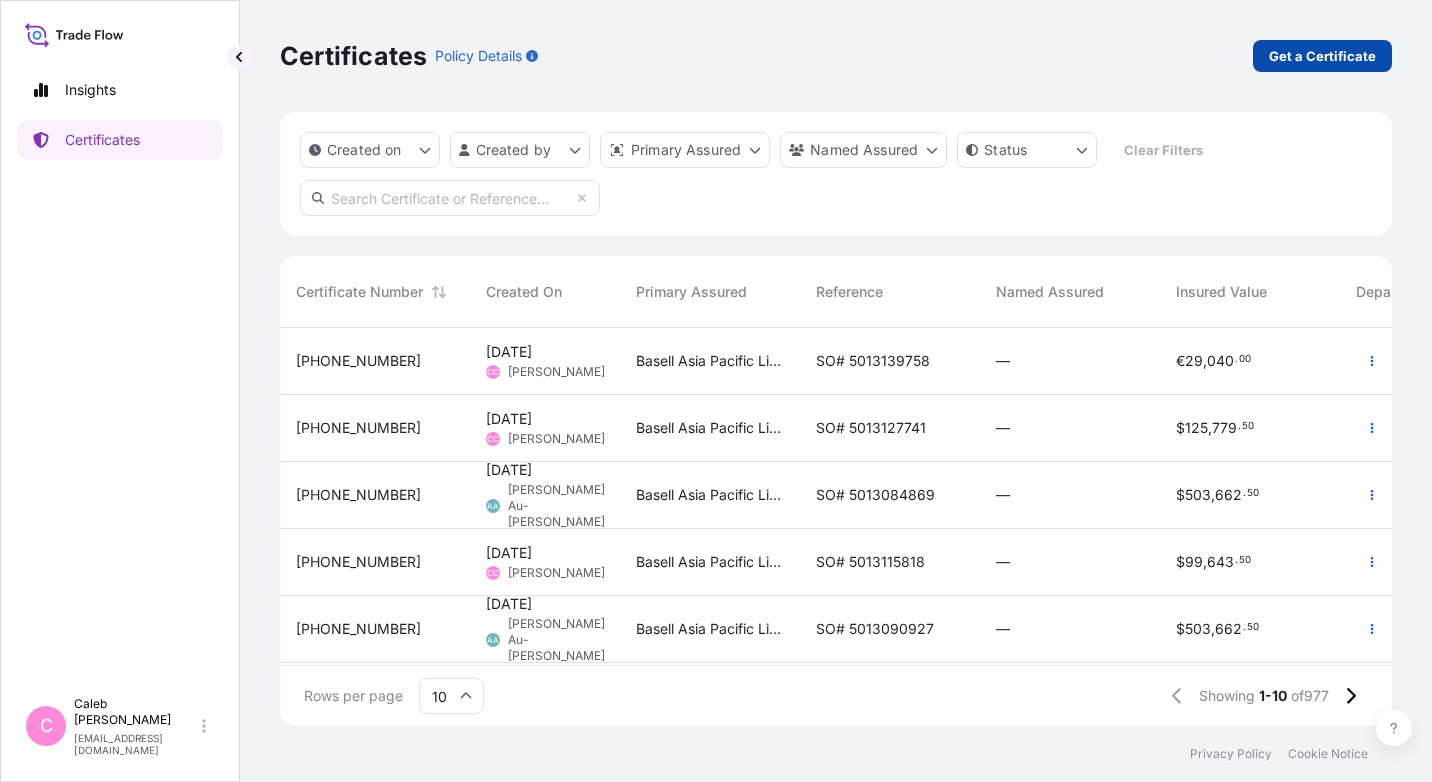 click on "Get a Certificate" at bounding box center [1322, 56] 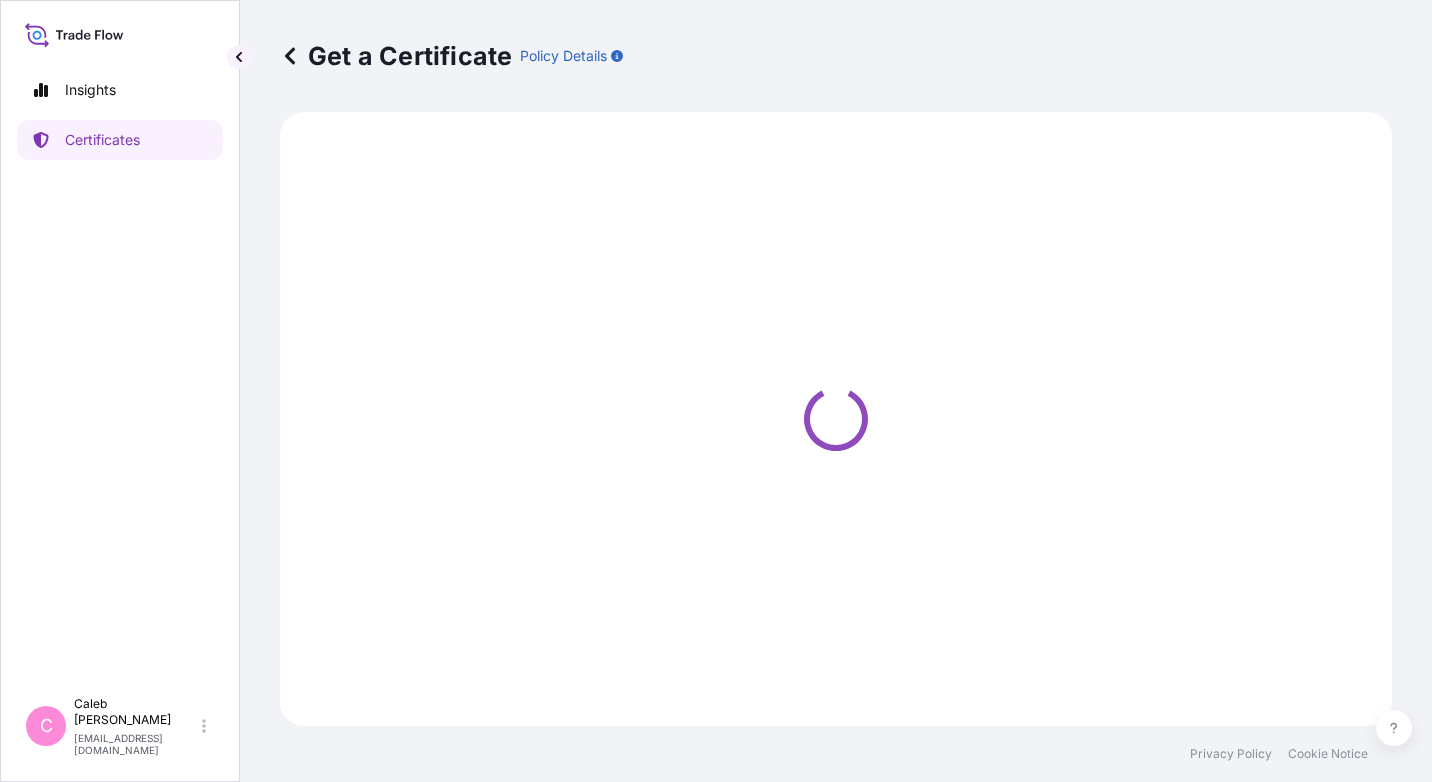 select on "Sea" 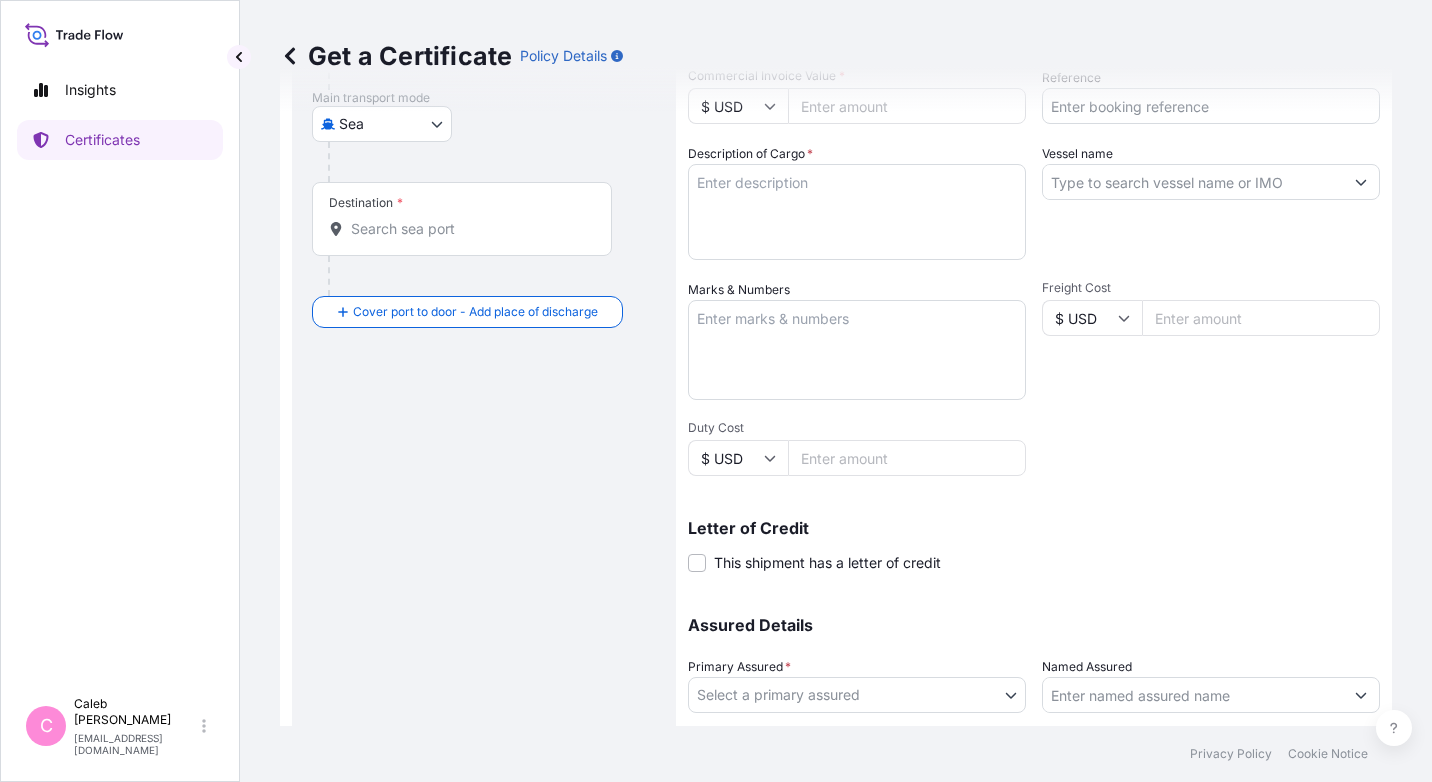 scroll, scrollTop: 288, scrollLeft: 0, axis: vertical 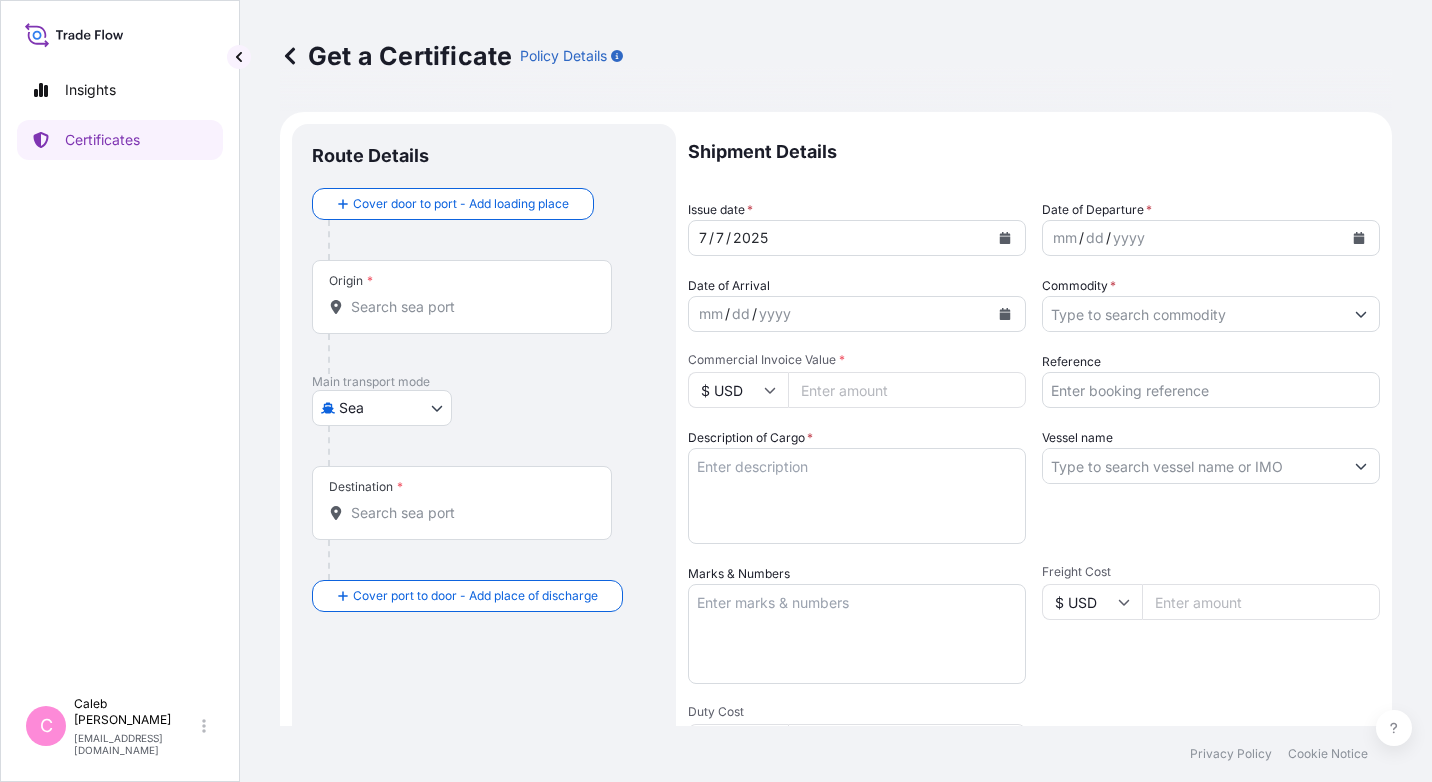 click on "Origin *" at bounding box center (462, 297) 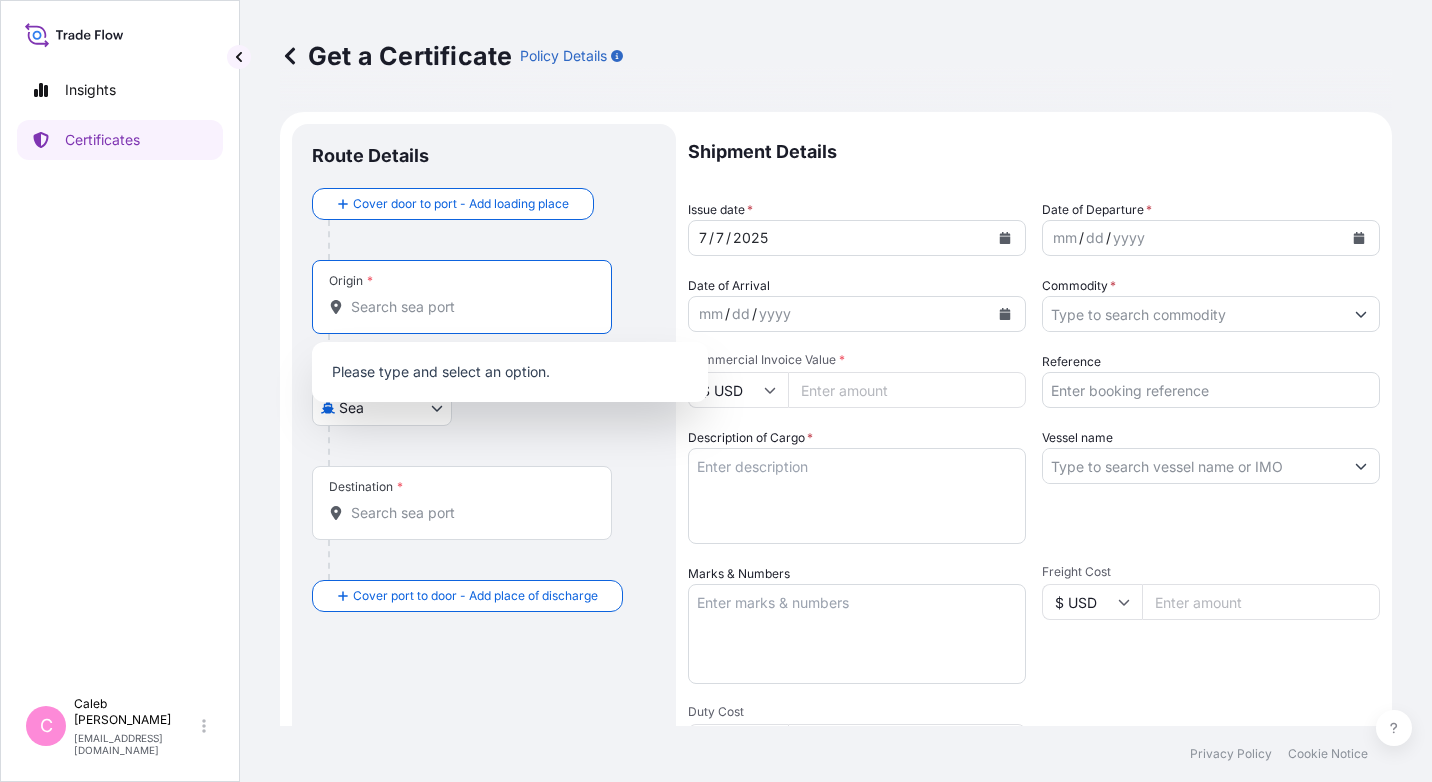 click on "Origin *" at bounding box center (469, 307) 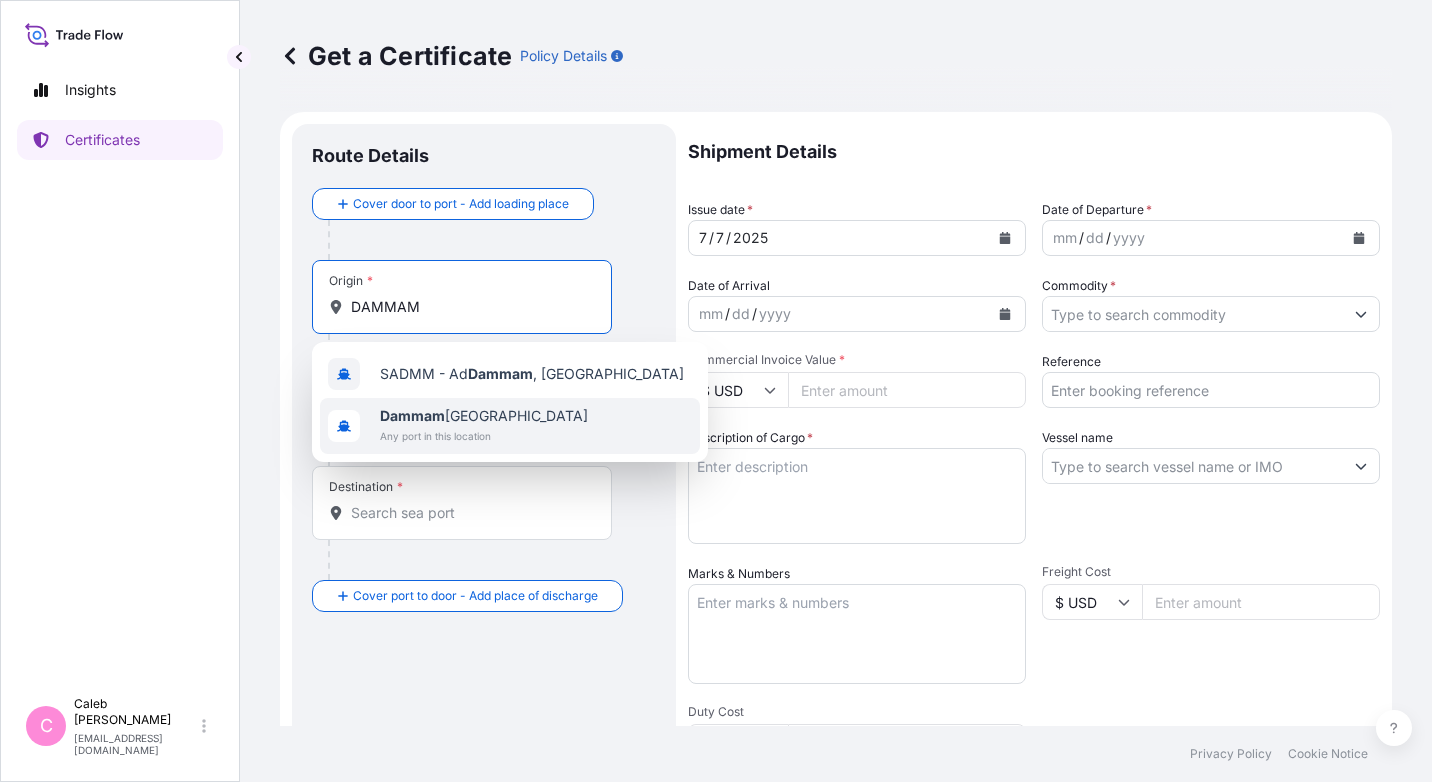 click on "Dammam  [GEOGRAPHIC_DATA]" at bounding box center [484, 416] 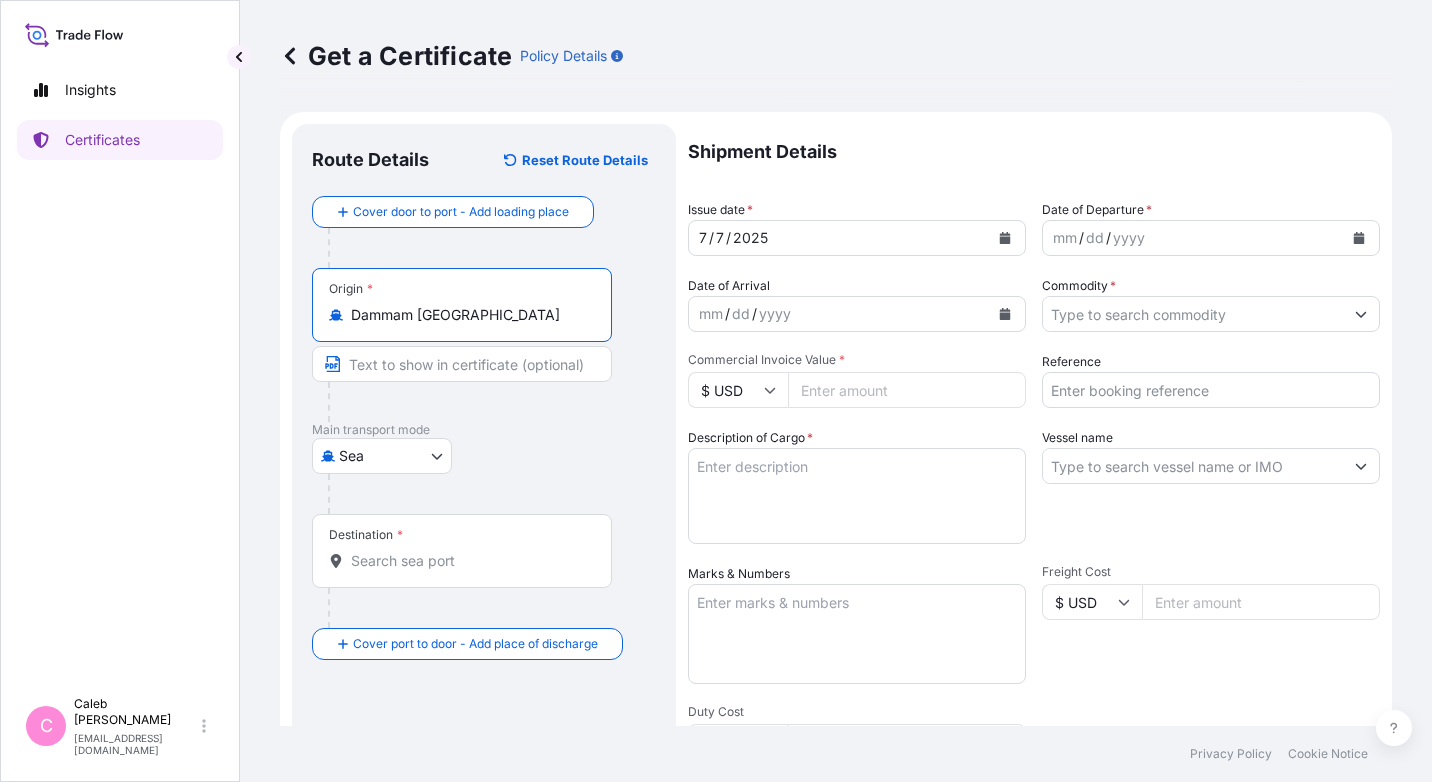 type on "Dammam [GEOGRAPHIC_DATA]" 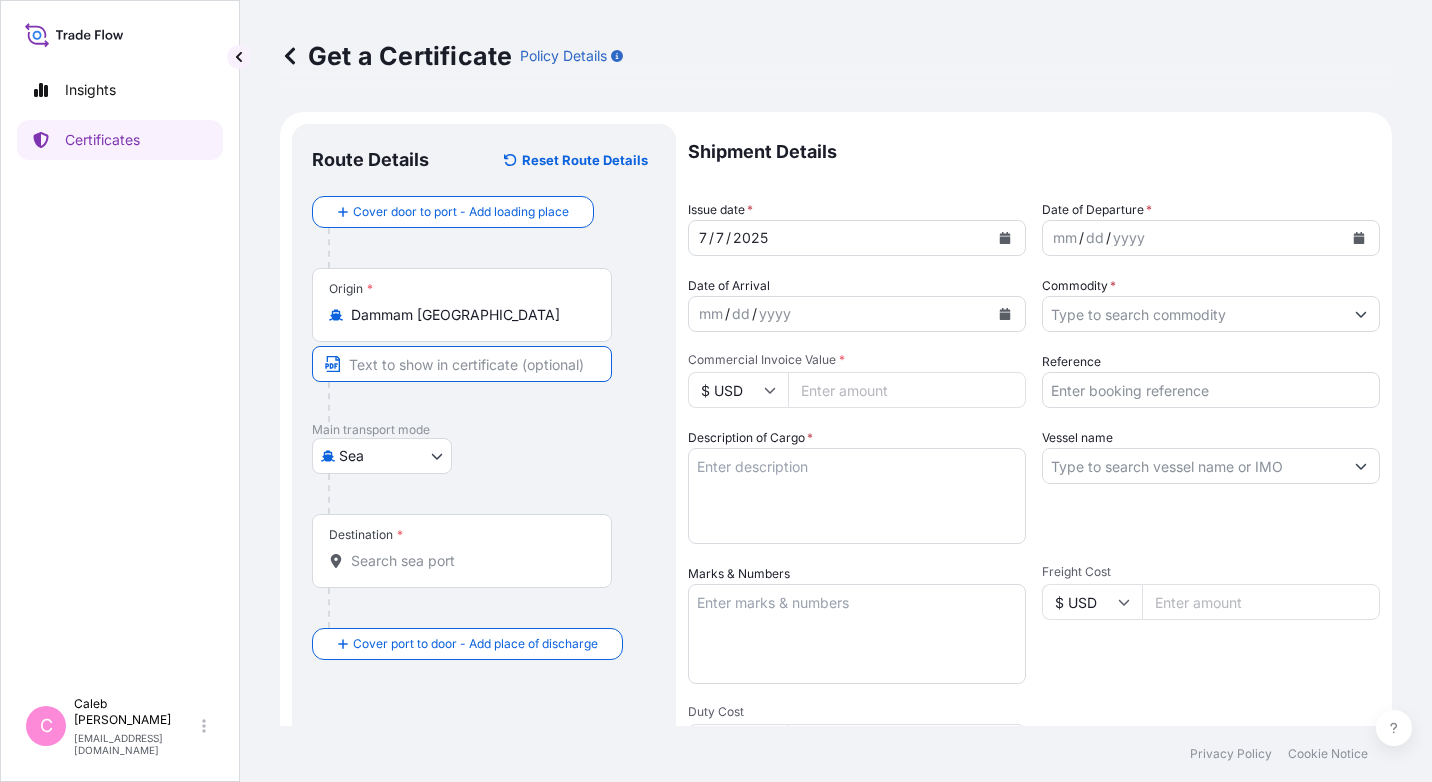 click at bounding box center [462, 364] 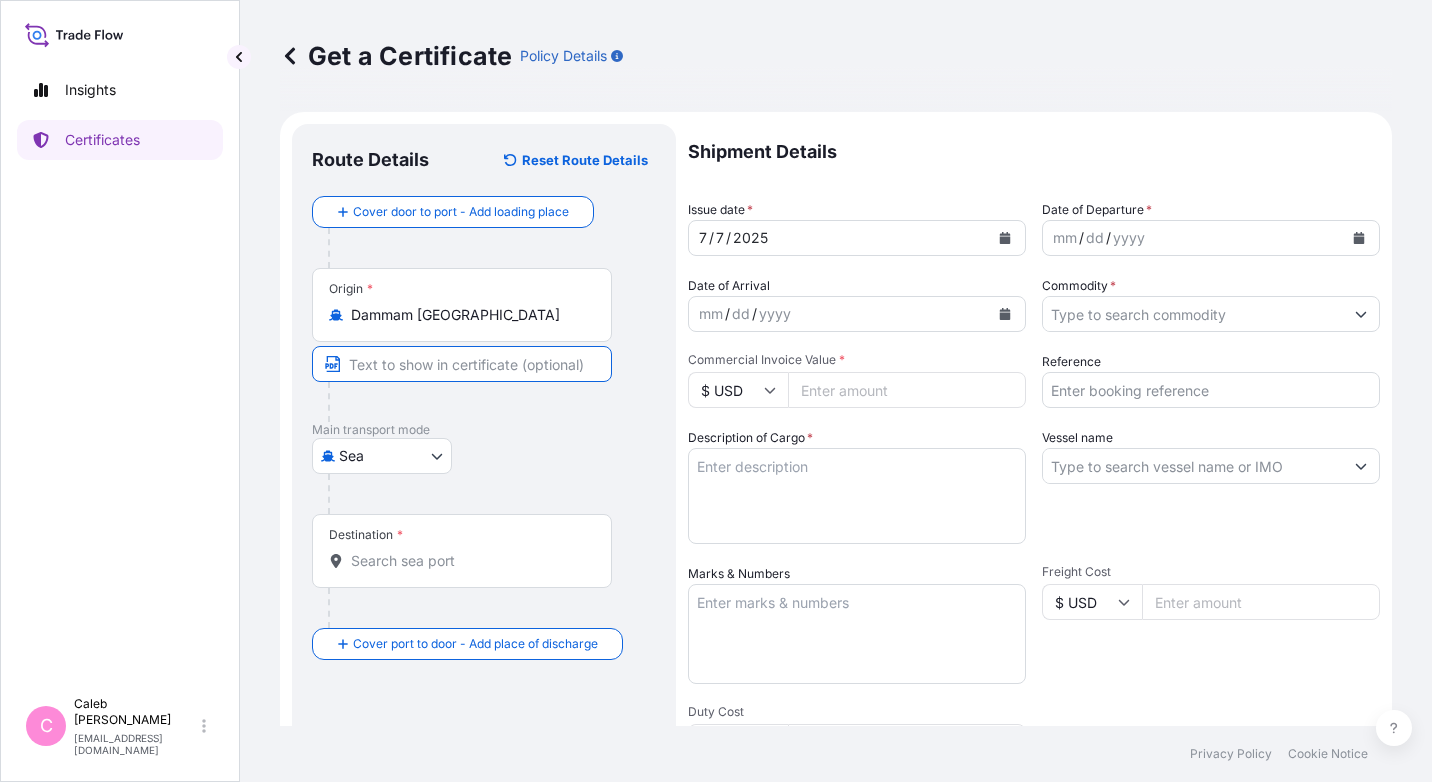paste on "DAMMAM, [GEOGRAPHIC_DATA]" 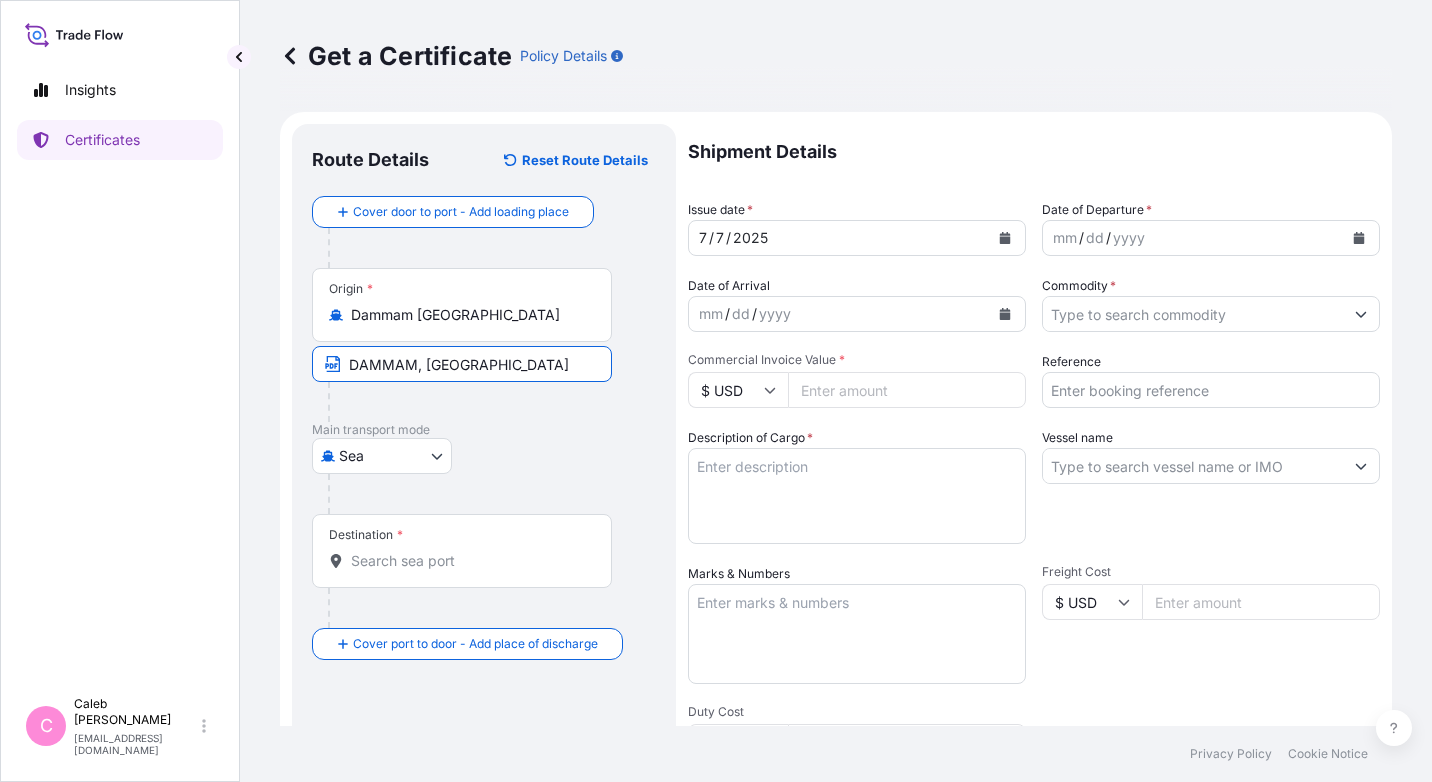 type on "DAMMAM, [GEOGRAPHIC_DATA]" 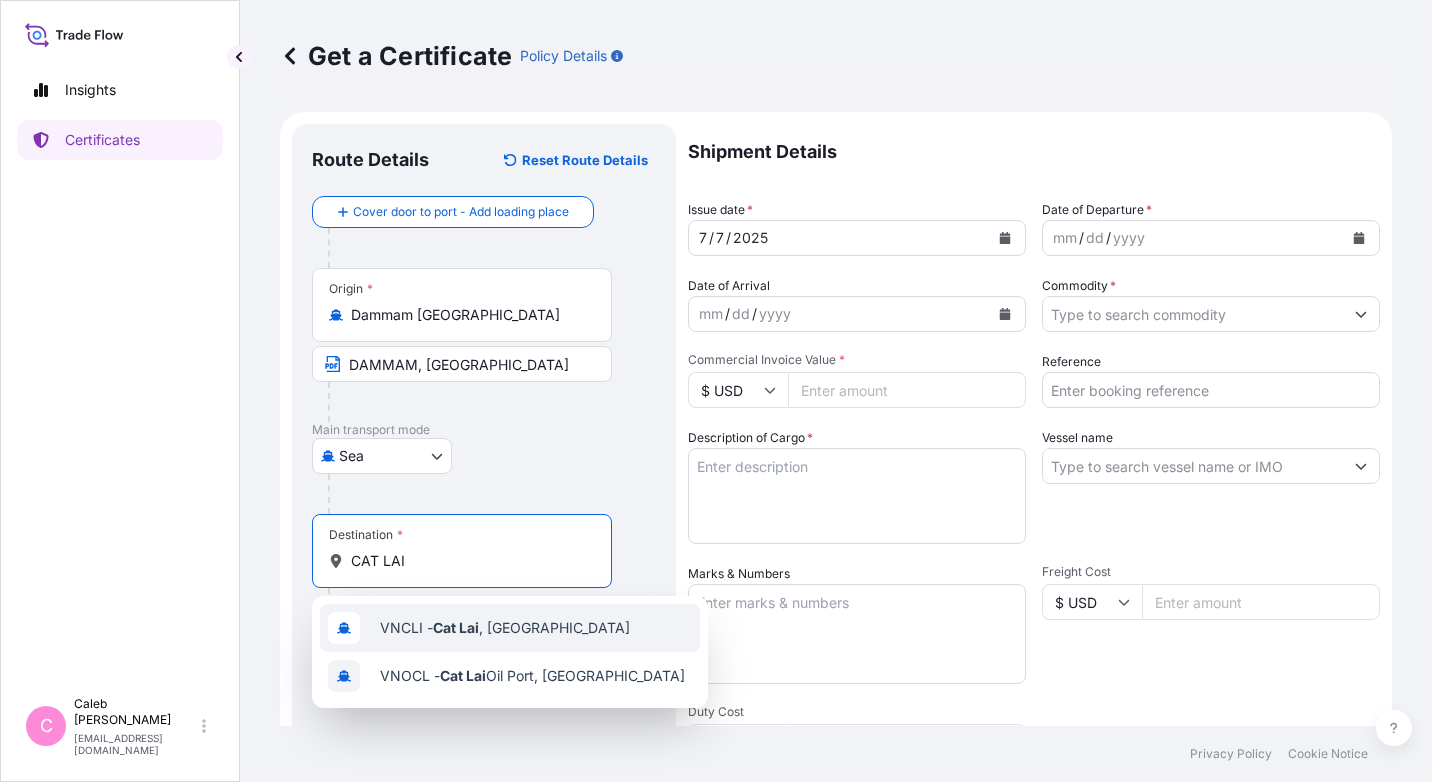 click on "VNCLI -  Cat Lai , [GEOGRAPHIC_DATA]" at bounding box center (505, 628) 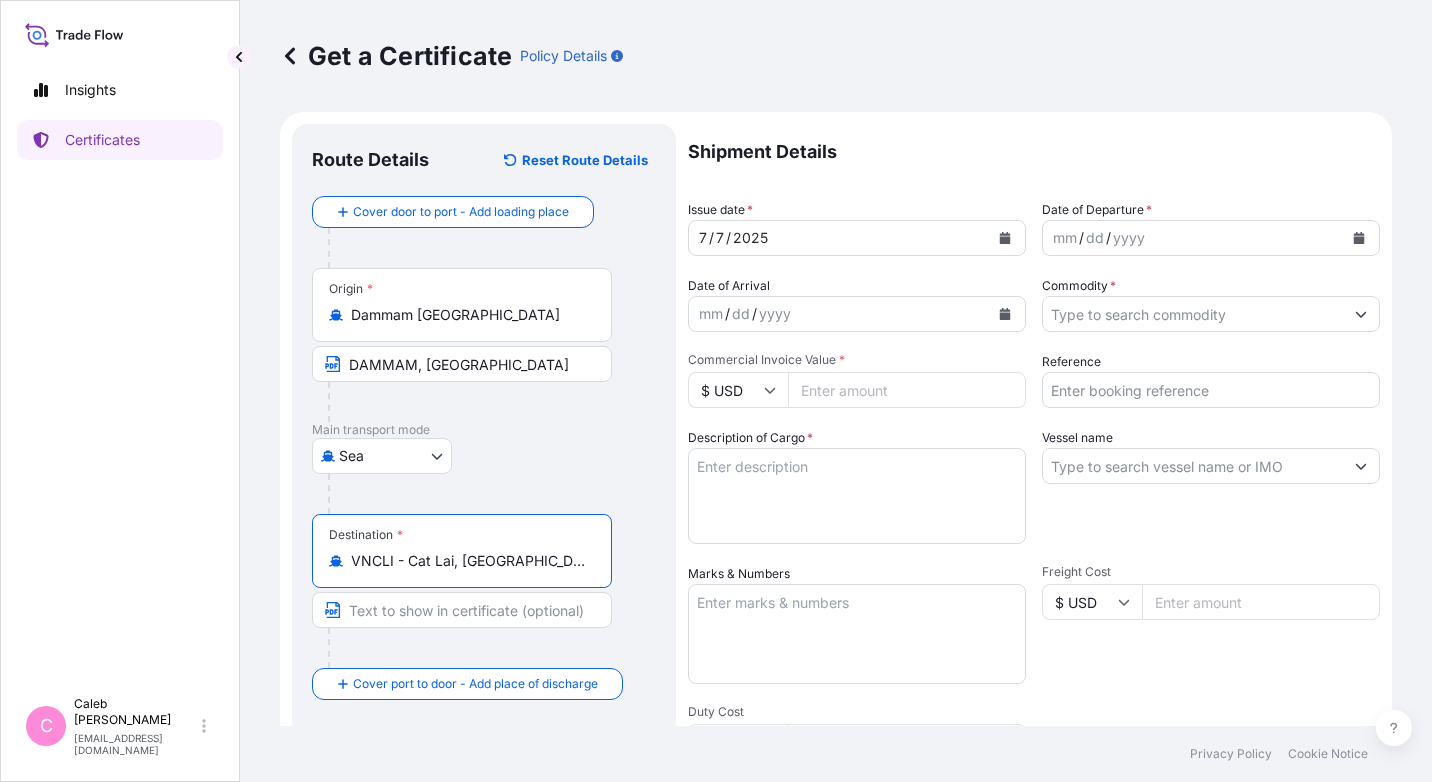 type on "VNCLI - Cat Lai, [GEOGRAPHIC_DATA]" 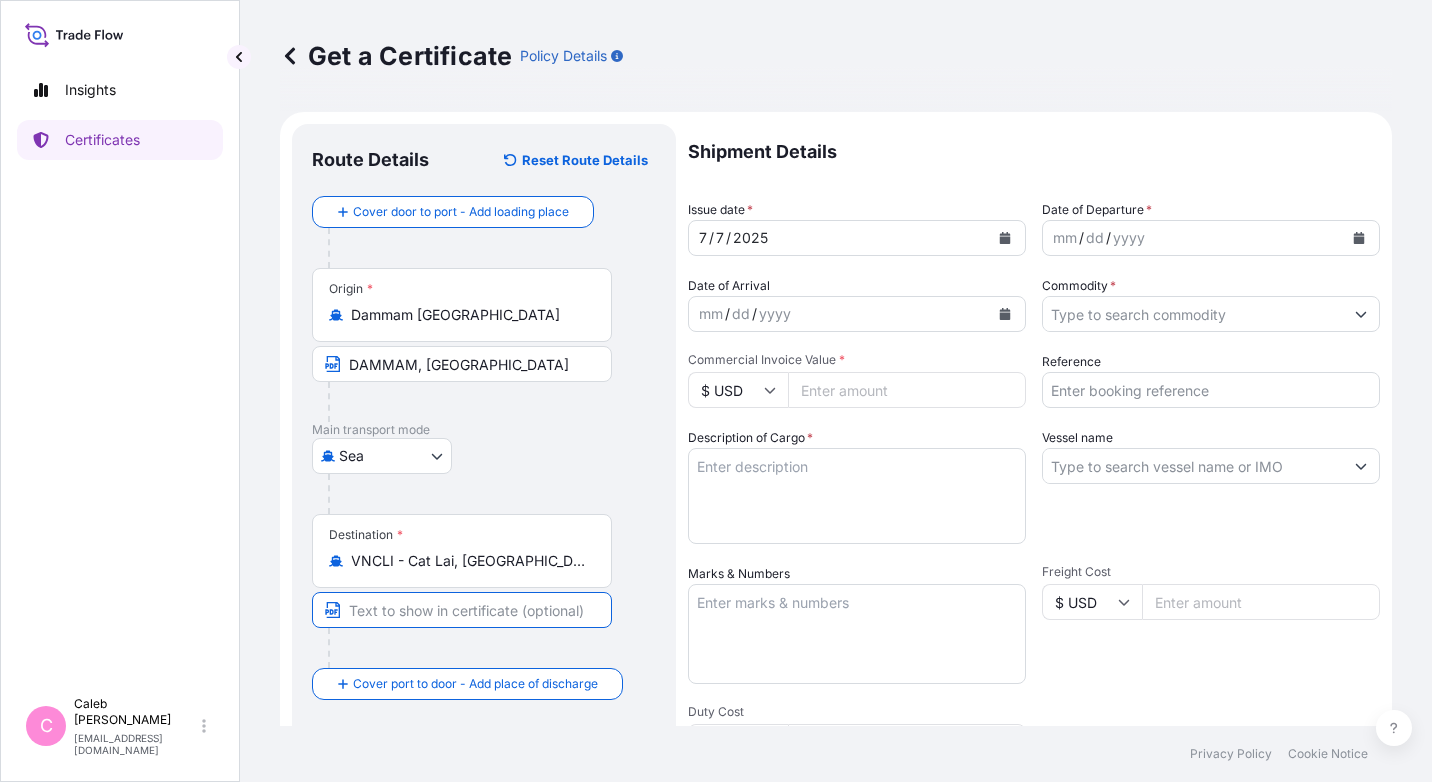 paste on "[PERSON_NAME], [GEOGRAPHIC_DATA], [GEOGRAPHIC_DATA] via Cat Lai [GEOGRAPHIC_DATA], [GEOGRAPHIC_DATA]" 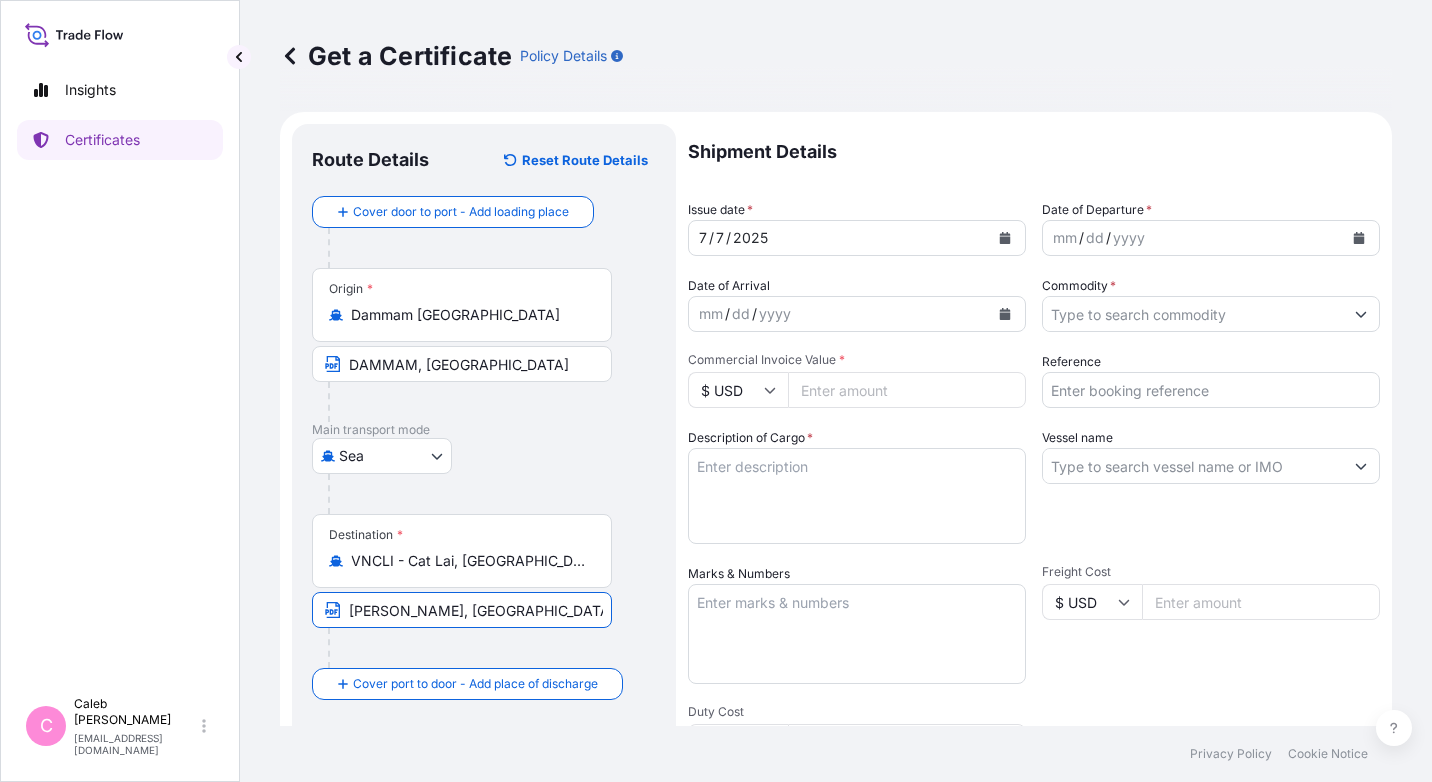 scroll, scrollTop: 0, scrollLeft: 230, axis: horizontal 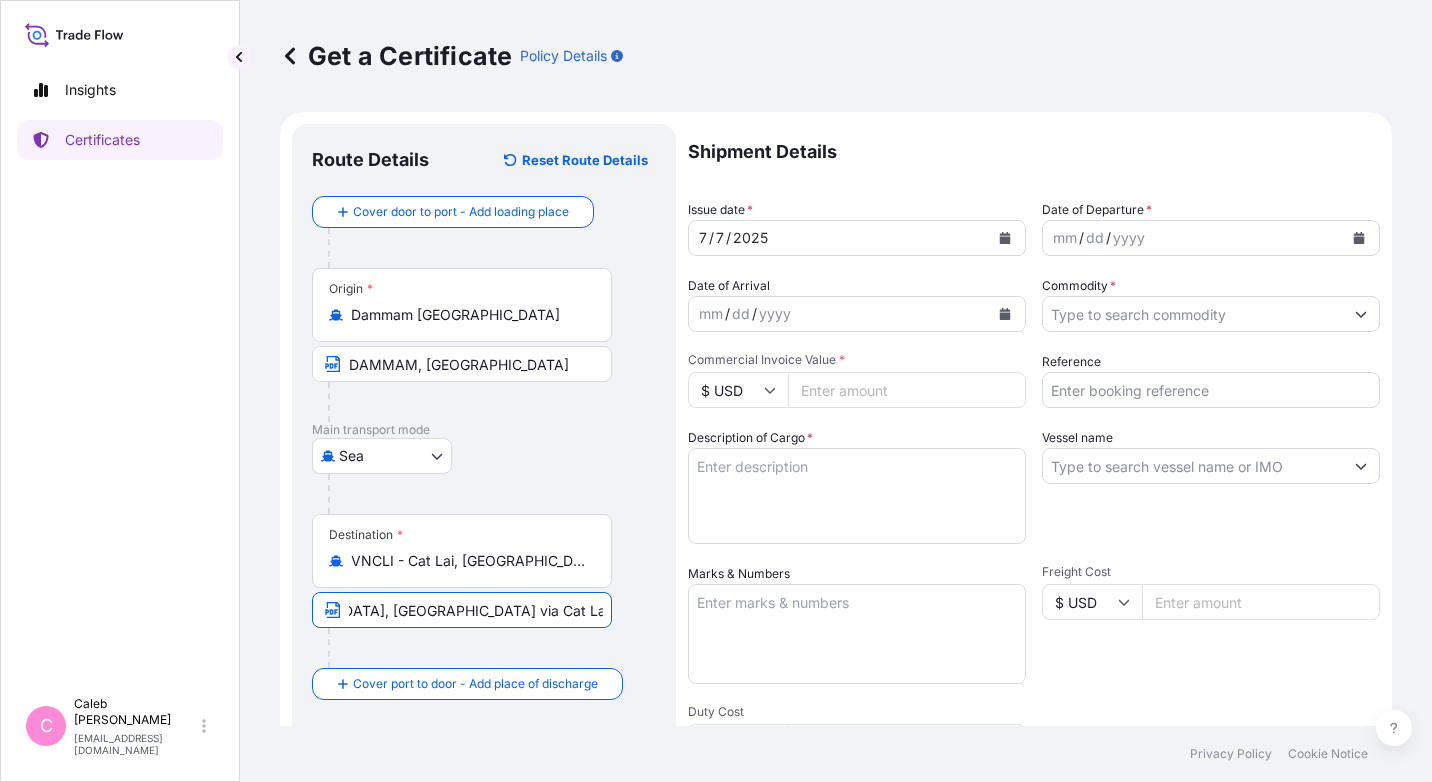 type on "[PERSON_NAME], [GEOGRAPHIC_DATA], [GEOGRAPHIC_DATA] via Cat Lai [GEOGRAPHIC_DATA], [GEOGRAPHIC_DATA]" 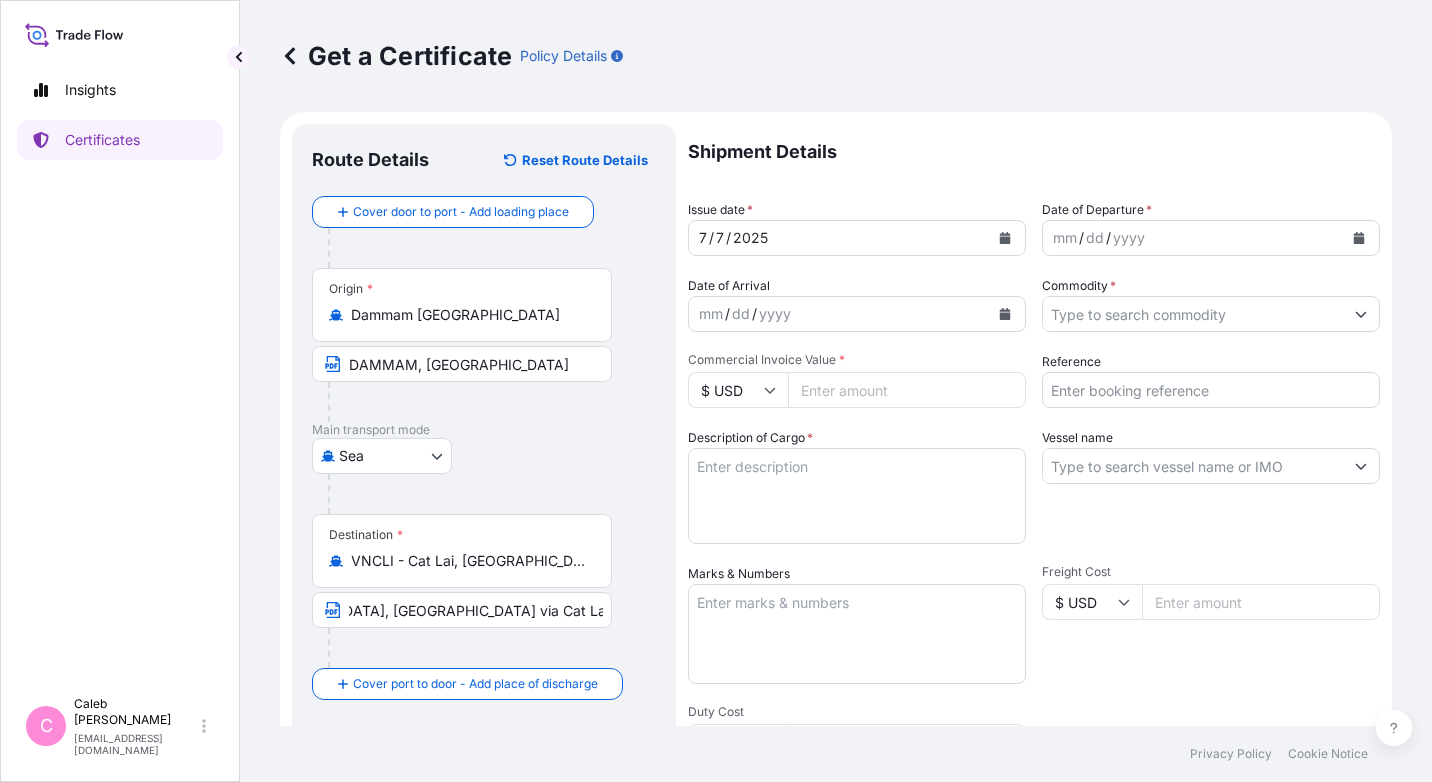 scroll, scrollTop: 0, scrollLeft: 0, axis: both 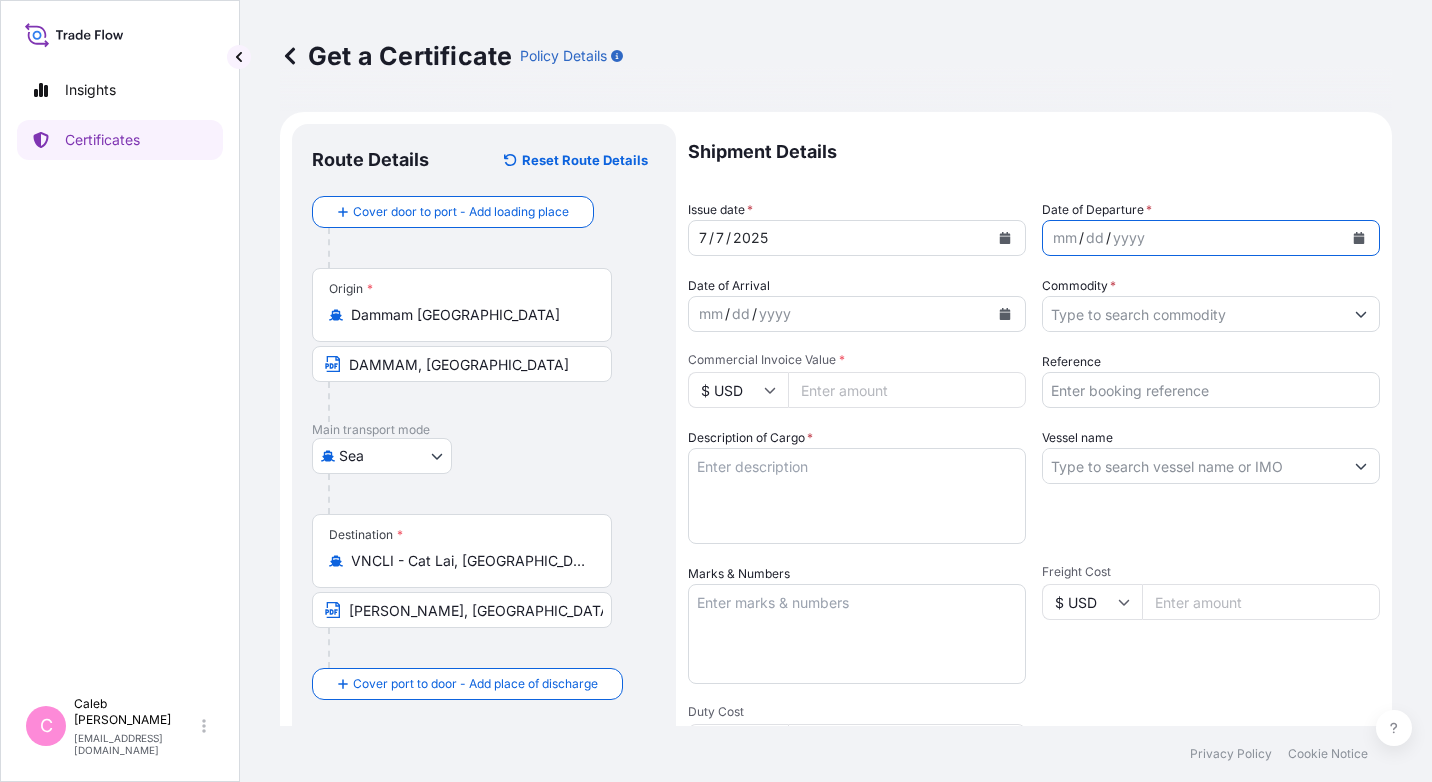 click 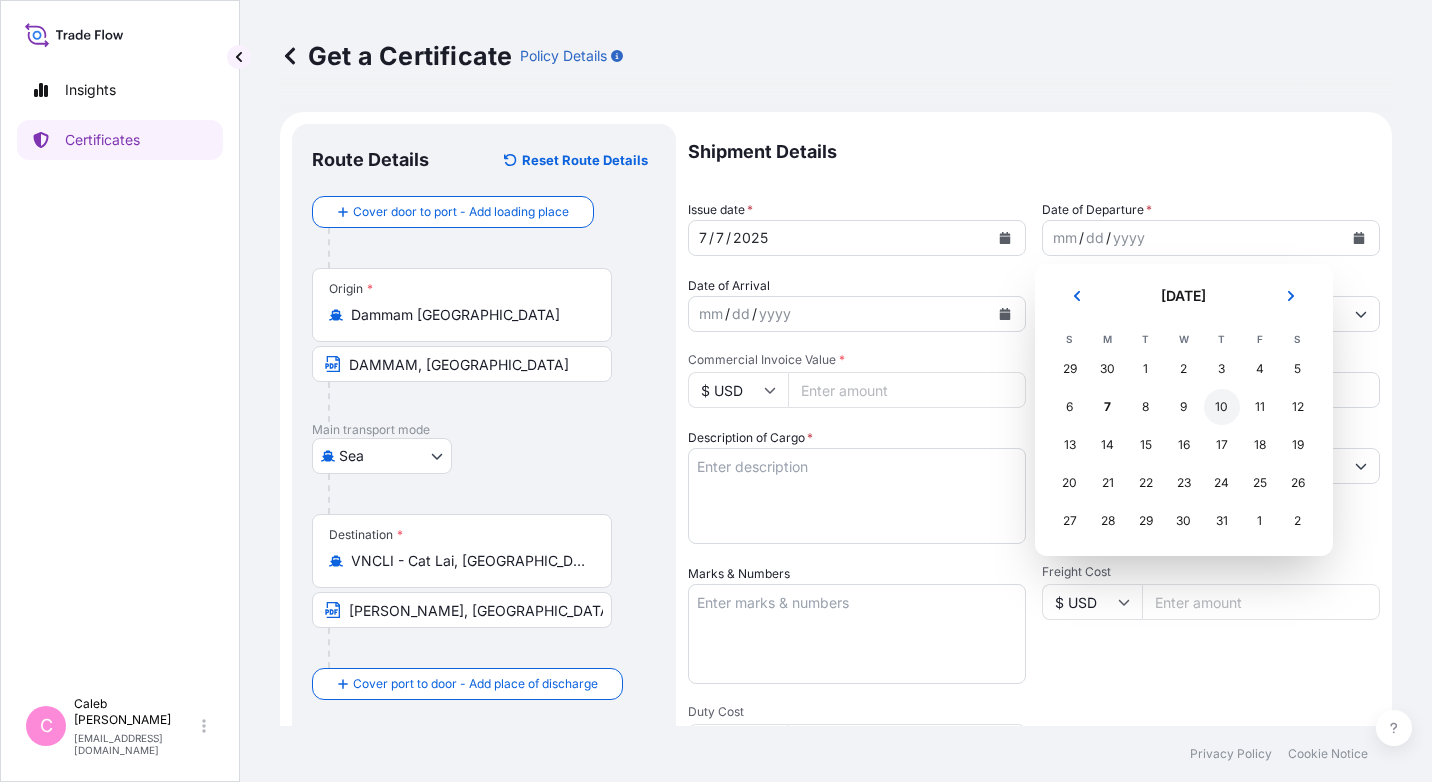 click on "10" at bounding box center (1222, 407) 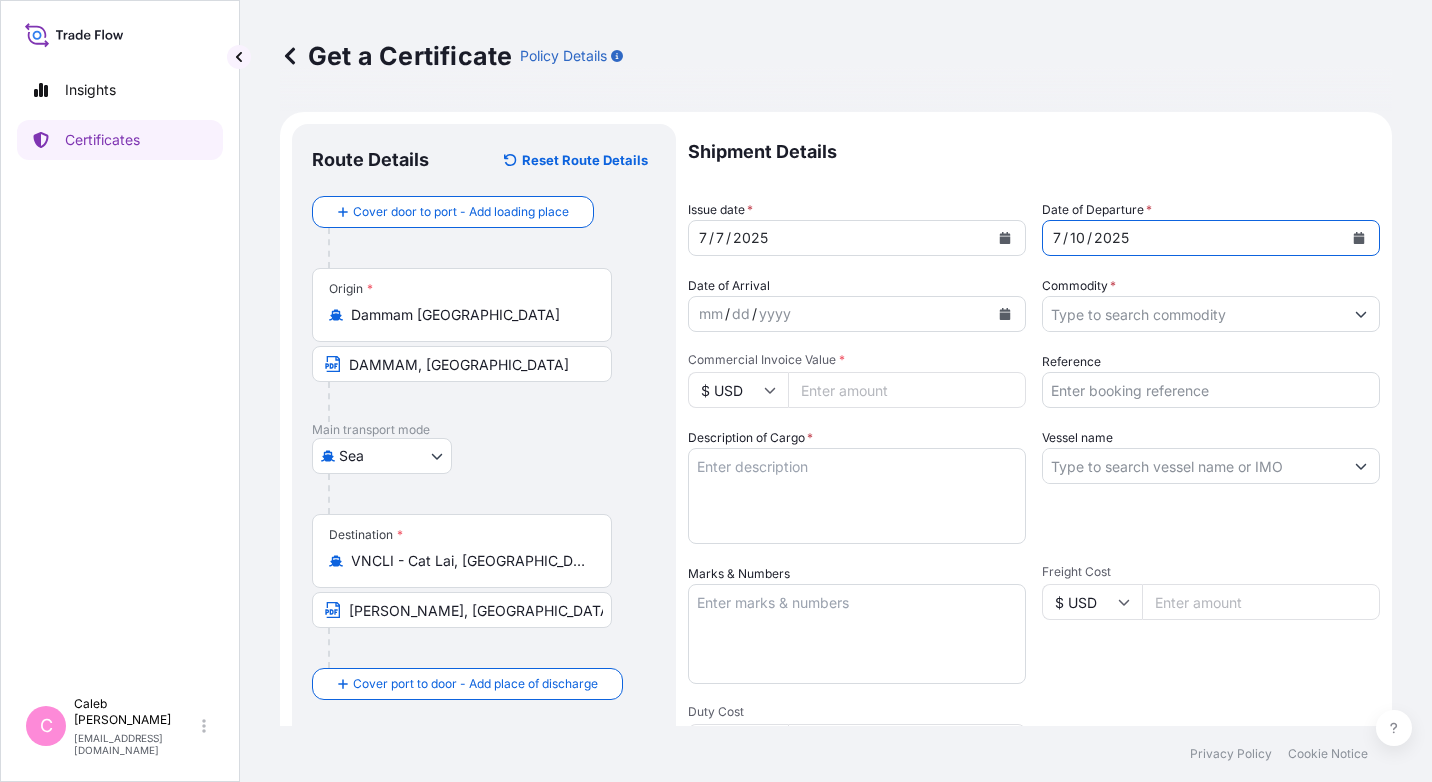 click 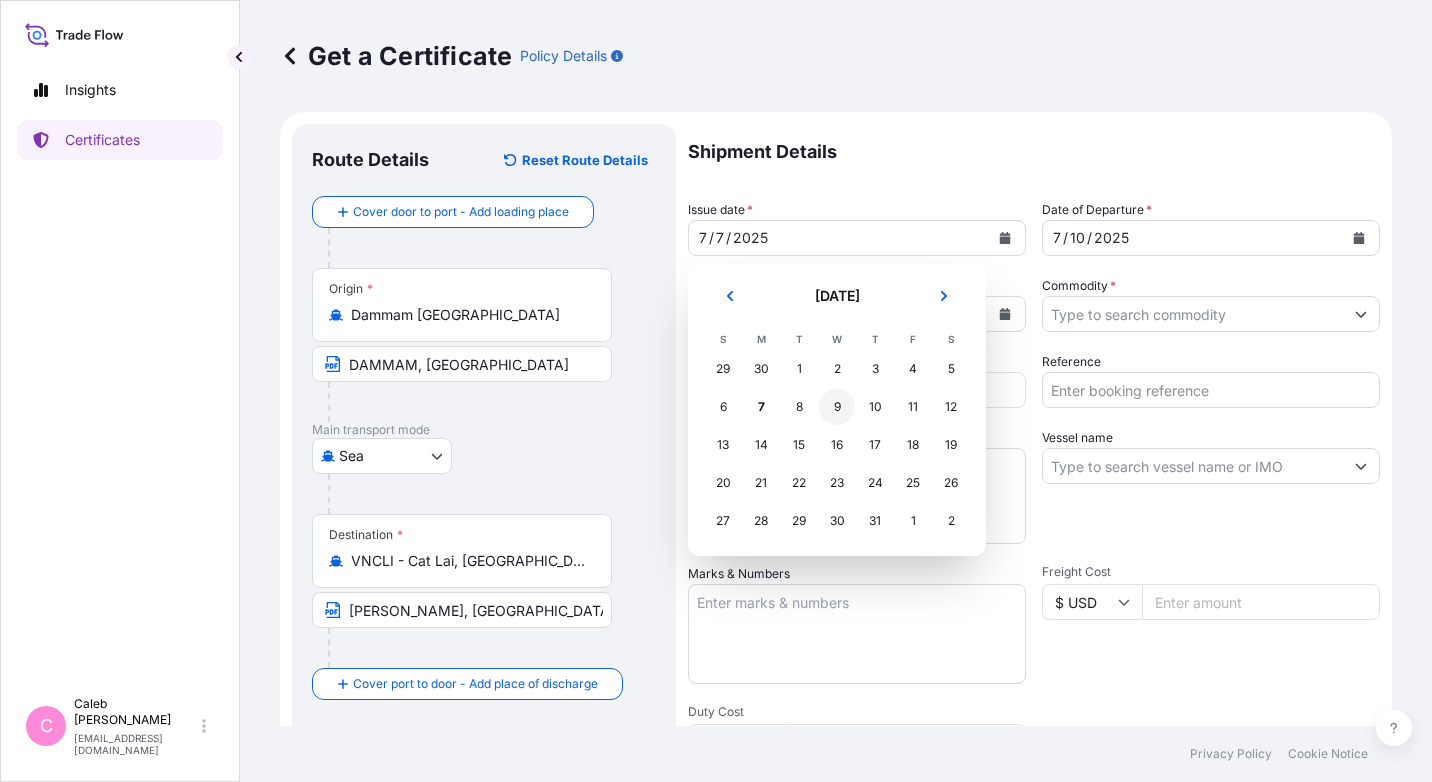 click on "9" at bounding box center (837, 407) 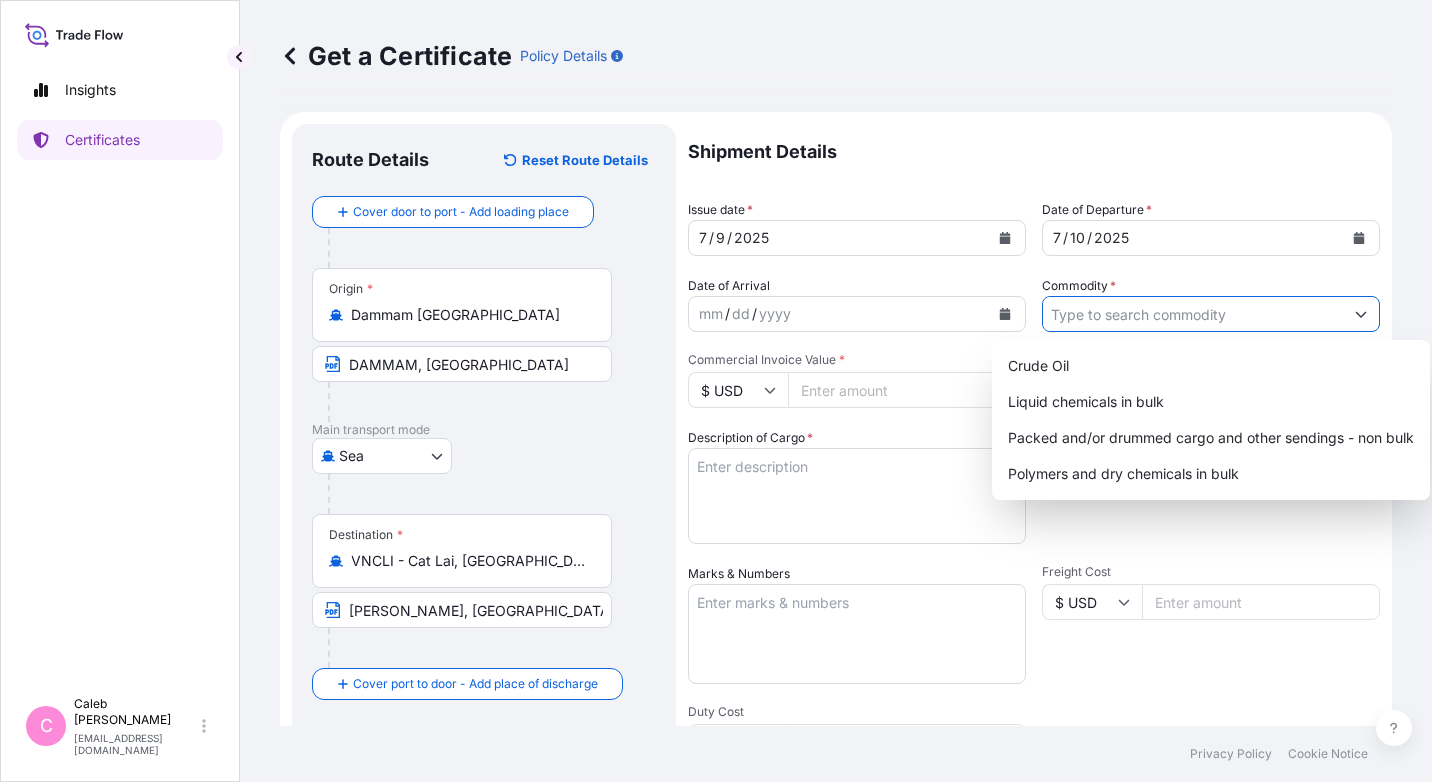 click on "Commodity *" at bounding box center [1193, 314] 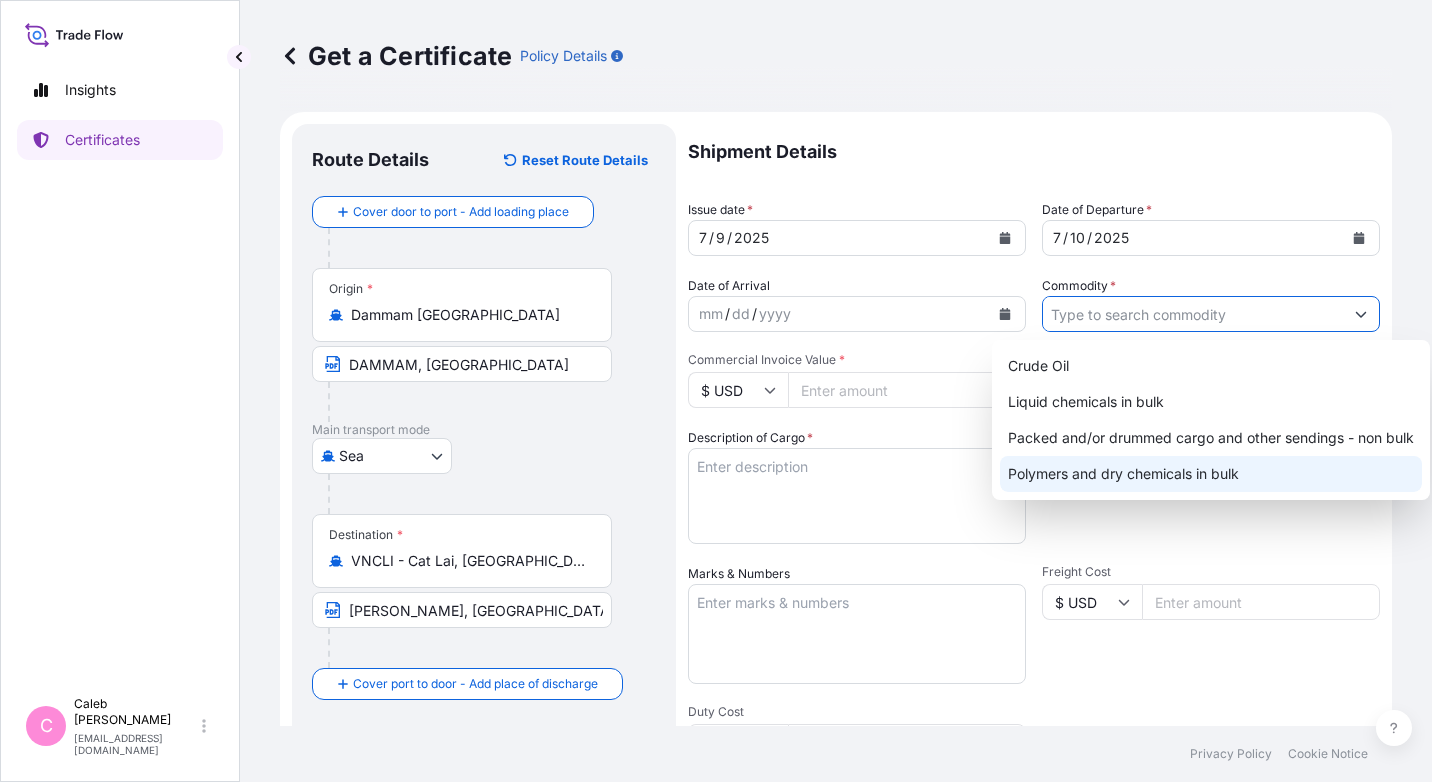 click on "Polymers and dry chemicals in bulk" at bounding box center [1211, 474] 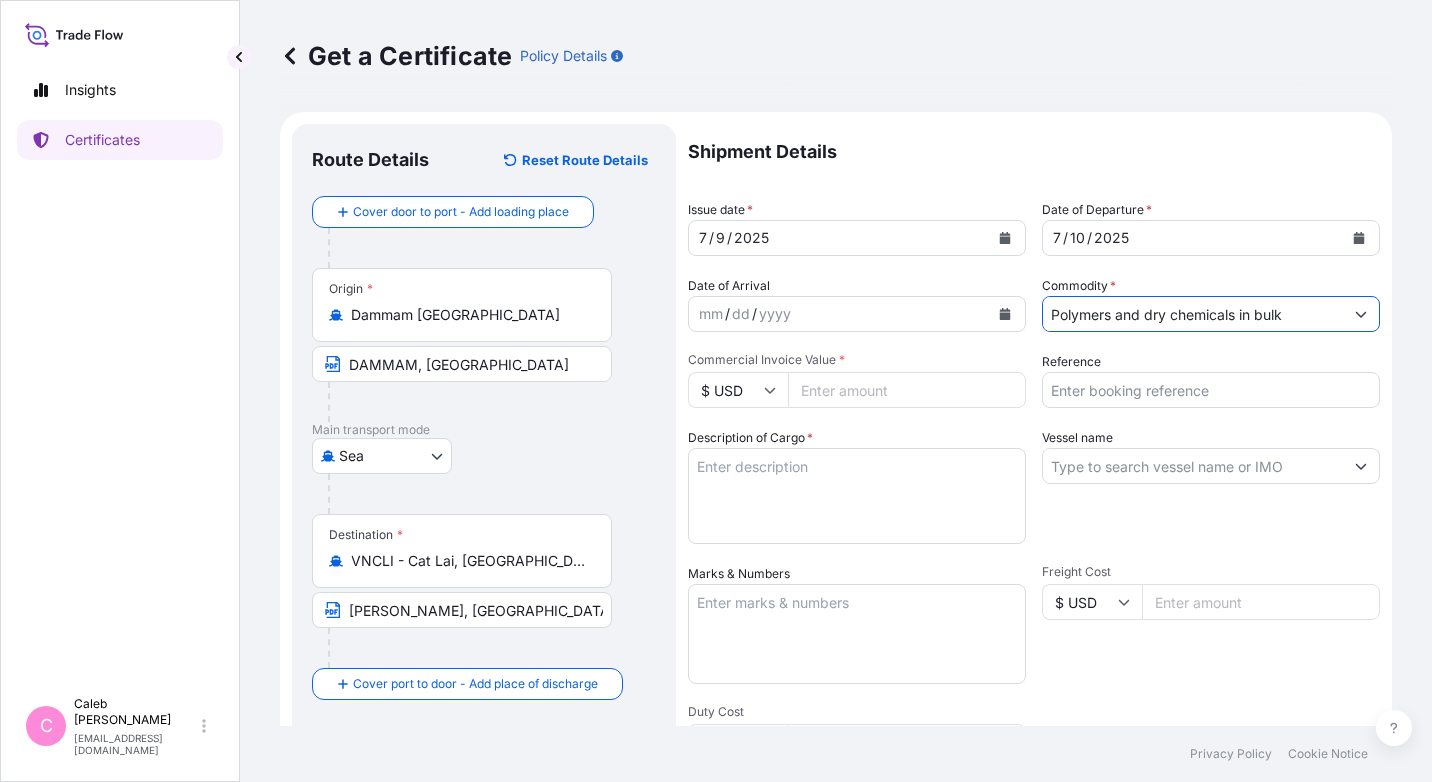 click on "Commercial Invoice Value    *" at bounding box center (907, 390) 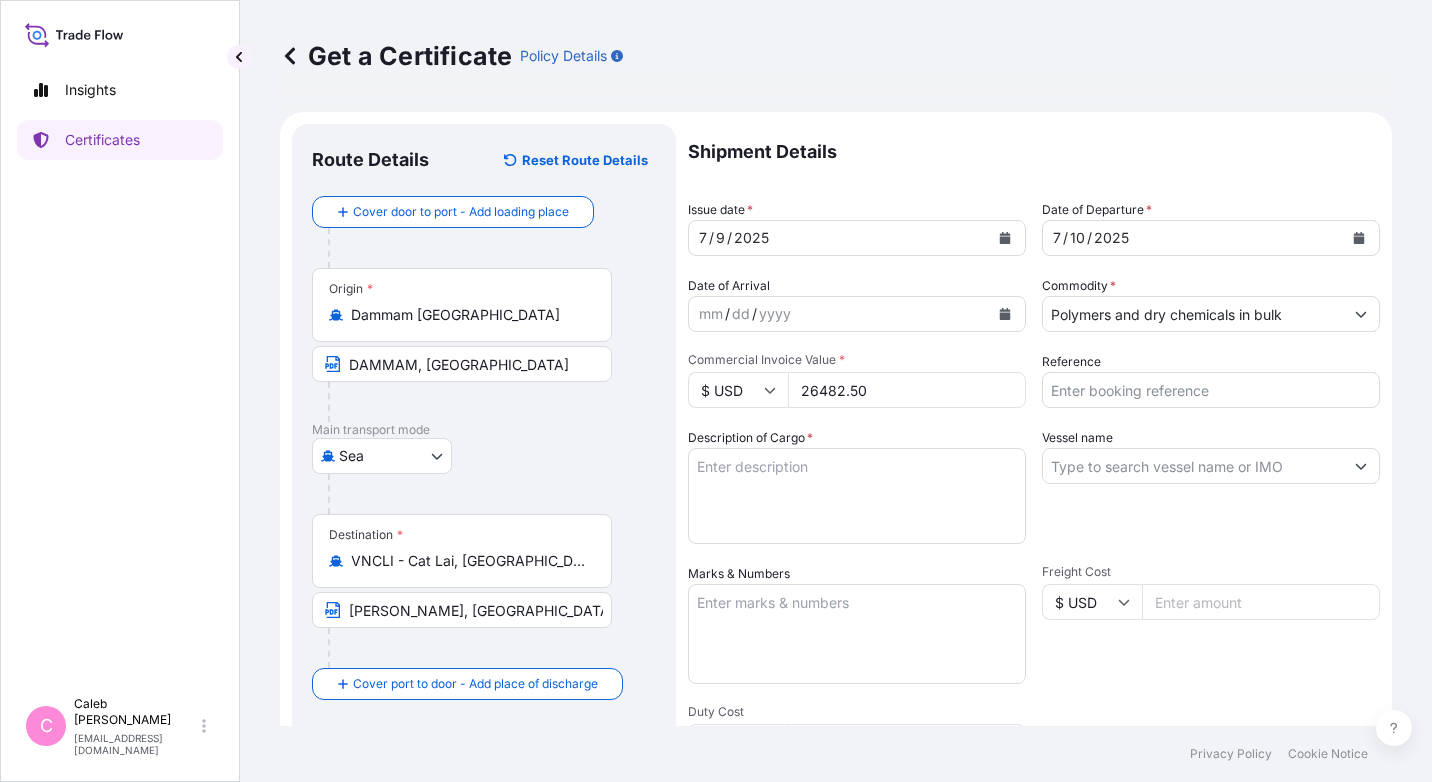 type on "26482.50" 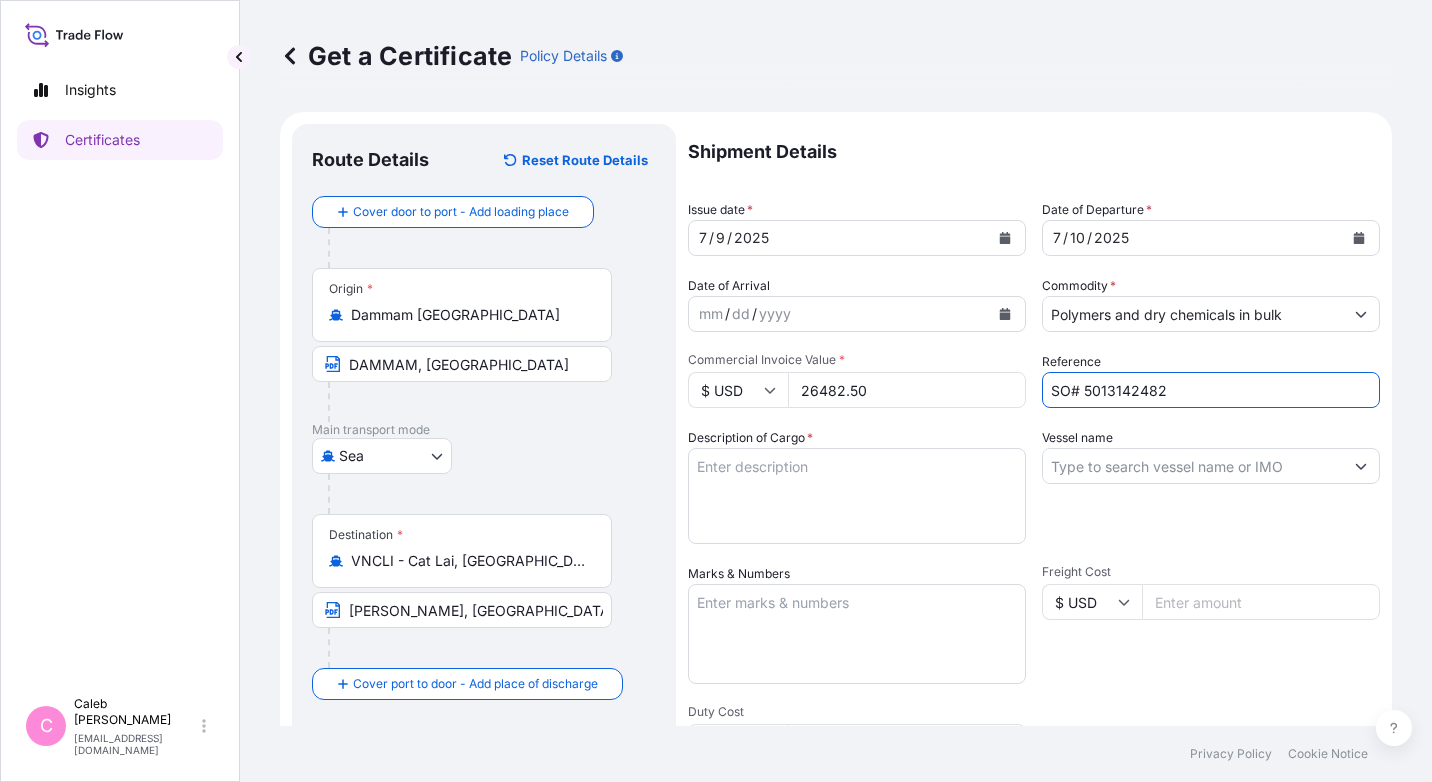 type on "SO# 5013142482" 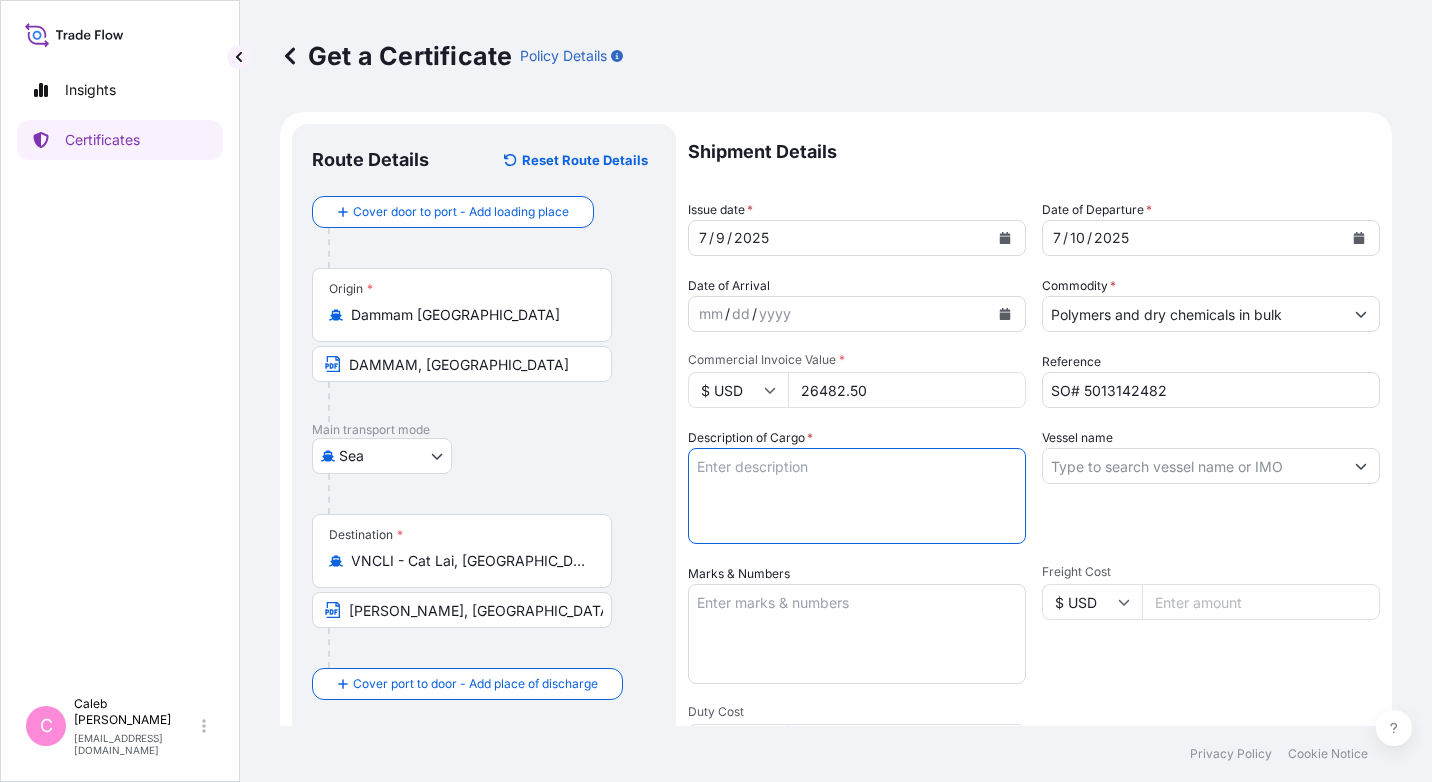 click on "[GEOGRAPHIC_DATA]" at bounding box center [484, 456] 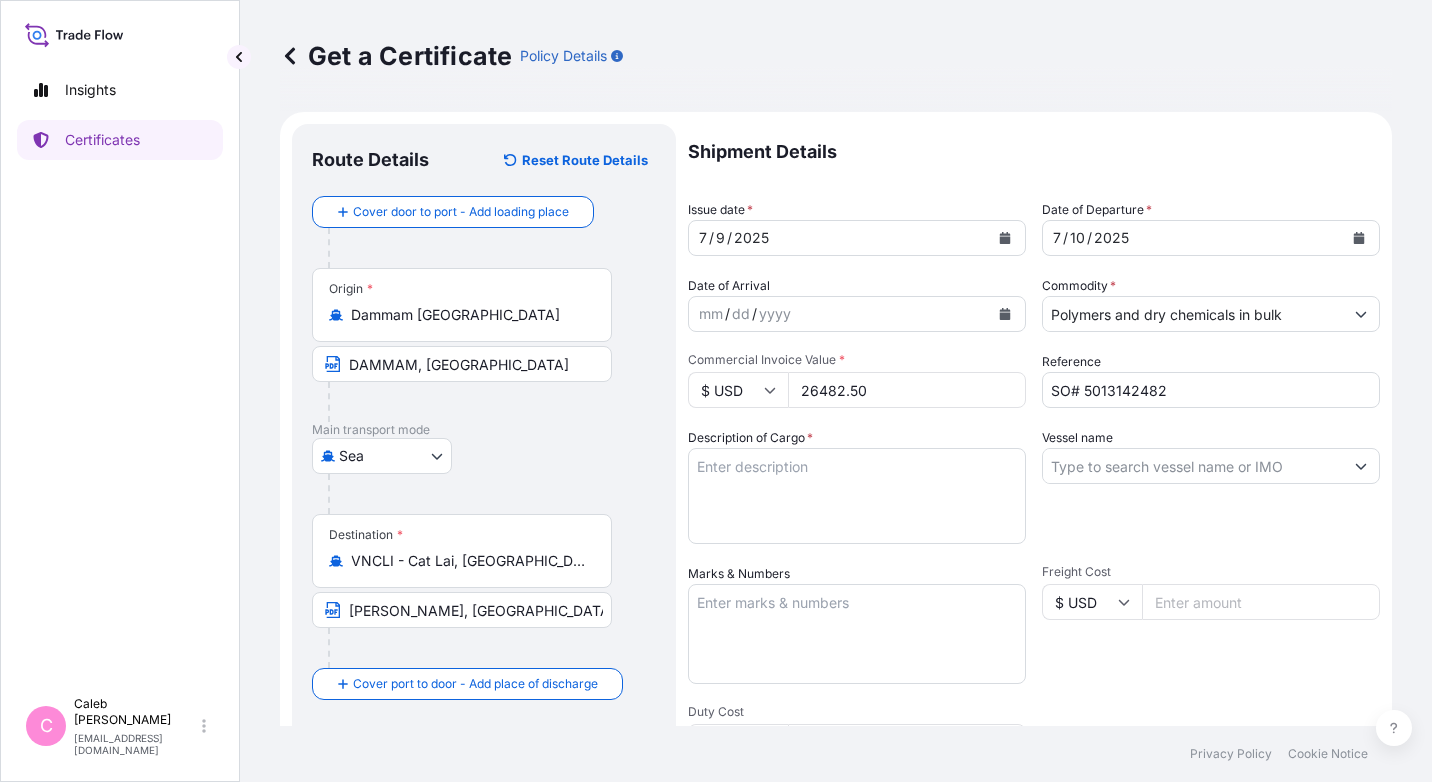 click on "Description of Cargo *" at bounding box center (857, 496) 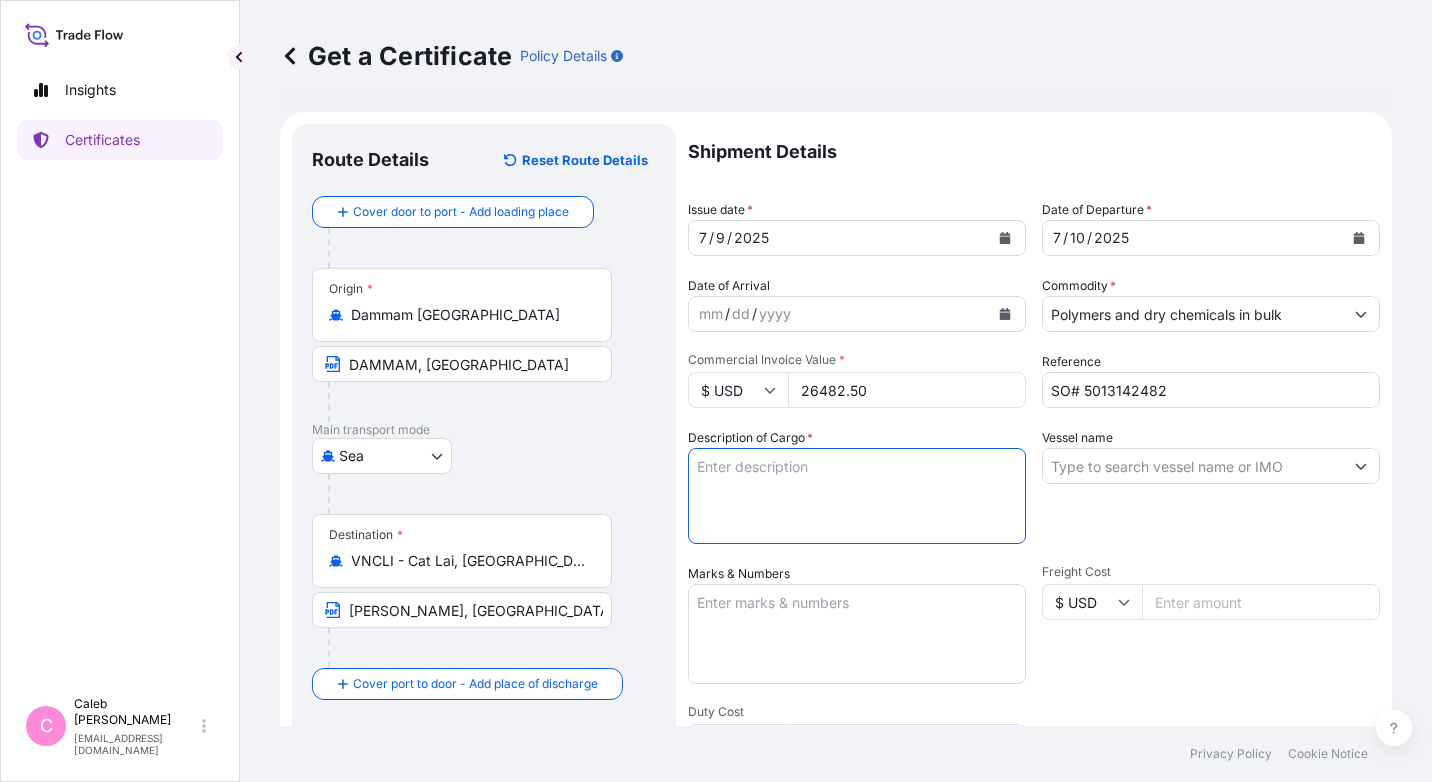 paste on "LUPOLEN 2427K (25KG BAG, IN FCL) LOW DENSITY POLYETHYLENE
QUANTITY: 24.75 MTS" 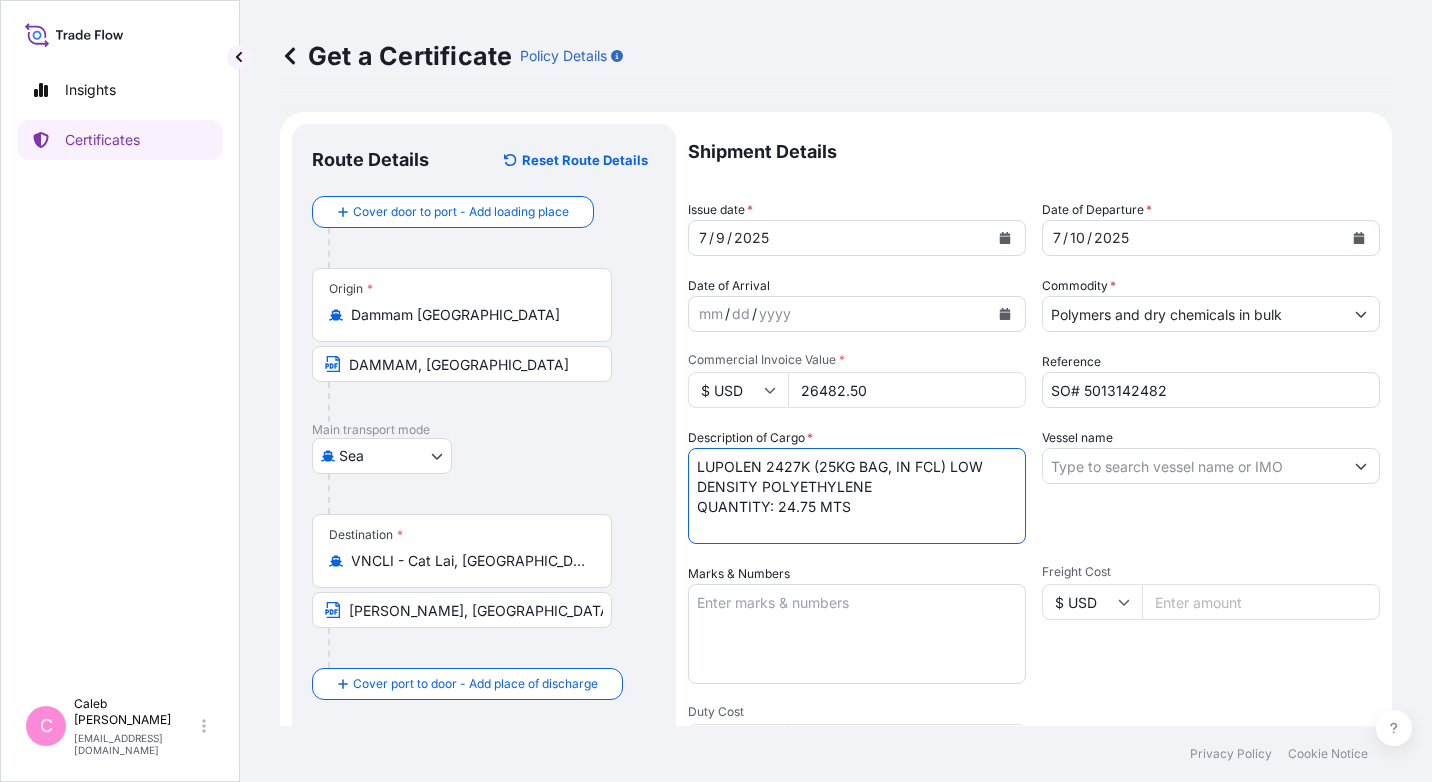 click on "LUPOLEN 2427K (25KG BAG, IN FCL) LOW DENSITY POLYETHYLENE
QUANTITY: 24.75 MTS" at bounding box center (857, 496) 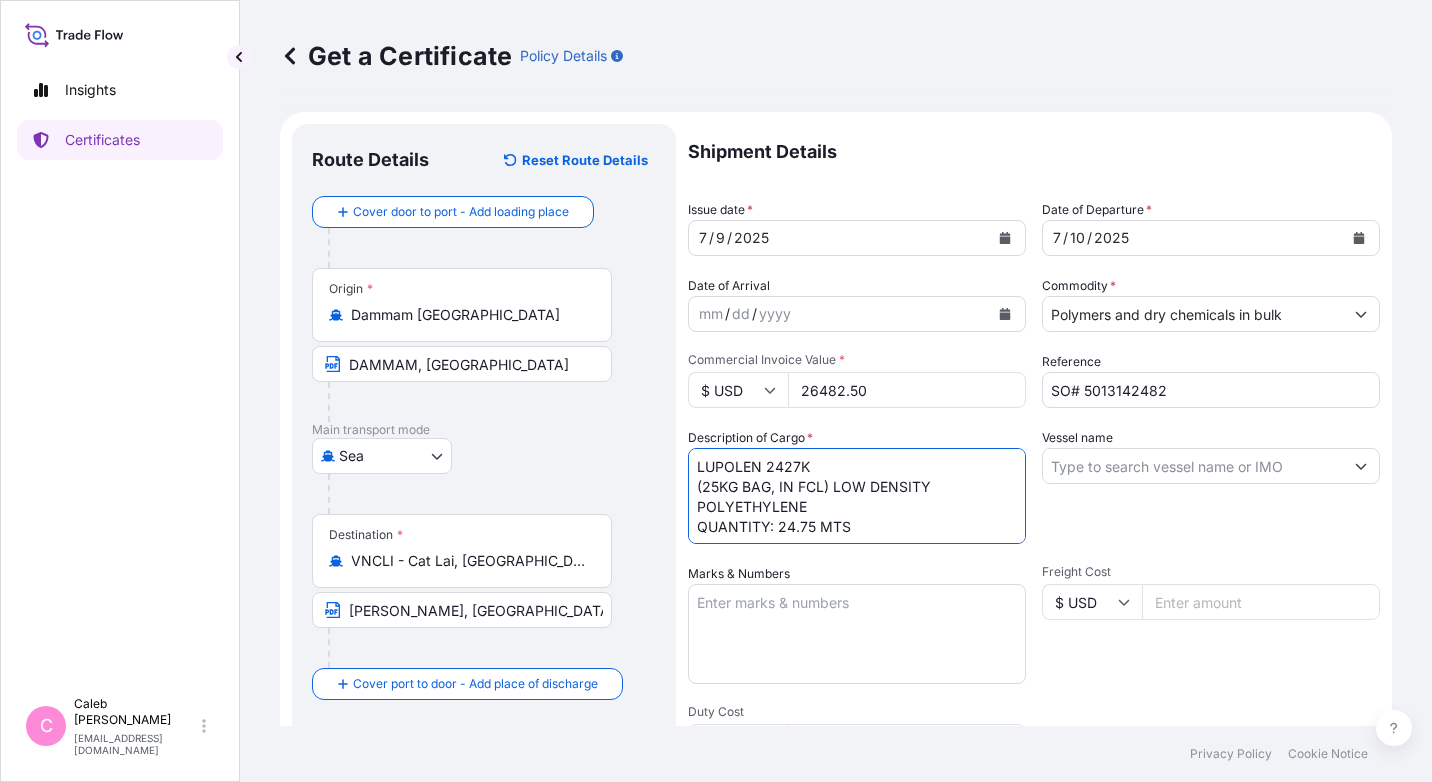click on "LUPOLEN 2427K
(25KG BAG, IN FCL) LOW DENSITY POLYETHYLENE
QUANTITY: 24.75 MTS" at bounding box center [857, 496] 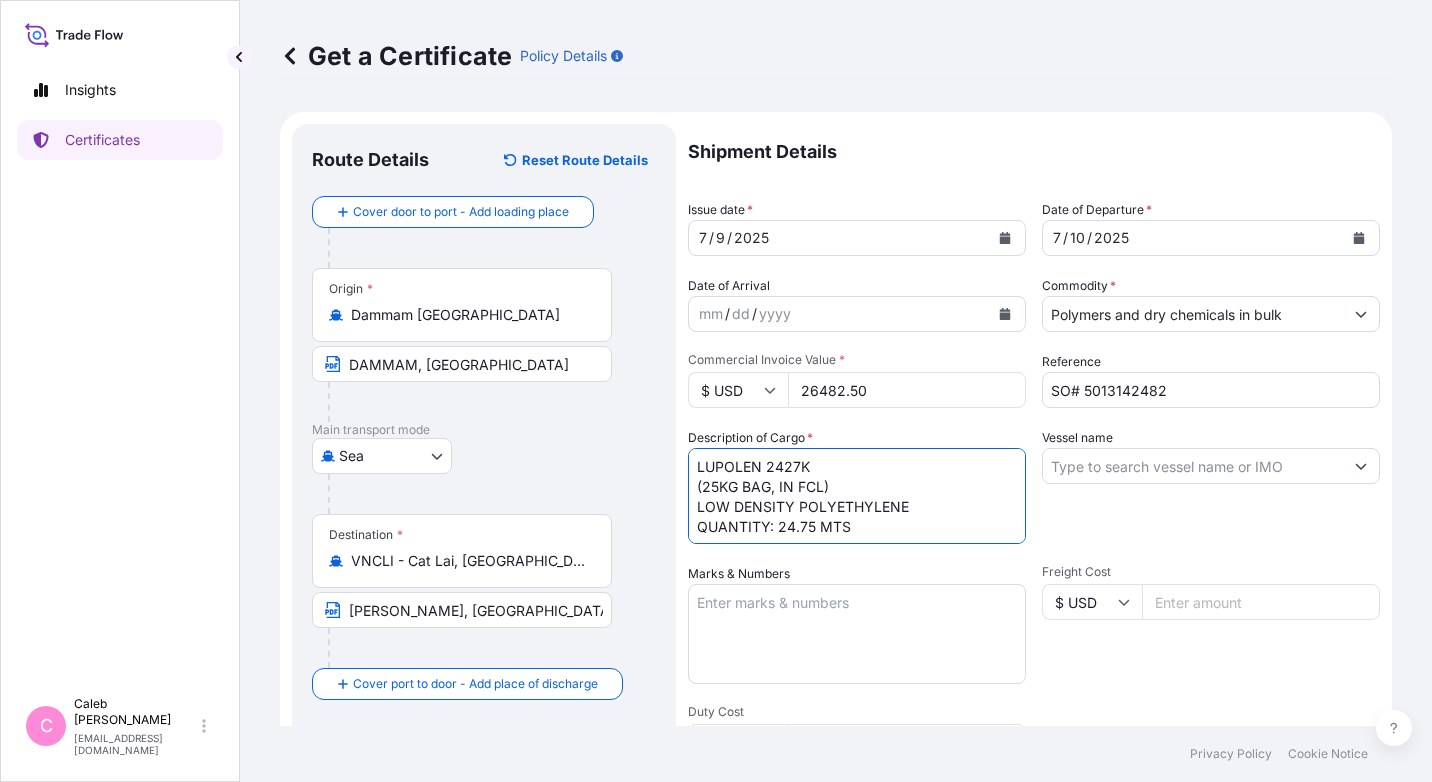 type on "LUPOLEN 2427K
(25KG BAG, IN FCL)
LOW DENSITY POLYETHYLENE
QUANTITY: 24.75 MTS" 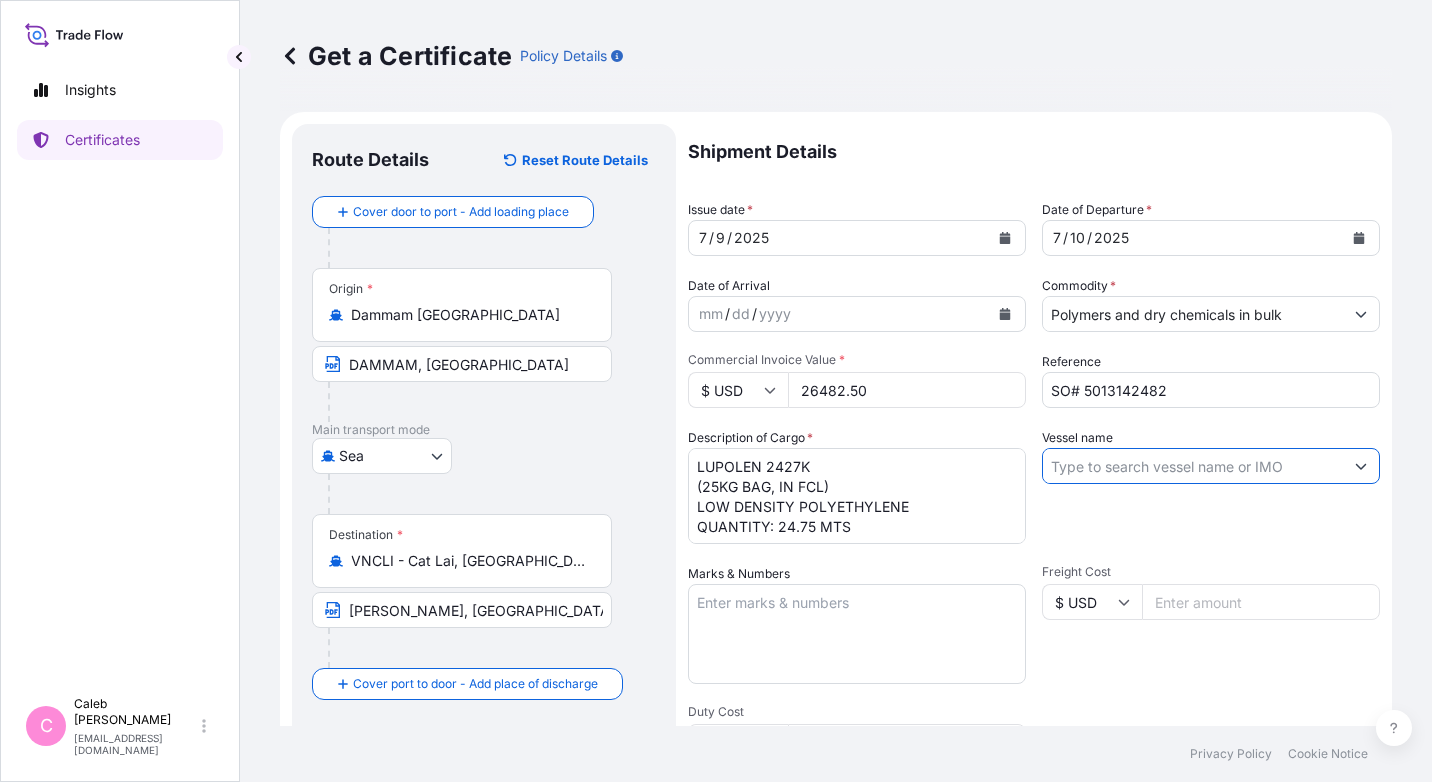 click on "Vessel name" at bounding box center [1193, 466] 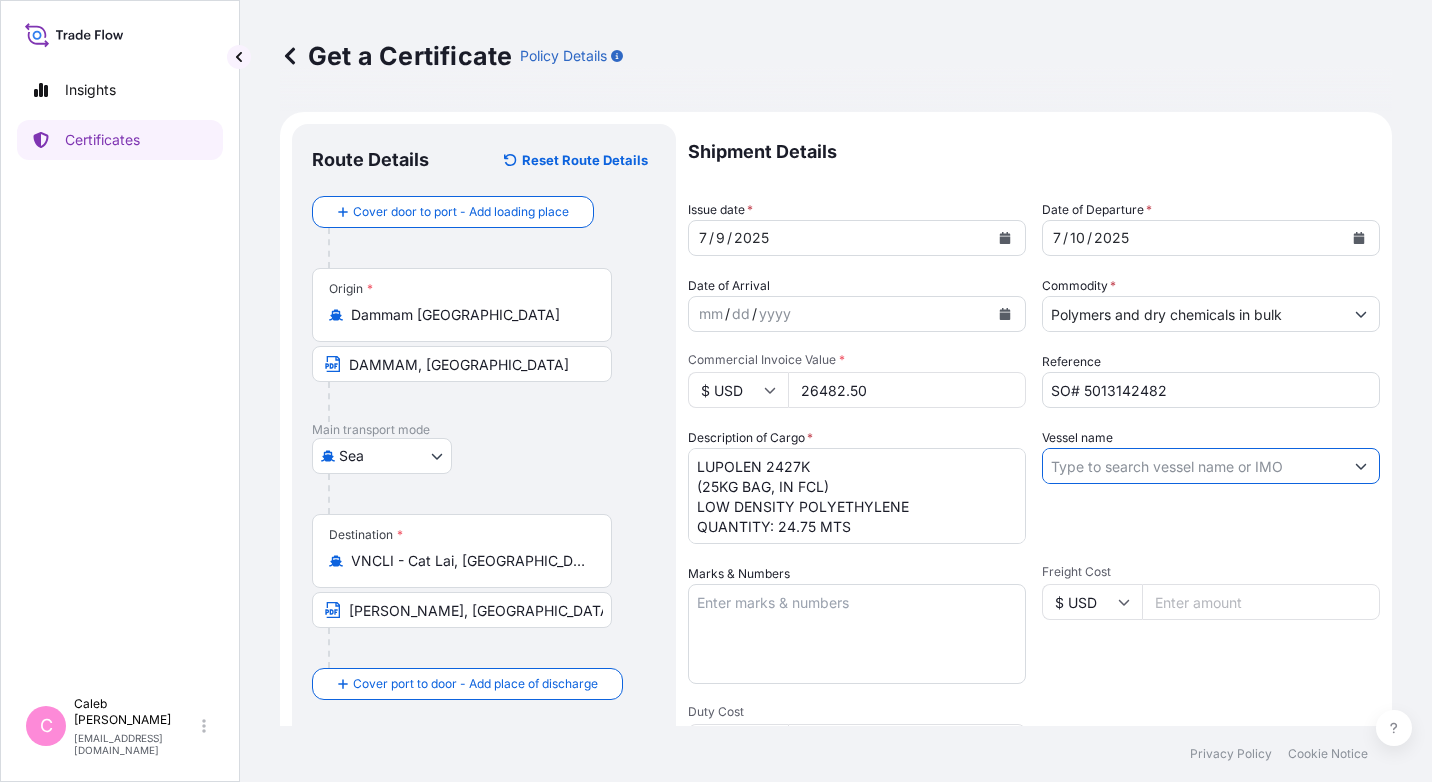 click on "[GEOGRAPHIC_DATA]" at bounding box center (484, 456) 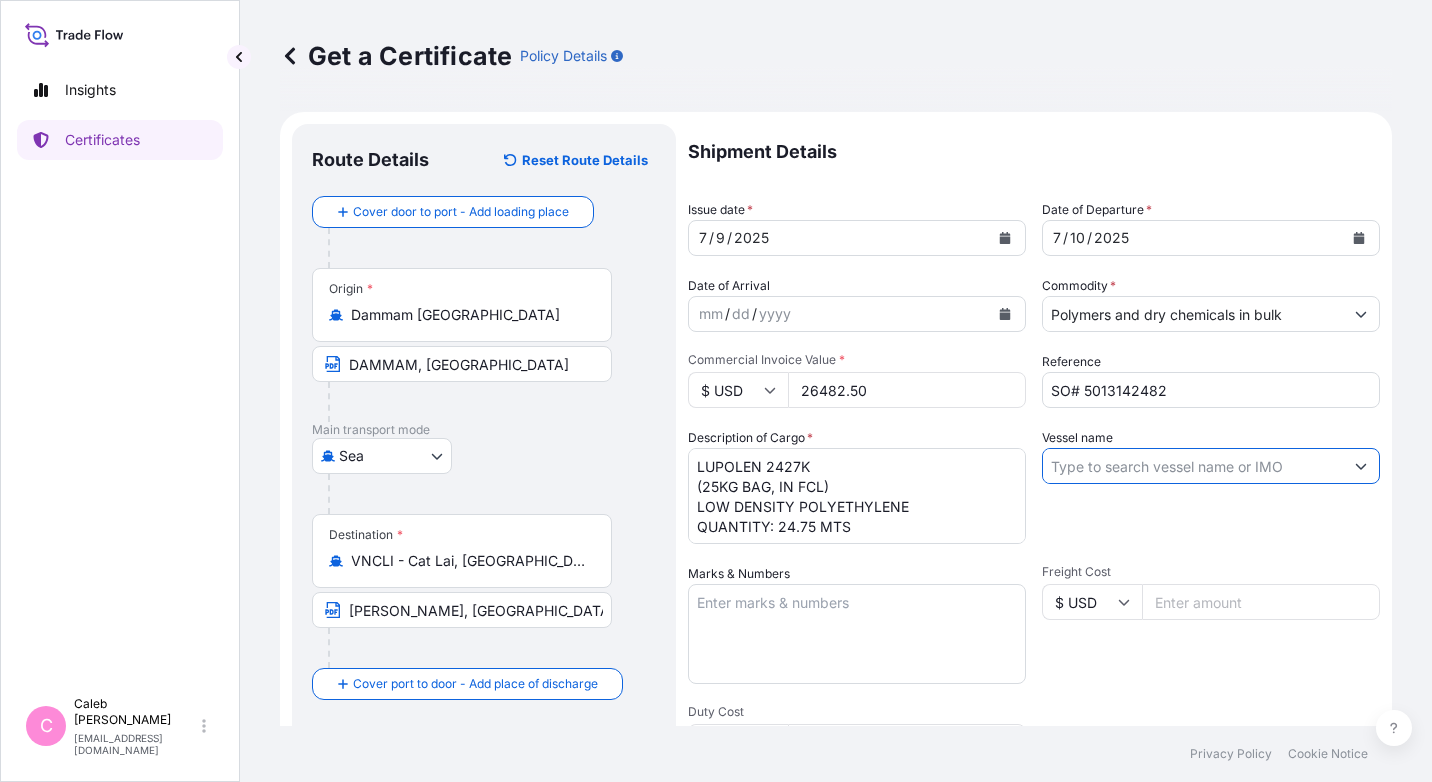 click on "Vessel name" at bounding box center (1193, 466) 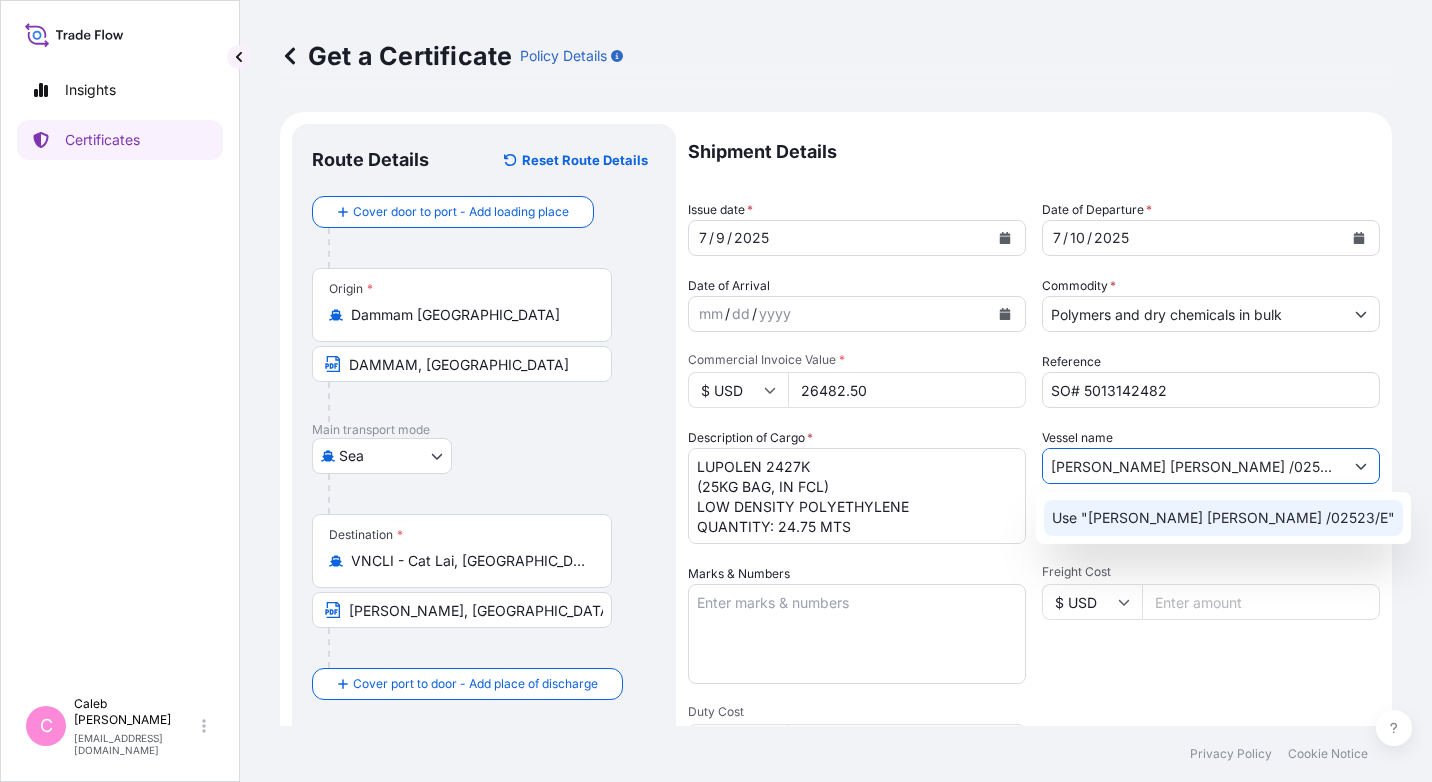 click on "Use "[PERSON_NAME] [PERSON_NAME] /02523/E"" 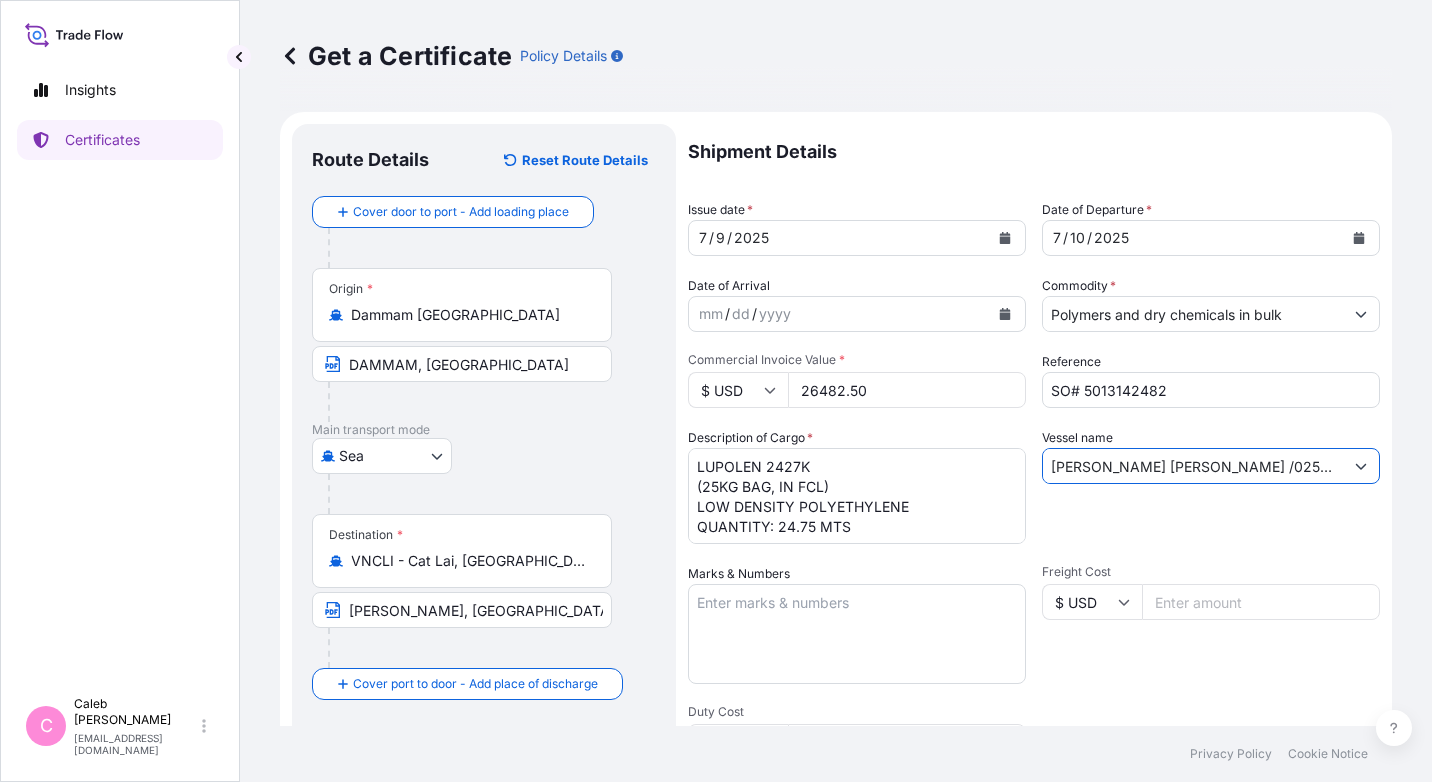 type on "[PERSON_NAME] [PERSON_NAME] /02523/E" 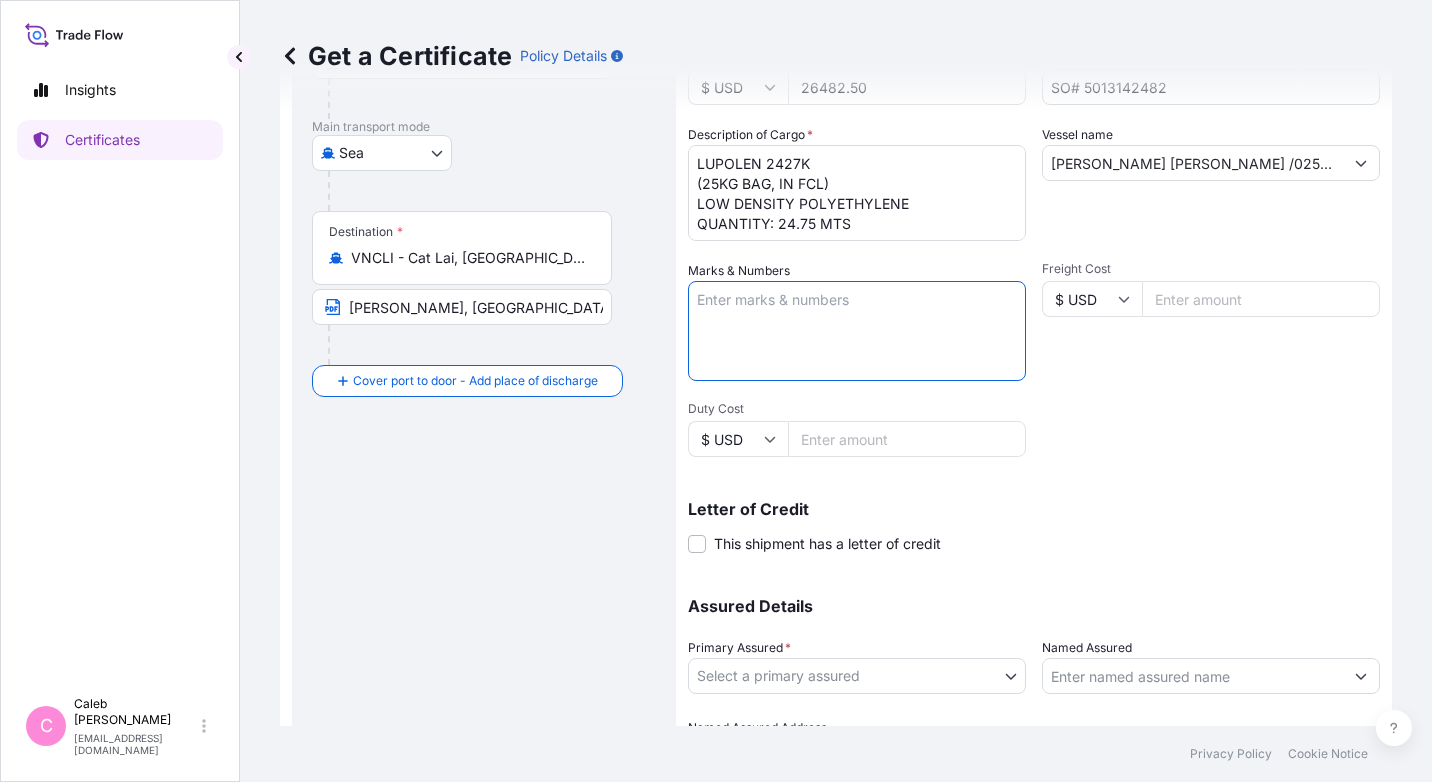 scroll, scrollTop: 419, scrollLeft: 0, axis: vertical 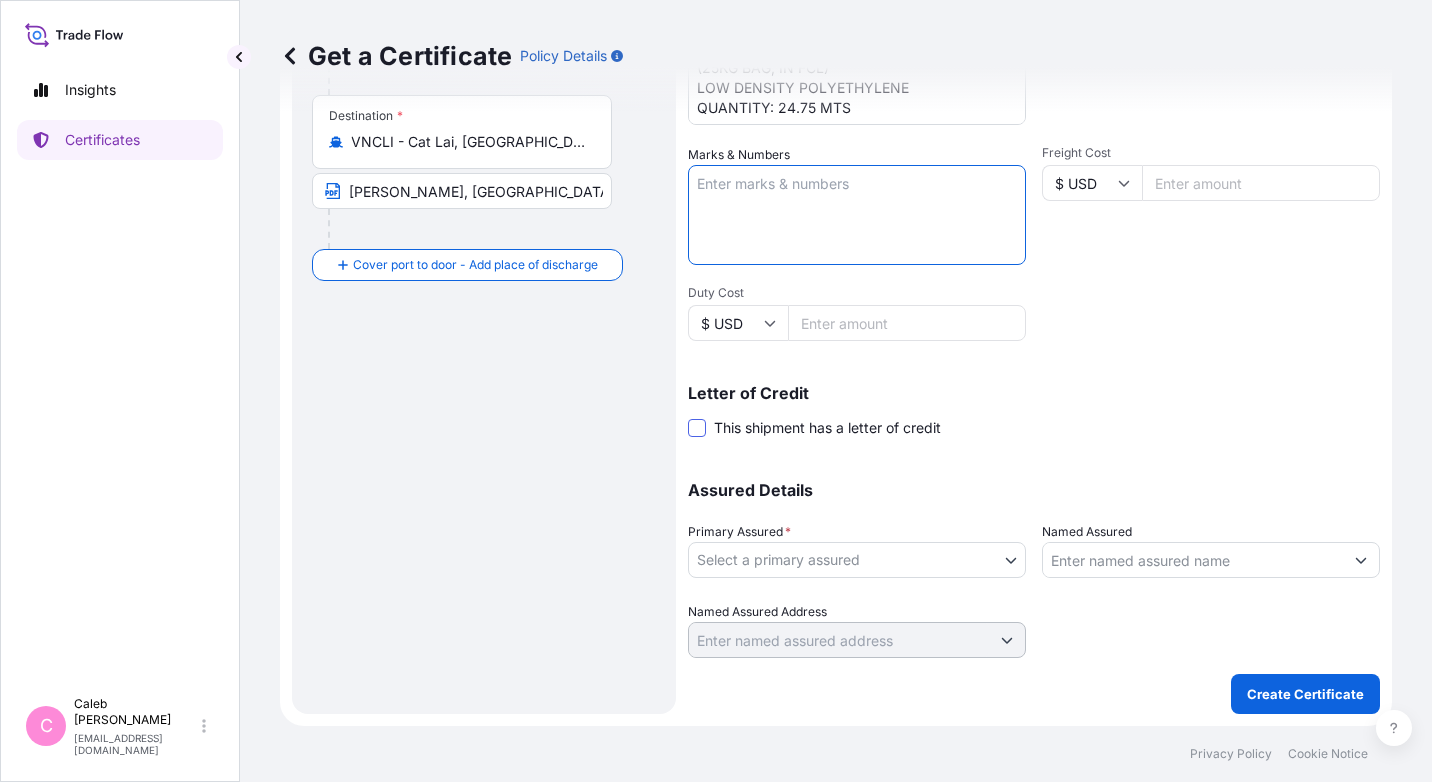 click at bounding box center (697, 428) 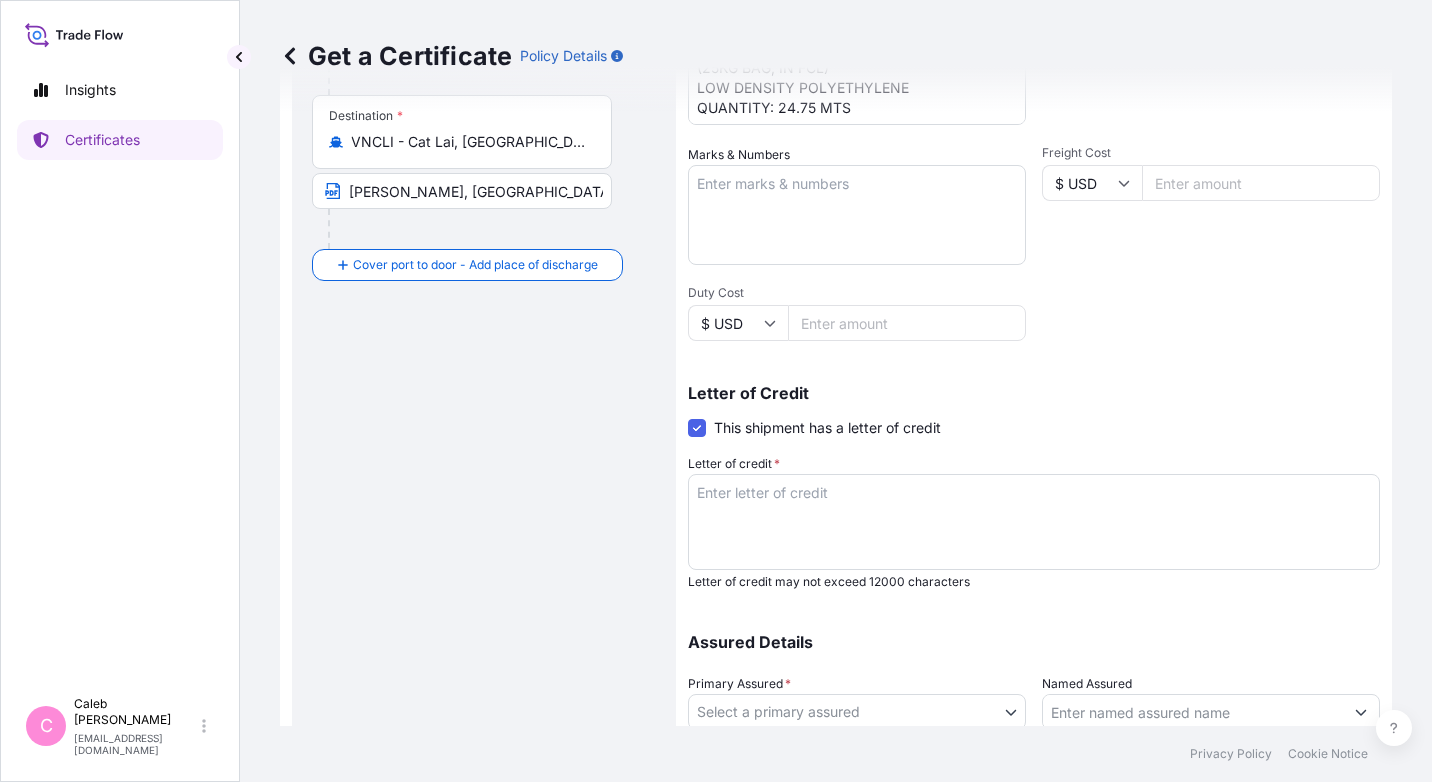 click on "Letter of credit *" at bounding box center [1034, 522] 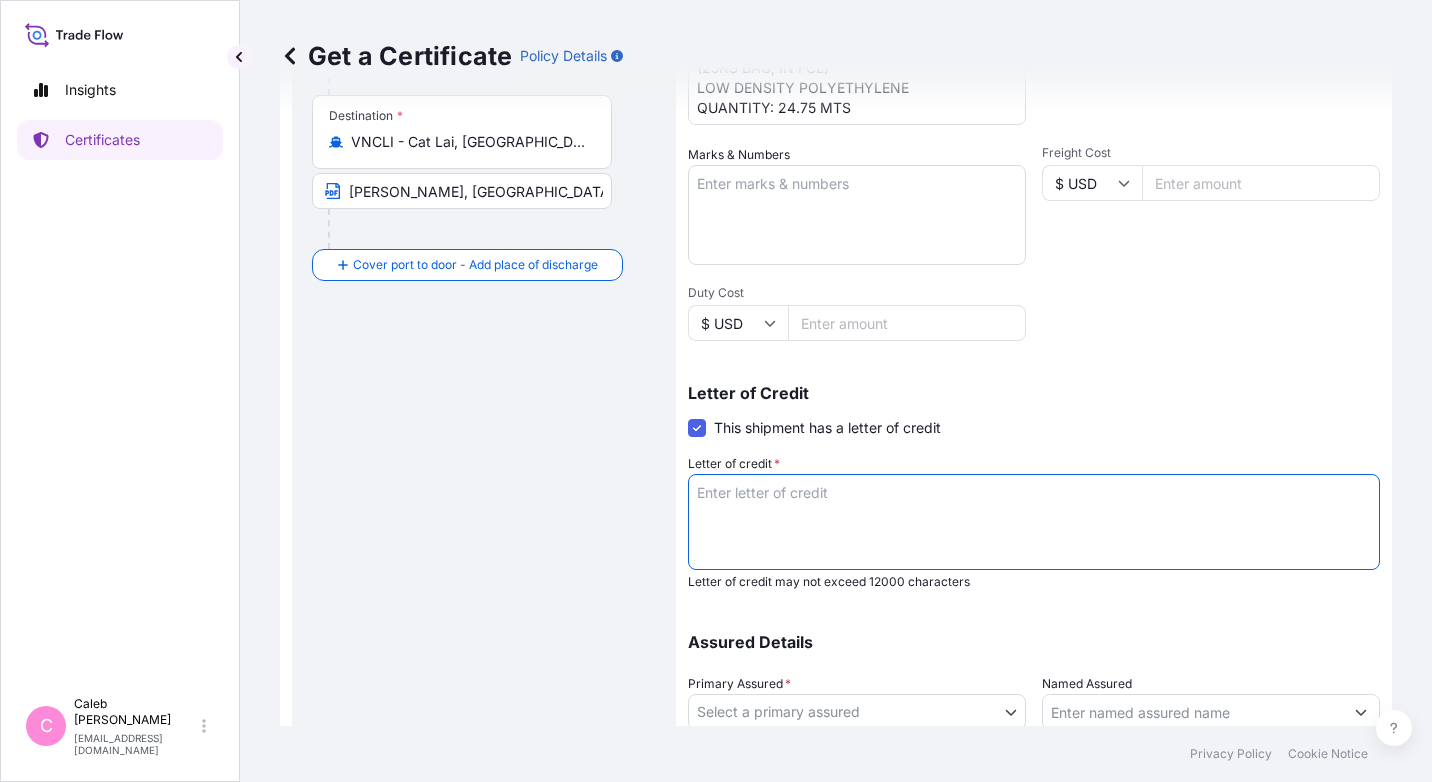 paste on "LC NUMBER: 0923IL2500310" 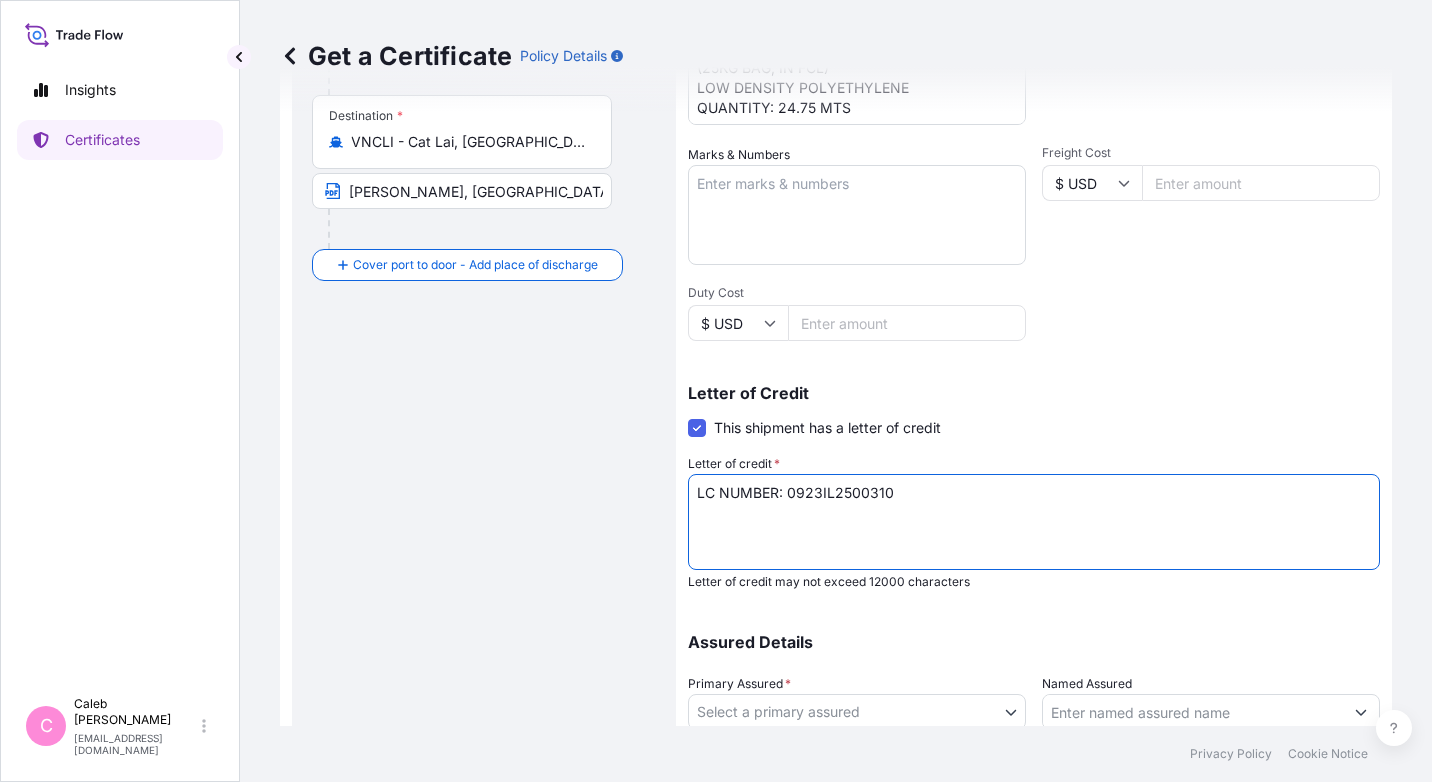 click on "LC NUMBER: 0923IL2500310" at bounding box center (1034, 522) 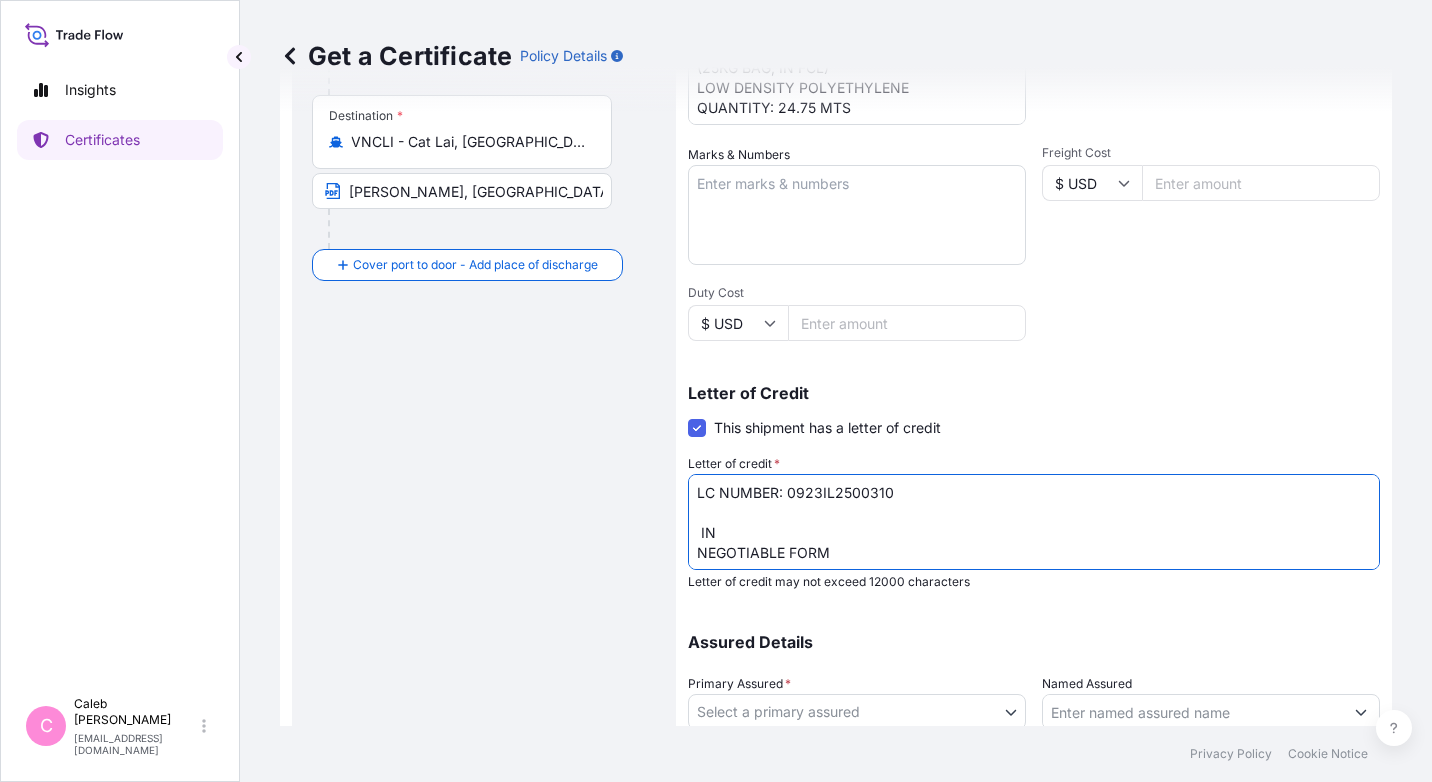 drag, startPoint x: 710, startPoint y: 524, endPoint x: 724, endPoint y: 529, distance: 14.866069 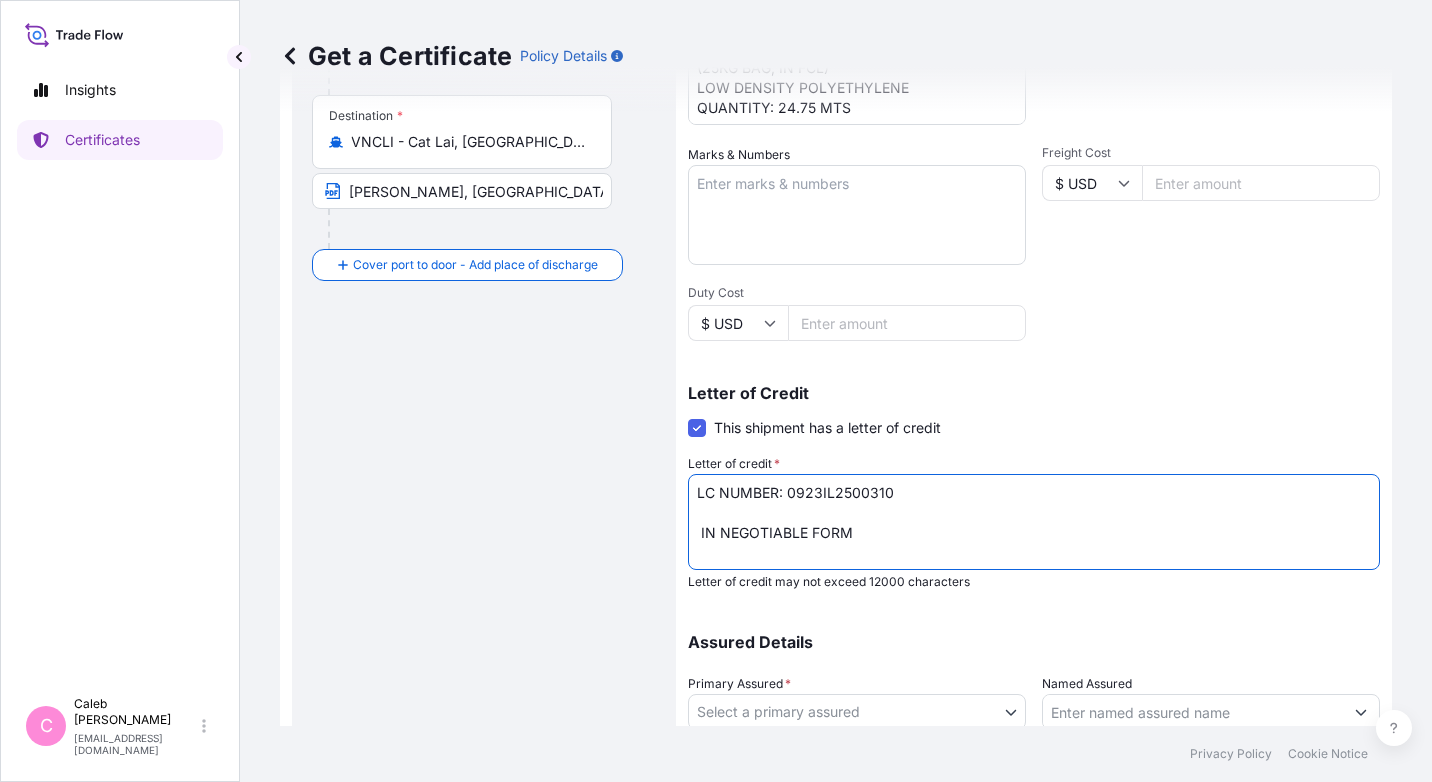 click on "LC NUMBER: 0923IL2500310
IN NEGOTIABLE FORM" at bounding box center (1034, 522) 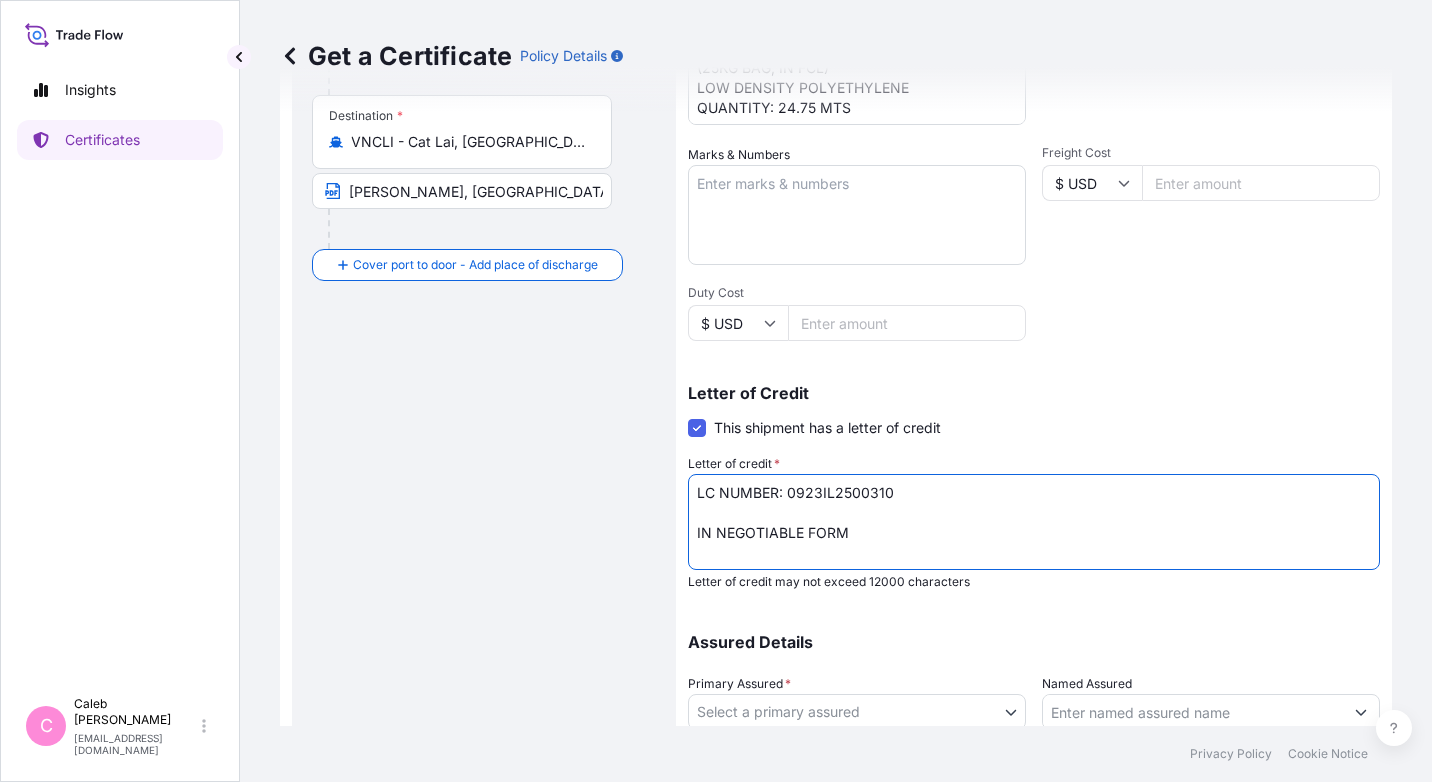 click on "LC NUMBER: 0923IL2500310
IN NEGOTIABLE FORM" at bounding box center [1034, 522] 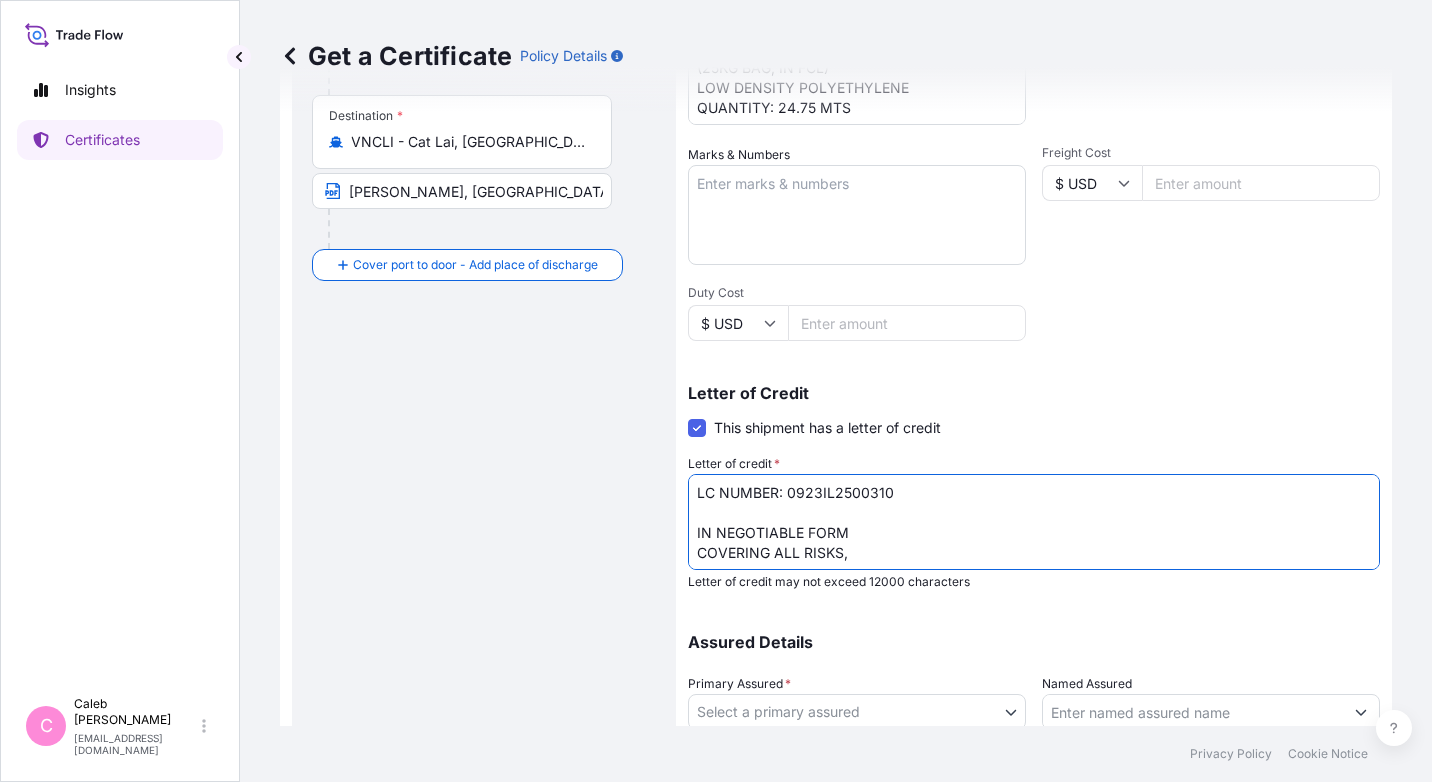 scroll, scrollTop: 12, scrollLeft: 0, axis: vertical 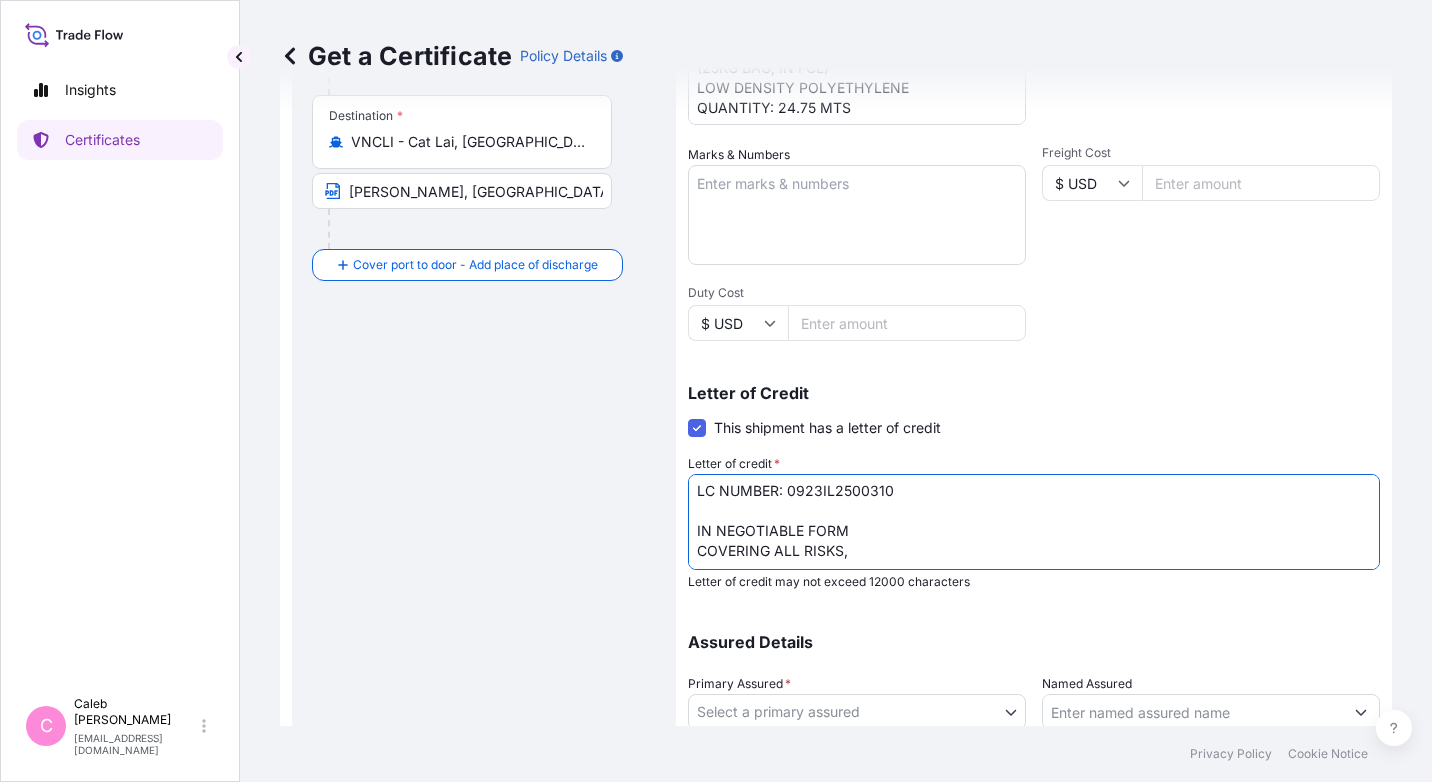 click on "LC NUMBER: 0923IL2500310
IN NEGOTIABLE FORM
COVERING ALL RISKS," at bounding box center (1034, 522) 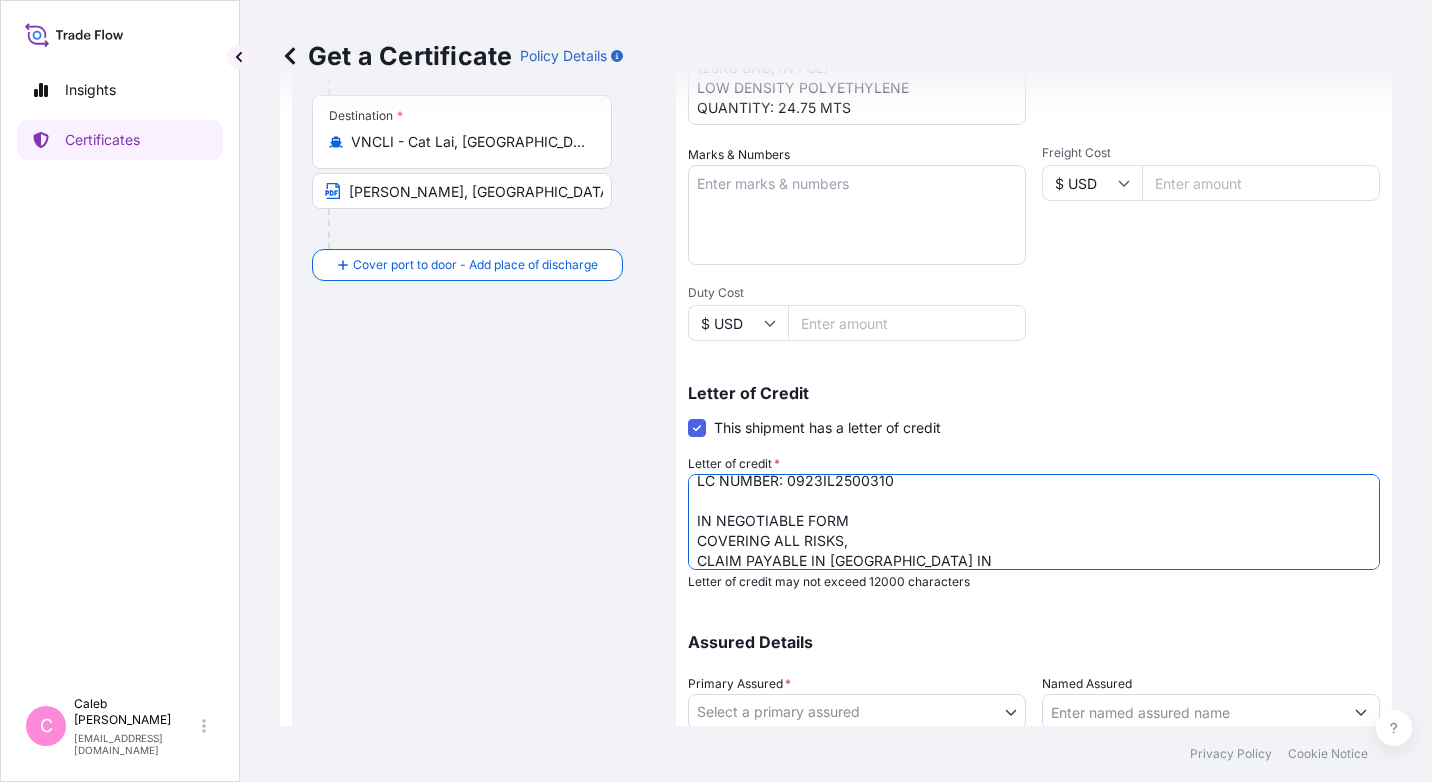 scroll, scrollTop: 32, scrollLeft: 0, axis: vertical 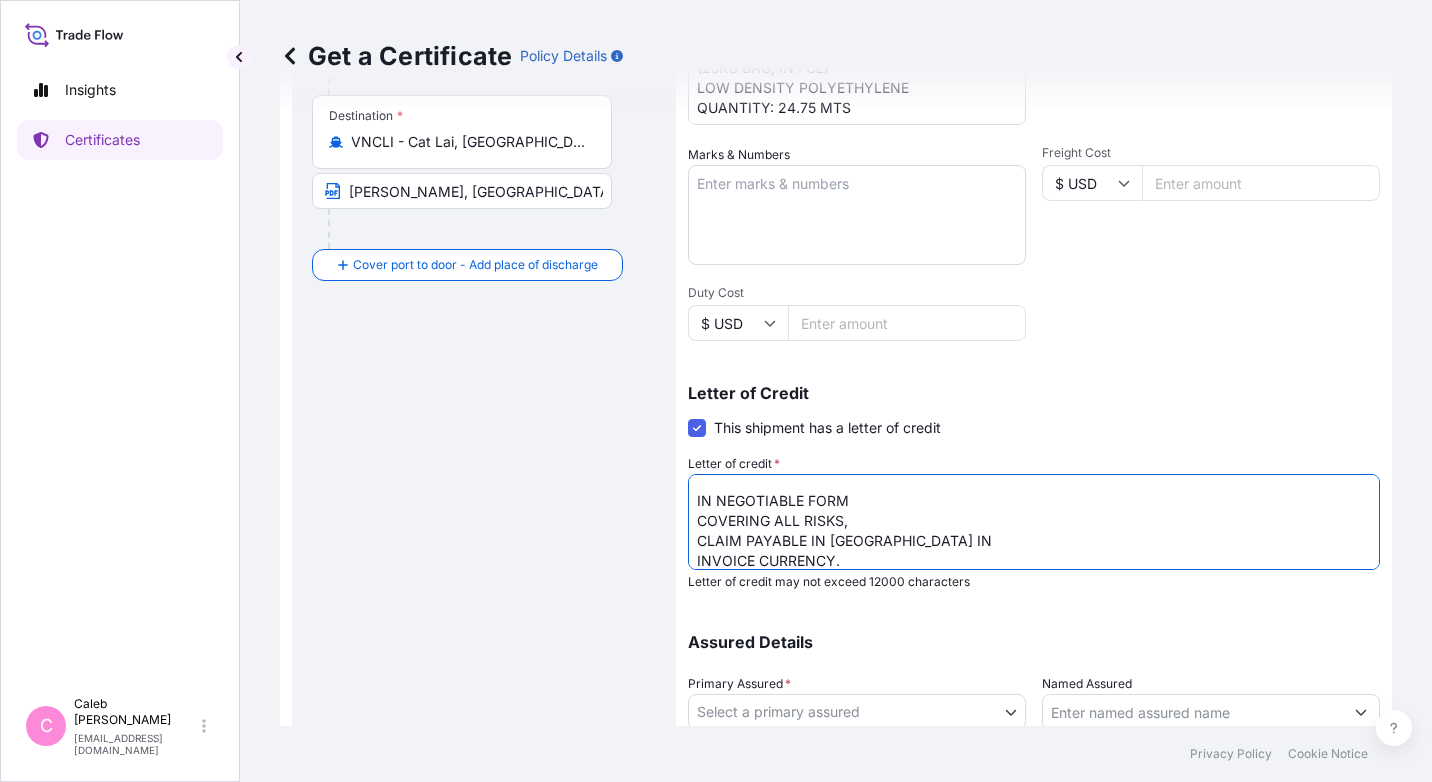 click on "LC NUMBER: 0923IL2500310
IN NEGOTIABLE FORM
COVERING ALL RISKS,
CLAIM PAYABLE IN [GEOGRAPHIC_DATA] IN
INVOICE CURRENCY." at bounding box center [1034, 522] 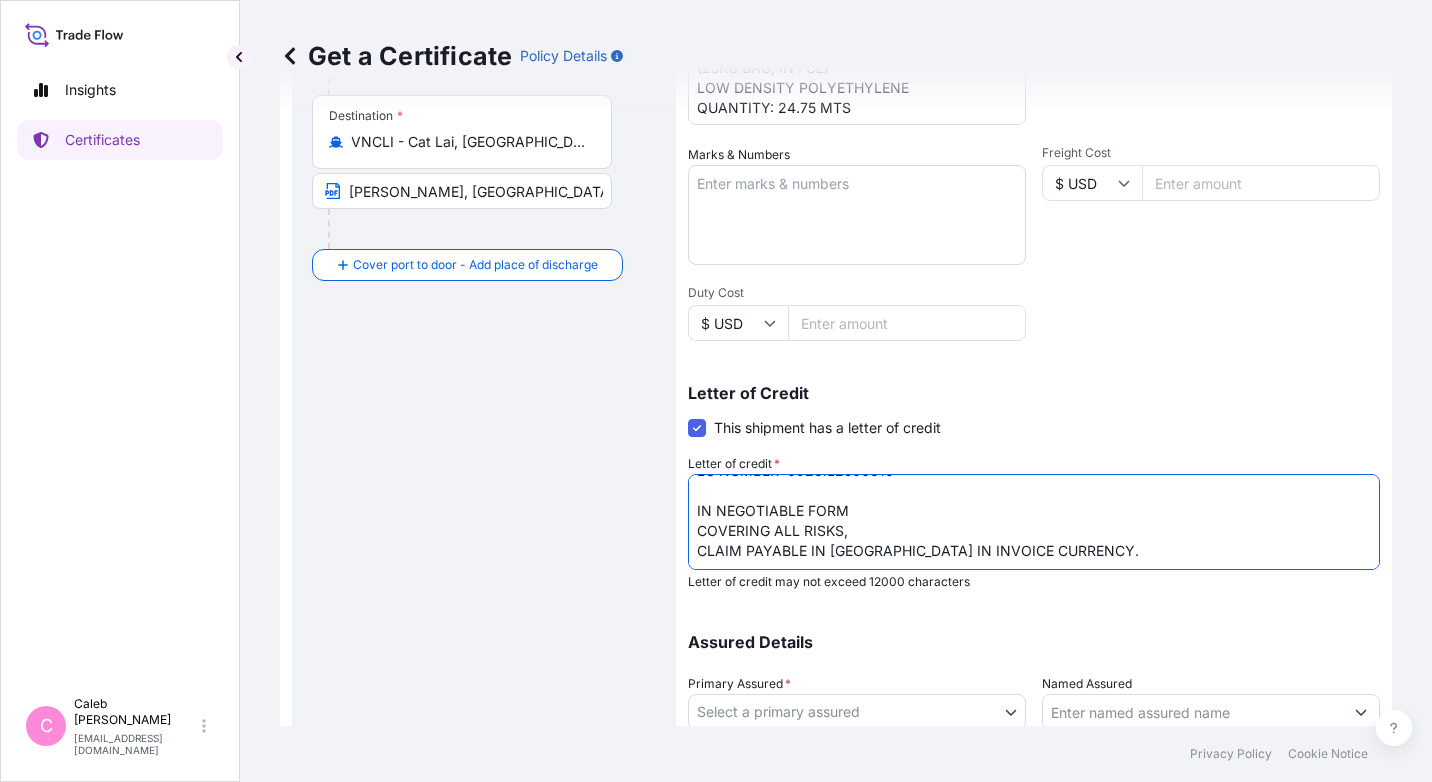 scroll, scrollTop: 22, scrollLeft: 0, axis: vertical 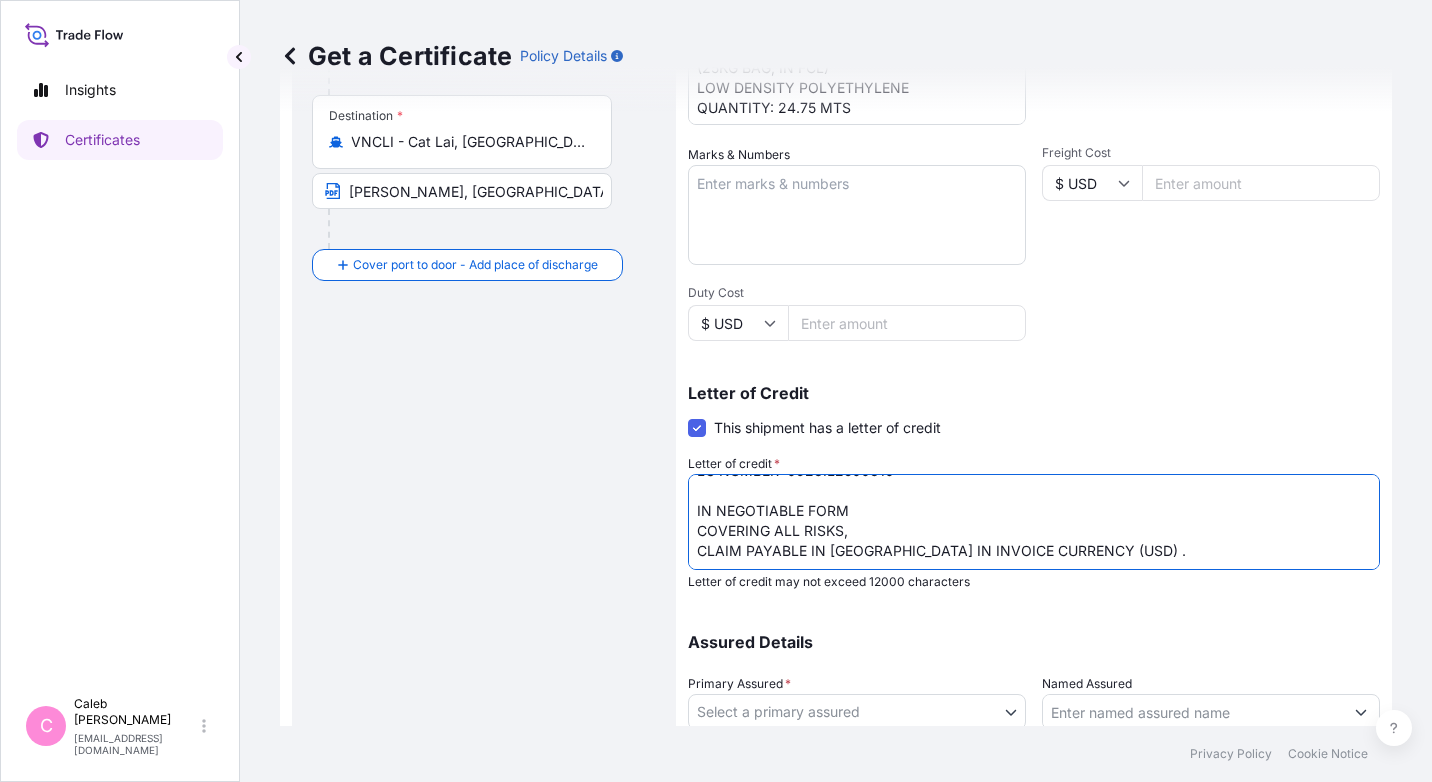click on "LC NUMBER: 0923IL2500310
IN NEGOTIABLE FORM
COVERING ALL RISKS,
CLAIM PAYABLE IN [GEOGRAPHIC_DATA] IN INVOICE CURRENCY (USD) ." at bounding box center (1034, 522) 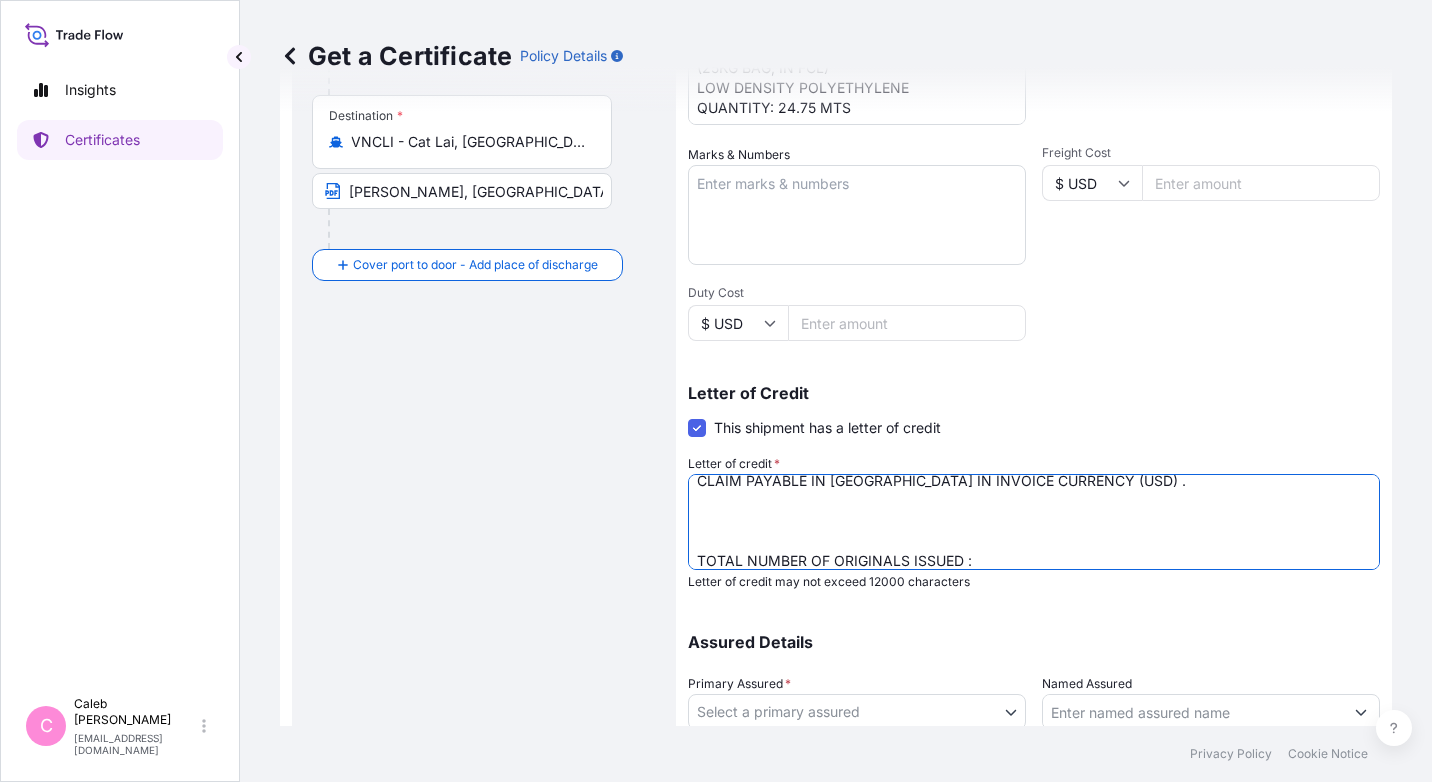 click on "Route Details Reset Route Details   Cover door to port - Add loading place Place of loading Road / [GEOGRAPHIC_DATA] / Inland Origin * [GEOGRAPHIC_DATA] [GEOGRAPHIC_DATA], [GEOGRAPHIC_DATA] Main transport mode [GEOGRAPHIC_DATA] Destination * VNCLI - [GEOGRAPHIC_DATA], [GEOGRAPHIC_DATA], [GEOGRAPHIC_DATA], [GEOGRAPHIC_DATA] via Cat Lai [GEOGRAPHIC_DATA], [GEOGRAPHIC_DATA] Cover port to door - Add place of discharge Road / [GEOGRAPHIC_DATA] / Inland Place of Discharge" at bounding box center (484, 285) 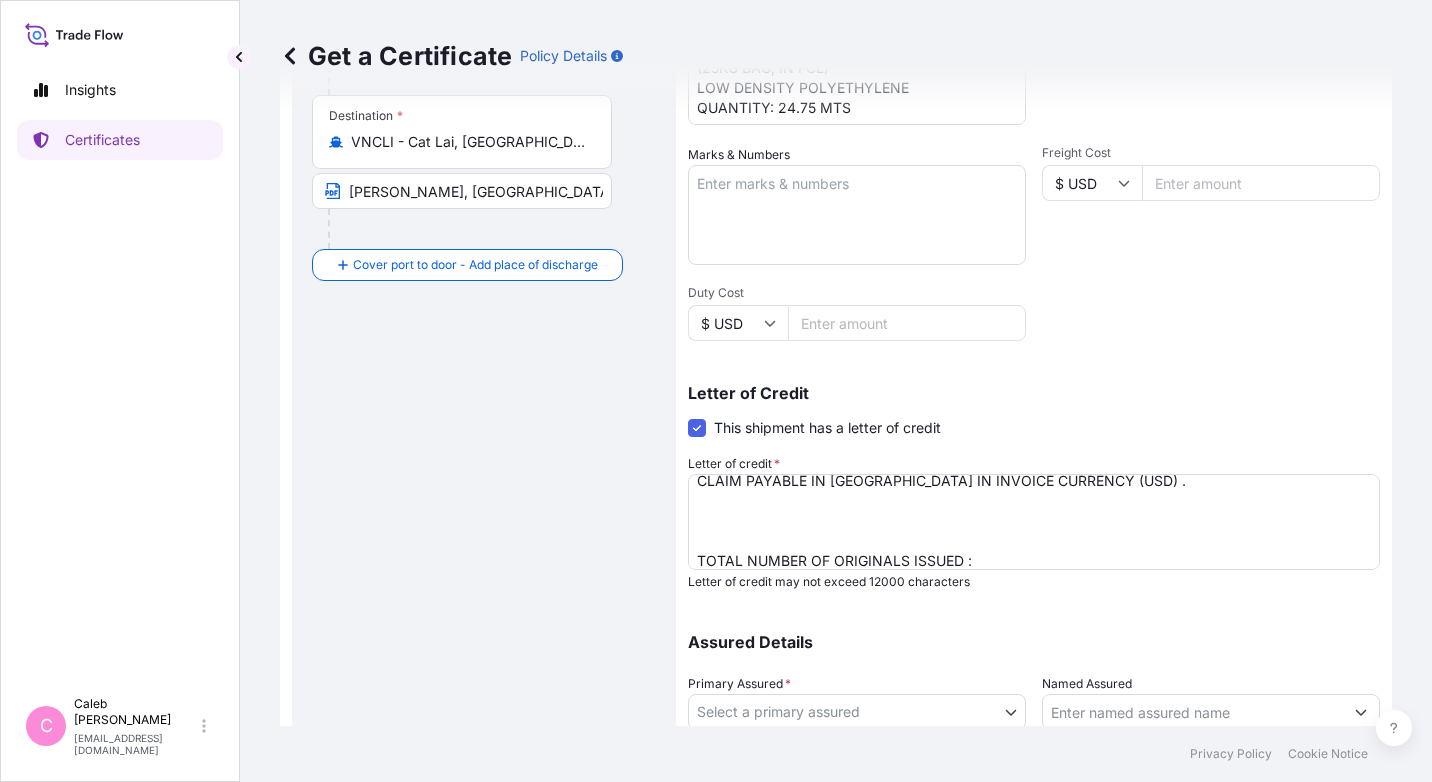 click on "LC NUMBER: 0923IL2500310
IN NEGOTIABLE FORM
COVERING ALL RISKS,
CLAIM PAYABLE IN [GEOGRAPHIC_DATA] IN INVOICE CURRENCY (USD) .
TOTAL NUMBER OF ORIGINALS ISSUED :" at bounding box center [1034, 522] 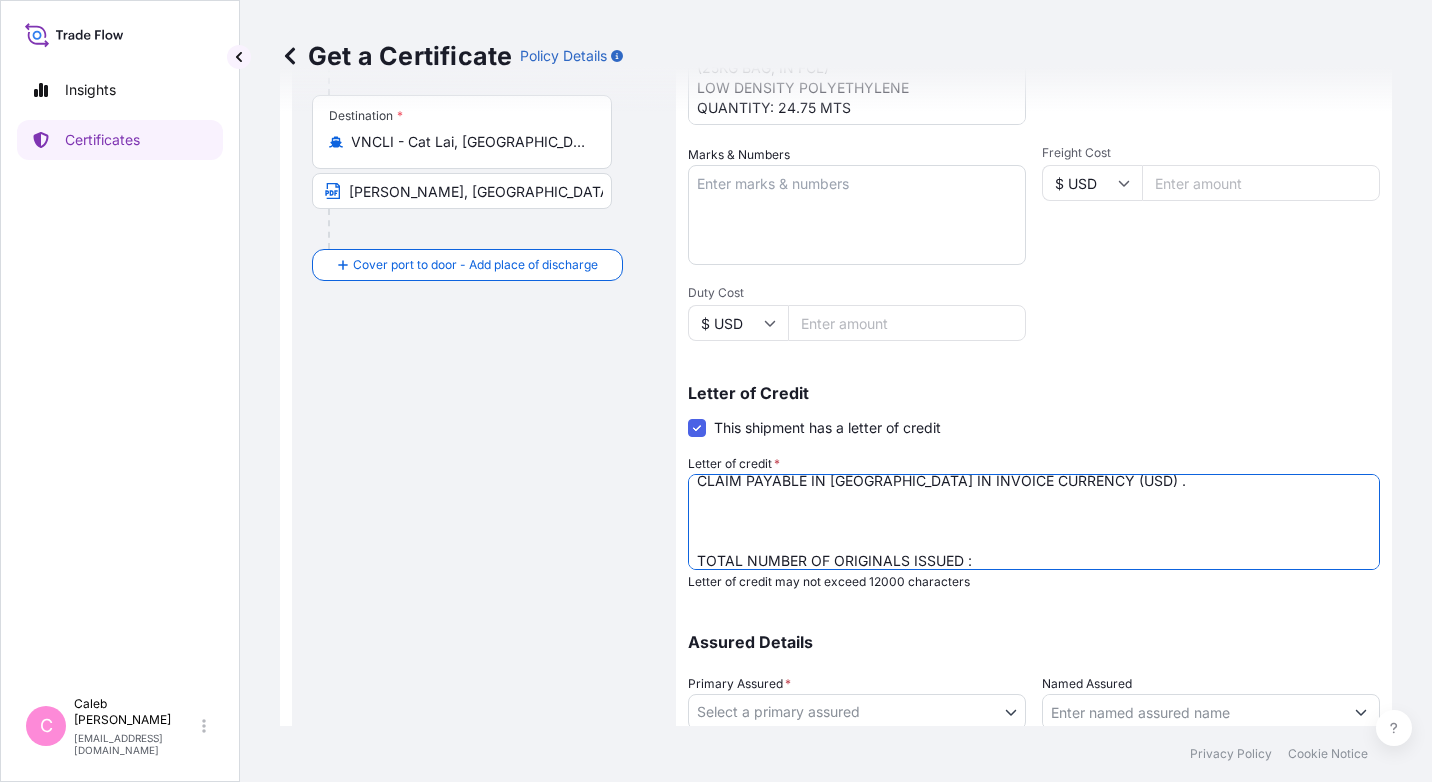 click on "LC NUMBER: 0923IL2500310
IN NEGOTIABLE FORM
COVERING ALL RISKS,
CLAIM PAYABLE IN [GEOGRAPHIC_DATA] IN INVOICE CURRENCY (USD) .
TOTAL NUMBER OF ORIGINALS ISSUED :" at bounding box center (1034, 522) 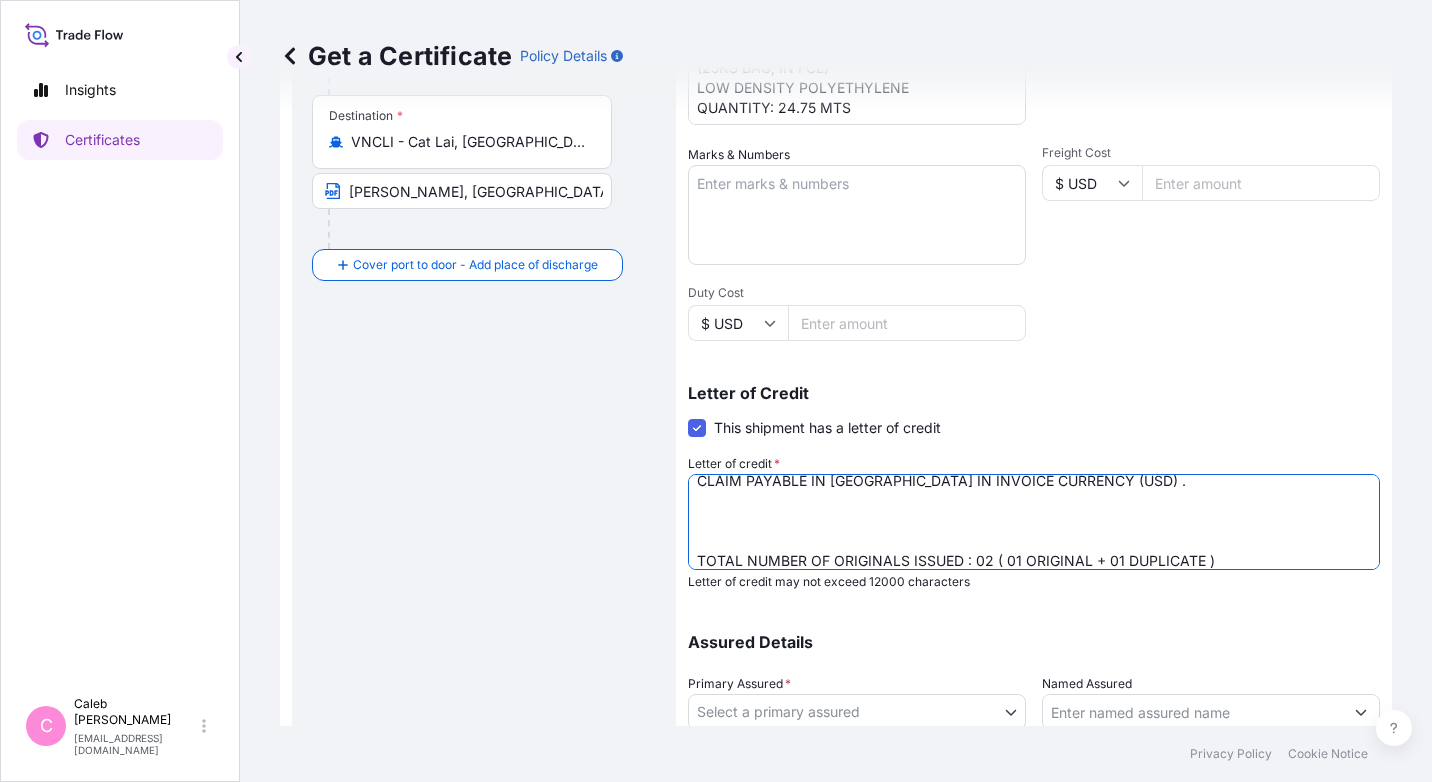 click on "LC NUMBER: 0923IL2500310
IN NEGOTIABLE FORM
COVERING ALL RISKS,
CLAIM PAYABLE IN [GEOGRAPHIC_DATA] IN INVOICE CURRENCY (USD) .
TOTAL NUMBER OF ORIGINALS ISSUED : 02 ( 01 ORIGINAL + 01 DUPLICATE )" at bounding box center (1034, 522) 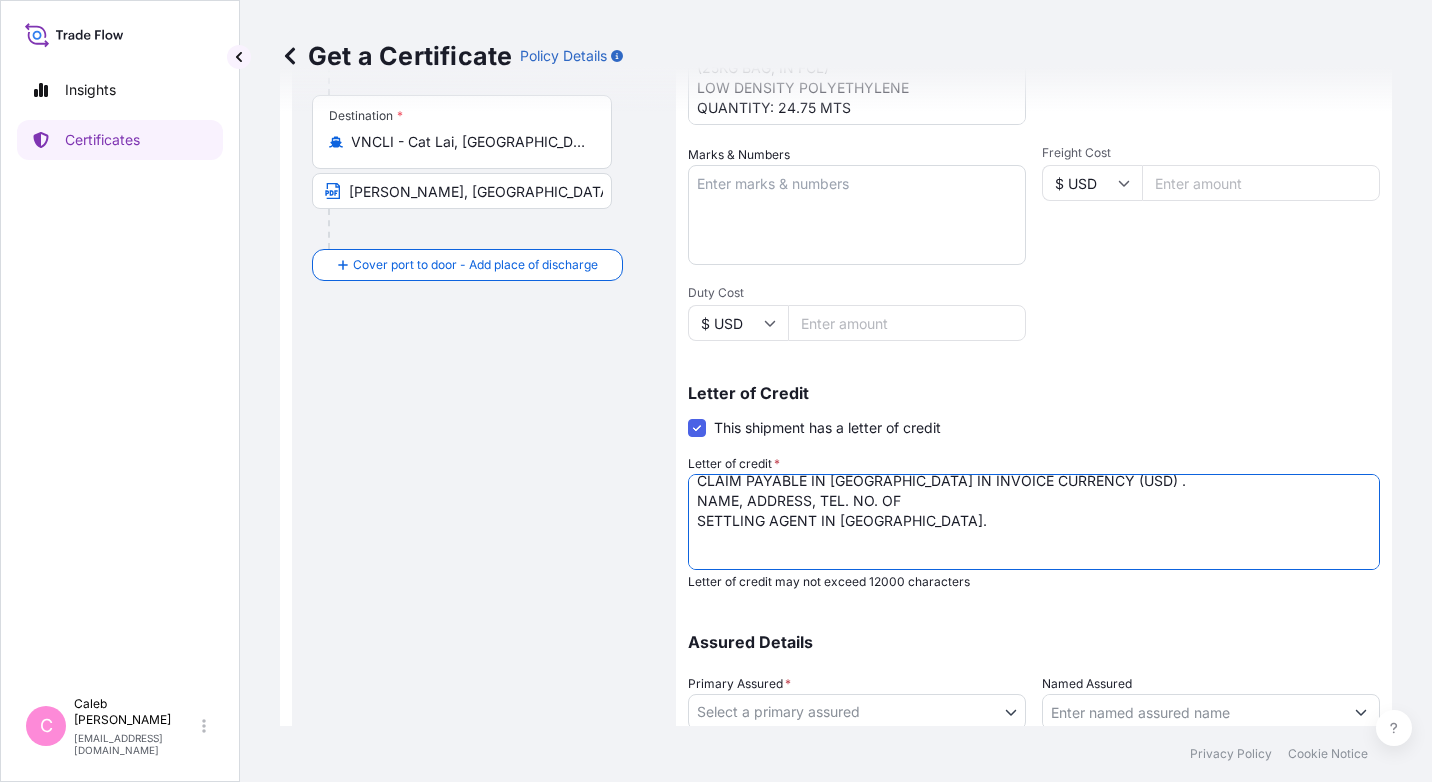 click on "LC NUMBER: 0923IL2500310
IN NEGOTIABLE FORM
COVERING ALL RISKS,
CLAIM PAYABLE IN [GEOGRAPHIC_DATA] IN INVOICE CURRENCY (USD) .
NAME, ADDRESS, TEL. NO. OF
SETTLING AGENT IN [GEOGRAPHIC_DATA].
TOTAL NUMBER OF ORIGINALS ISSUED : 02 ( 01 ORIGINAL + 01 DUPLICATE )" at bounding box center [1034, 522] 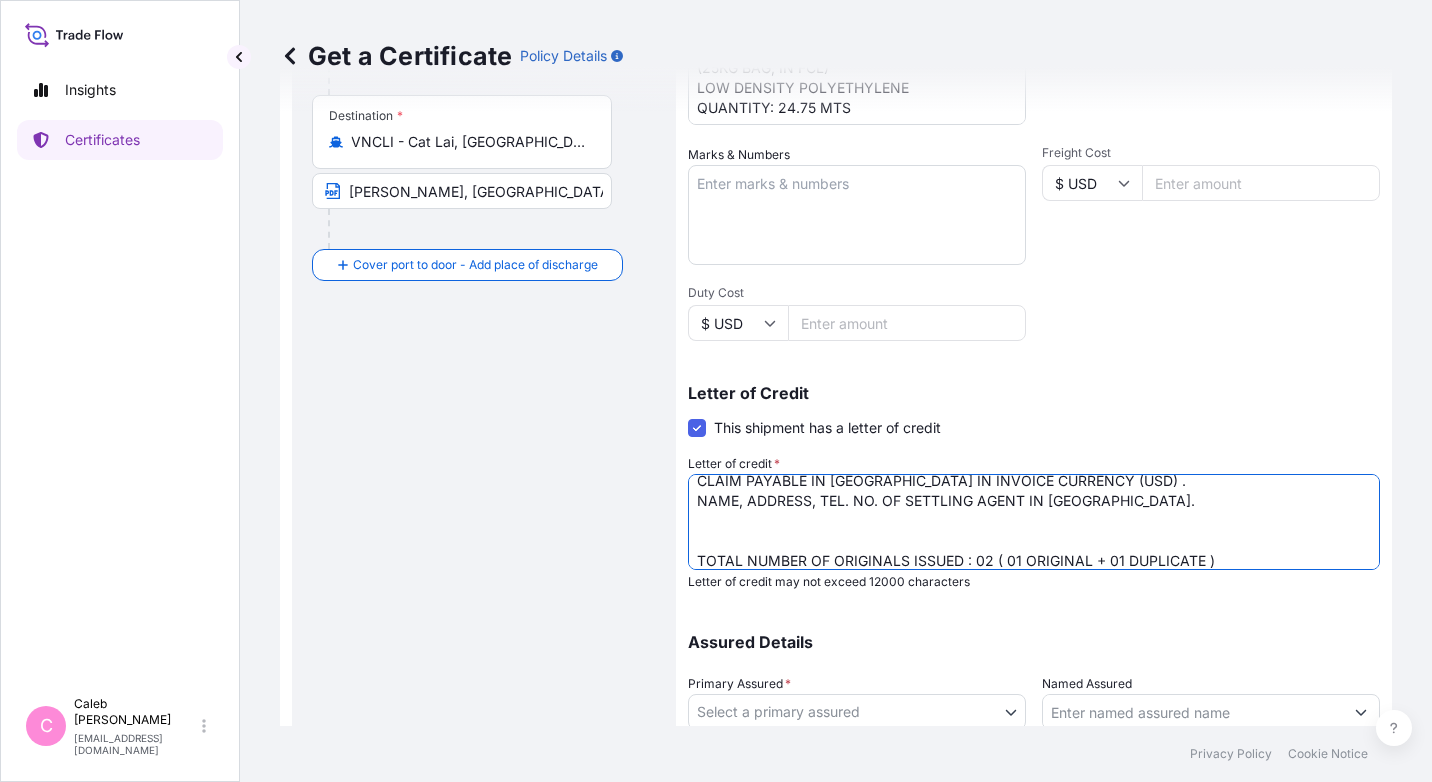 click on "LC NUMBER: 0923IL2500310
IN NEGOTIABLE FORM
COVERING ALL RISKS,
CLAIM PAYABLE IN [GEOGRAPHIC_DATA] IN INVOICE CURRENCY (USD) .
NAME, ADDRESS, TEL. NO. OF SETTLING AGENT IN [GEOGRAPHIC_DATA].
TOTAL NUMBER OF ORIGINALS ISSUED : 02 ( 01 ORIGINAL + 01 DUPLICATE )" at bounding box center (1034, 522) 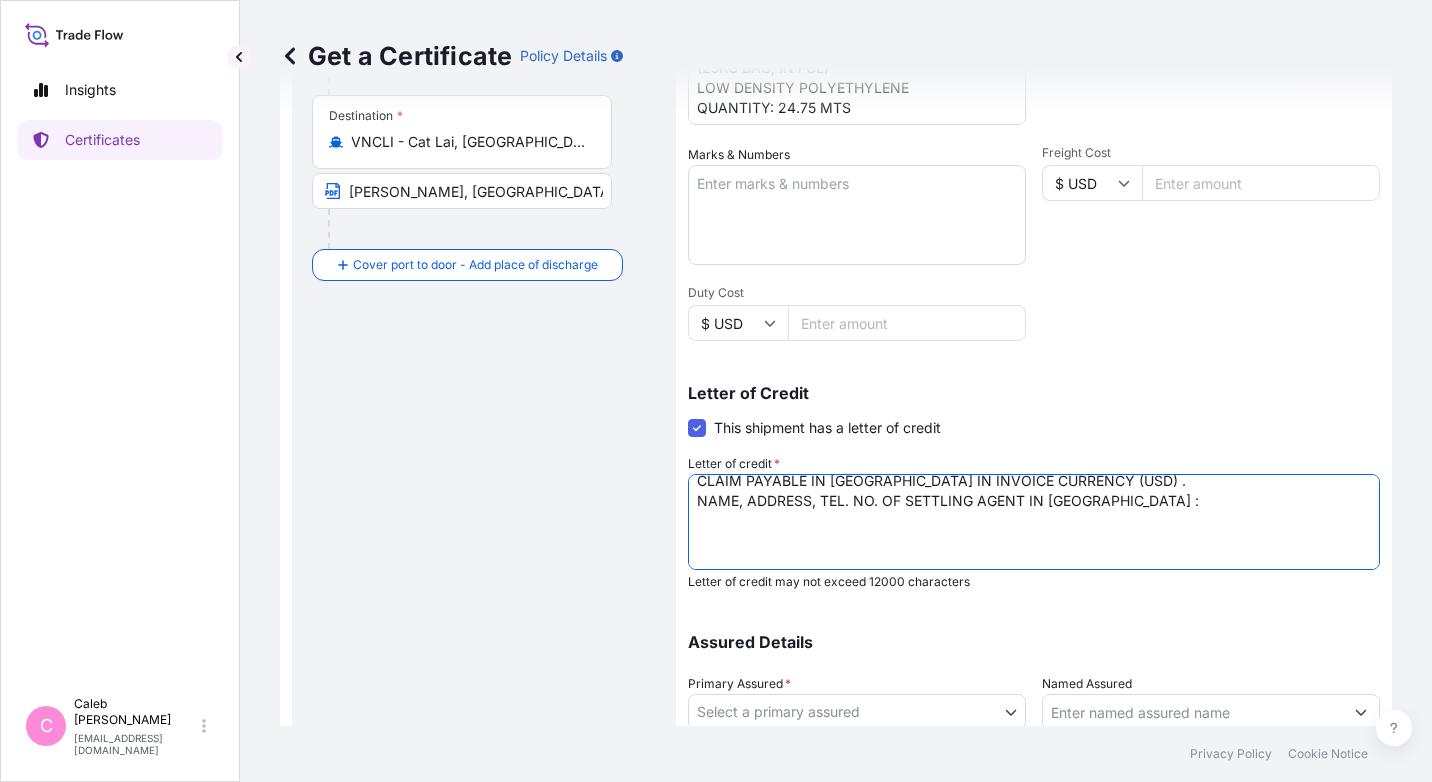 paste on "Baoviet Insurance" 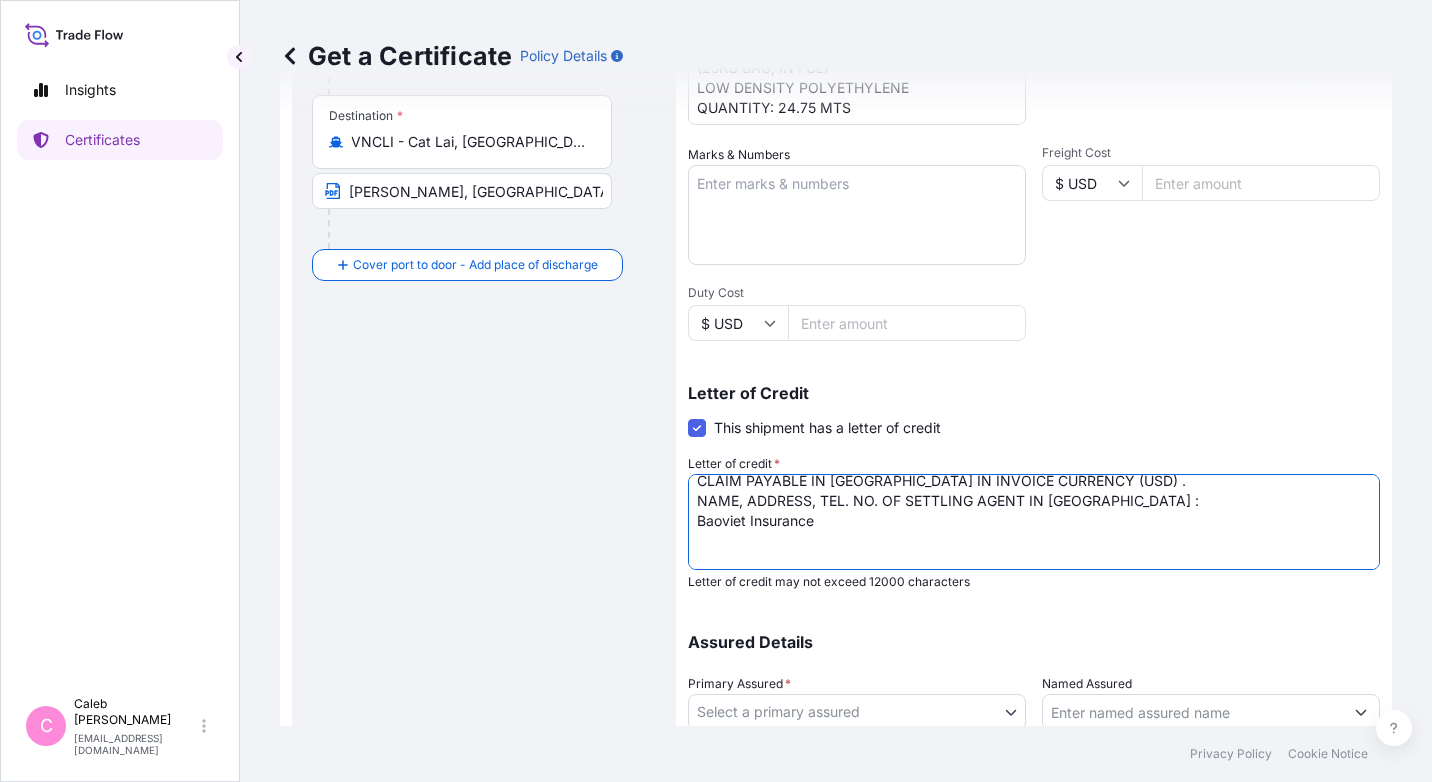 click on "LC NUMBER: 0923IL2500310
IN NEGOTIABLE FORM
COVERING ALL RISKS,
CLAIM PAYABLE IN [GEOGRAPHIC_DATA] IN INVOICE CURRENCY (USD) .
NAME, ADDRESS, TEL. NO. OF SETTLING AGENT IN [GEOGRAPHIC_DATA] :
Baoviet Insurance
TOTAL NUMBER OF ORIGINALS ISSUED : 02 ( 01 ORIGINAL + 01 DUPLICATE )" at bounding box center (1034, 522) 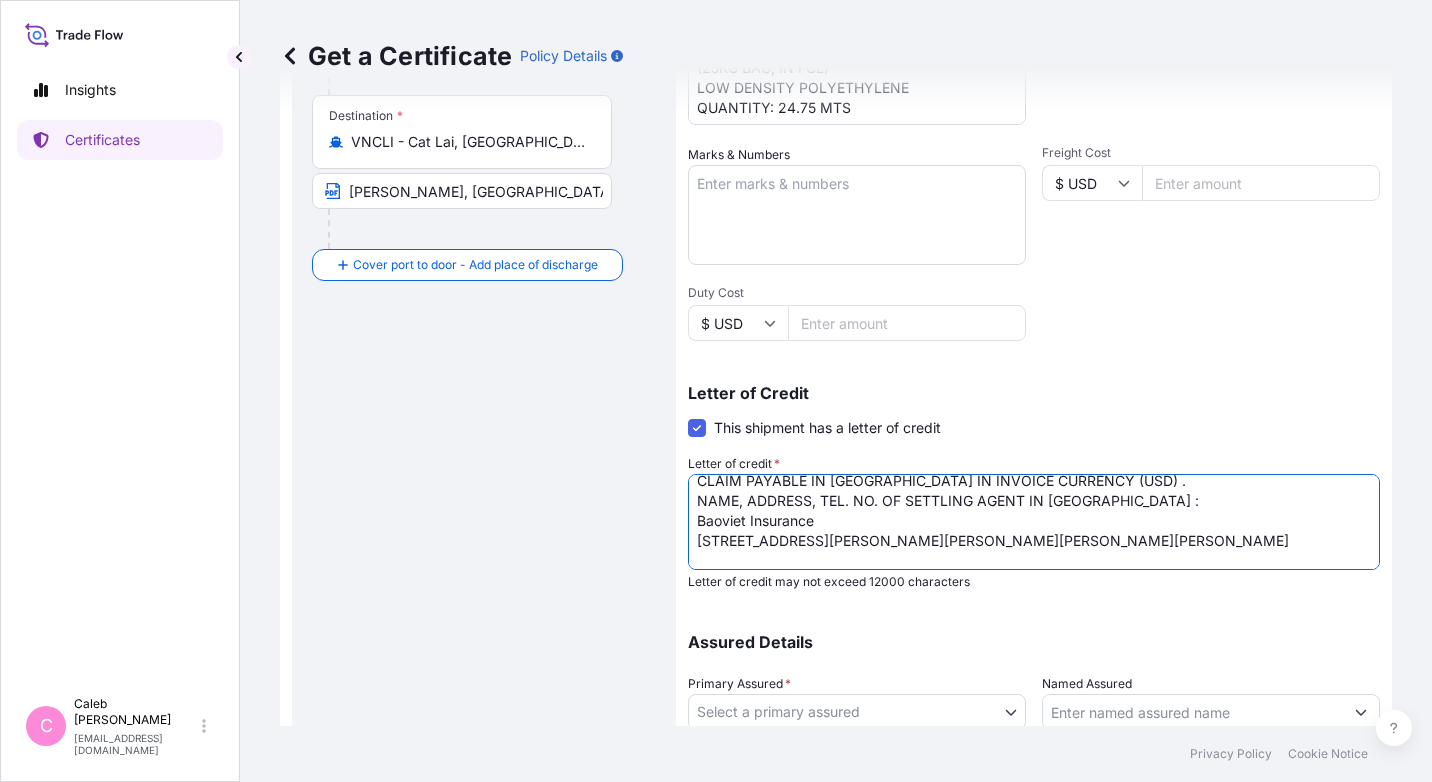 click on "LC NUMBER: 0923IL2500310
IN NEGOTIABLE FORM
COVERING ALL RISKS,
CLAIM PAYABLE IN [GEOGRAPHIC_DATA] IN INVOICE CURRENCY (USD) .
NAME, ADDRESS, TEL. NO. OF SETTLING AGENT IN [GEOGRAPHIC_DATA] :
Baoviet Insurance
[STREET_ADDRESS][PERSON_NAME][PERSON_NAME][PERSON_NAME][PERSON_NAME]
TOTAL NUMBER OF ORIGINALS ISSUED : 02 ( 01 ORIGINAL + 01 DUPLICATE )" at bounding box center [1034, 522] 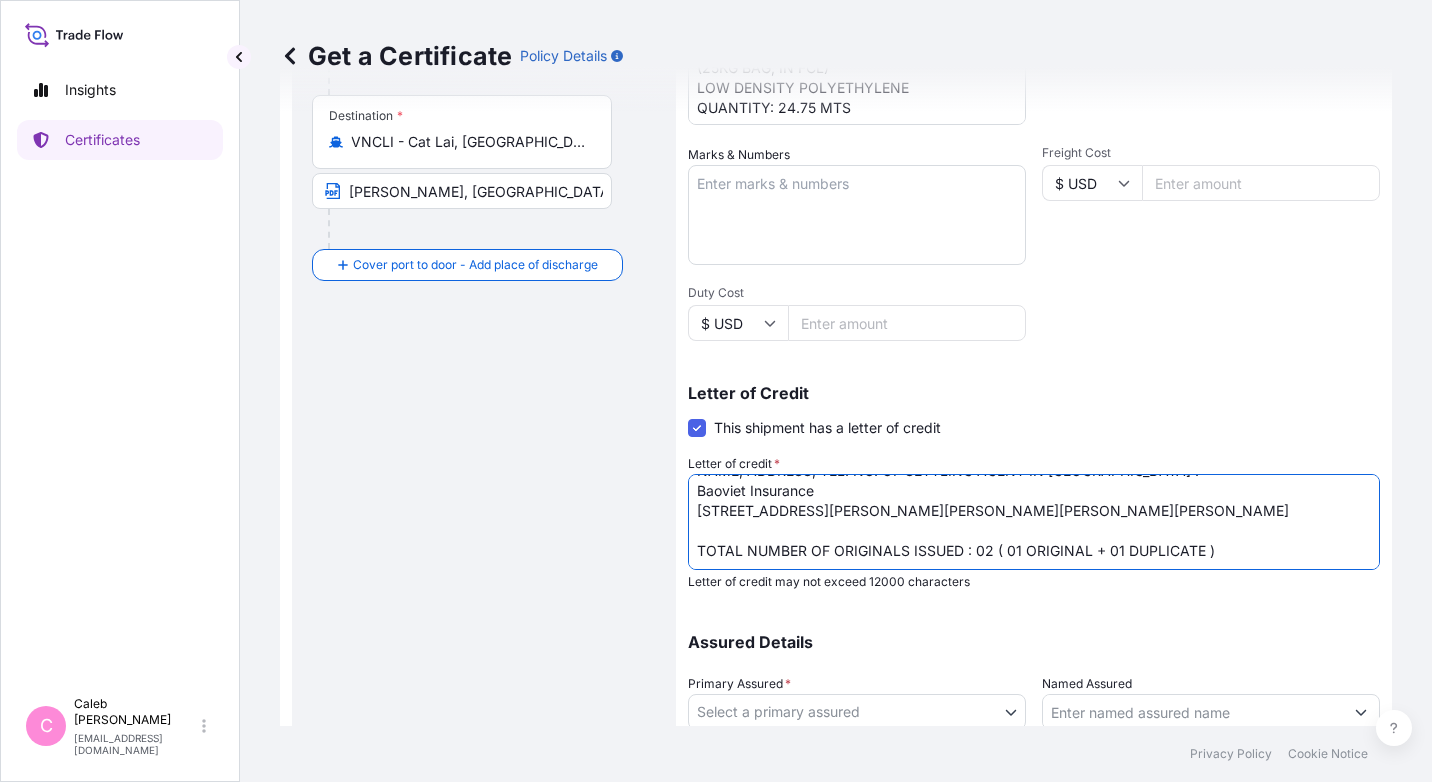 paste on "Tel No.: [PHONE_NUMBER] (24 hours)" 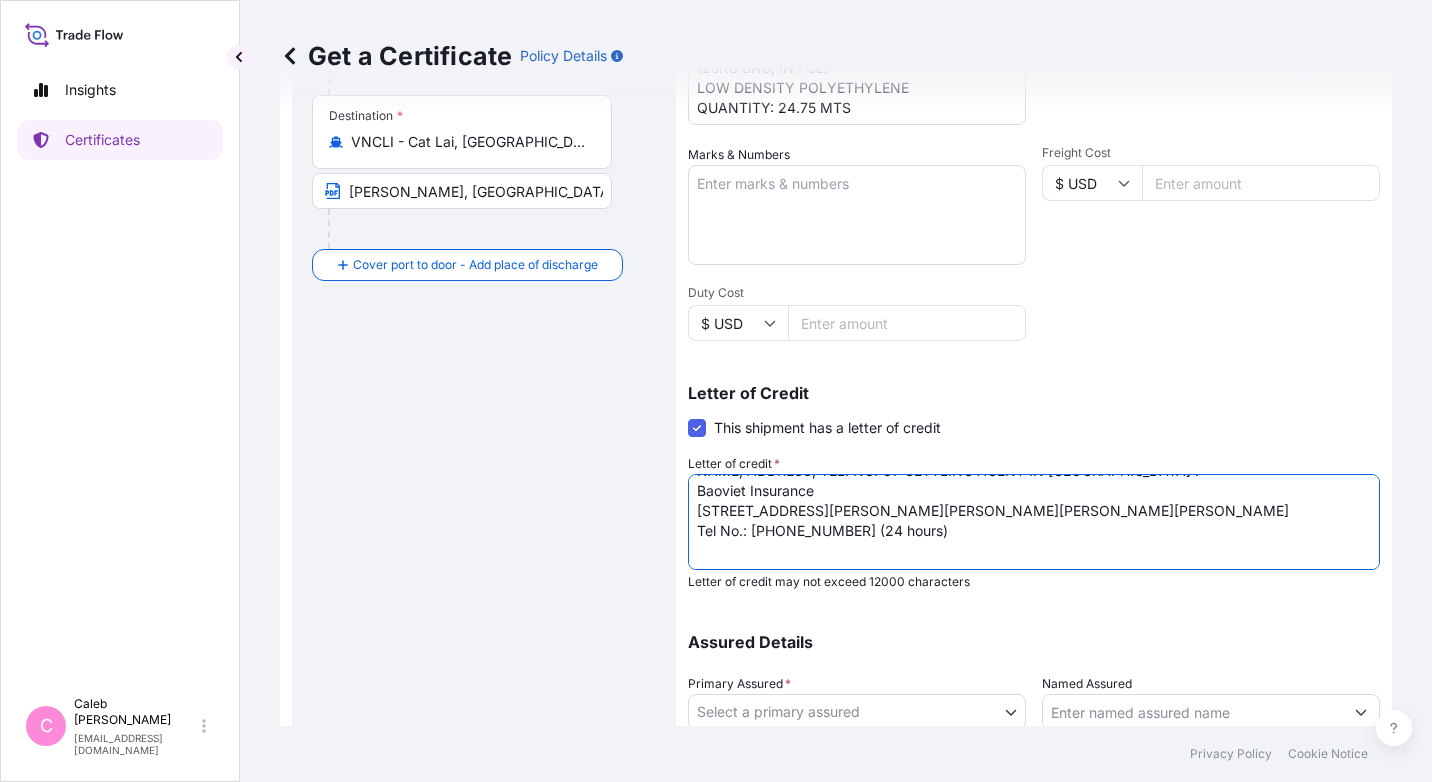 scroll, scrollTop: 132, scrollLeft: 0, axis: vertical 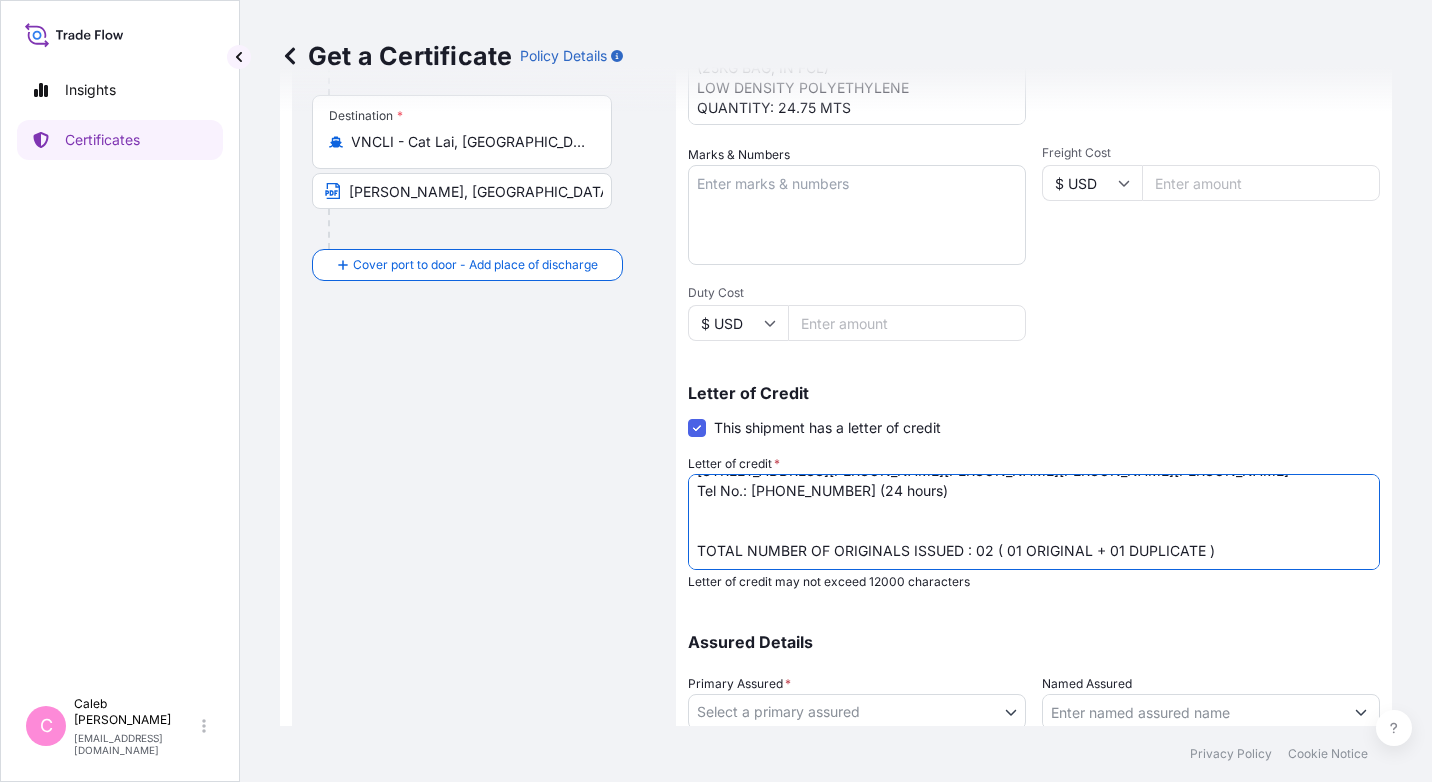 click on "LC NUMBER: 0923IL2500310
IN NEGOTIABLE FORM
COVERING ALL RISKS,
CLAIM PAYABLE IN [GEOGRAPHIC_DATA] IN INVOICE CURRENCY (USD) .
NAME, ADDRESS, TEL. NO. OF SETTLING AGENT IN [GEOGRAPHIC_DATA] :
Baoviet Insurance
[STREET_ADDRESS][PERSON_NAME][PERSON_NAME][PERSON_NAME][PERSON_NAME]
Tel No.: [PHONE_NUMBER] (24 hours)
TOTAL NUMBER OF ORIGINALS ISSUED : 02 ( 01 ORIGINAL + 01 DUPLICATE )" at bounding box center (1034, 522) 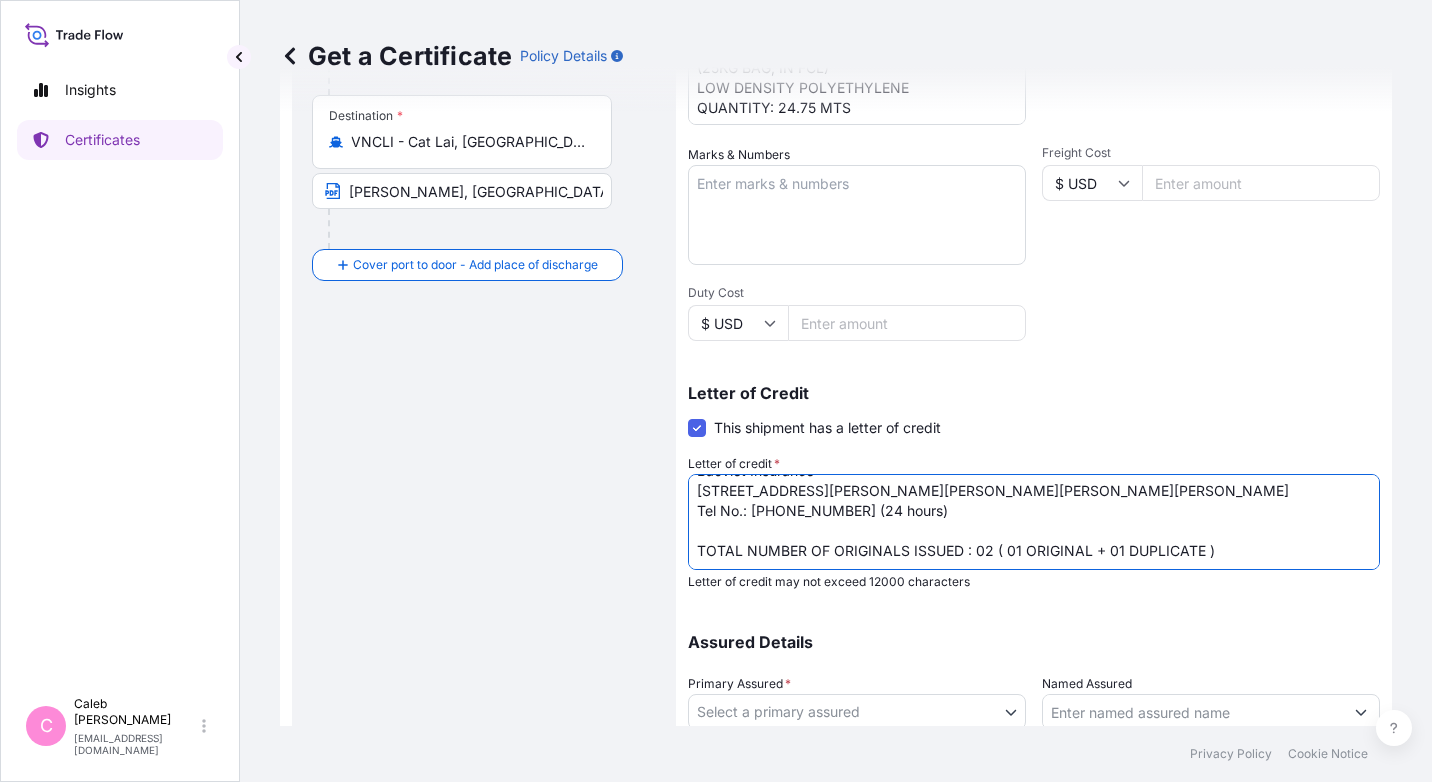 scroll, scrollTop: 142, scrollLeft: 0, axis: vertical 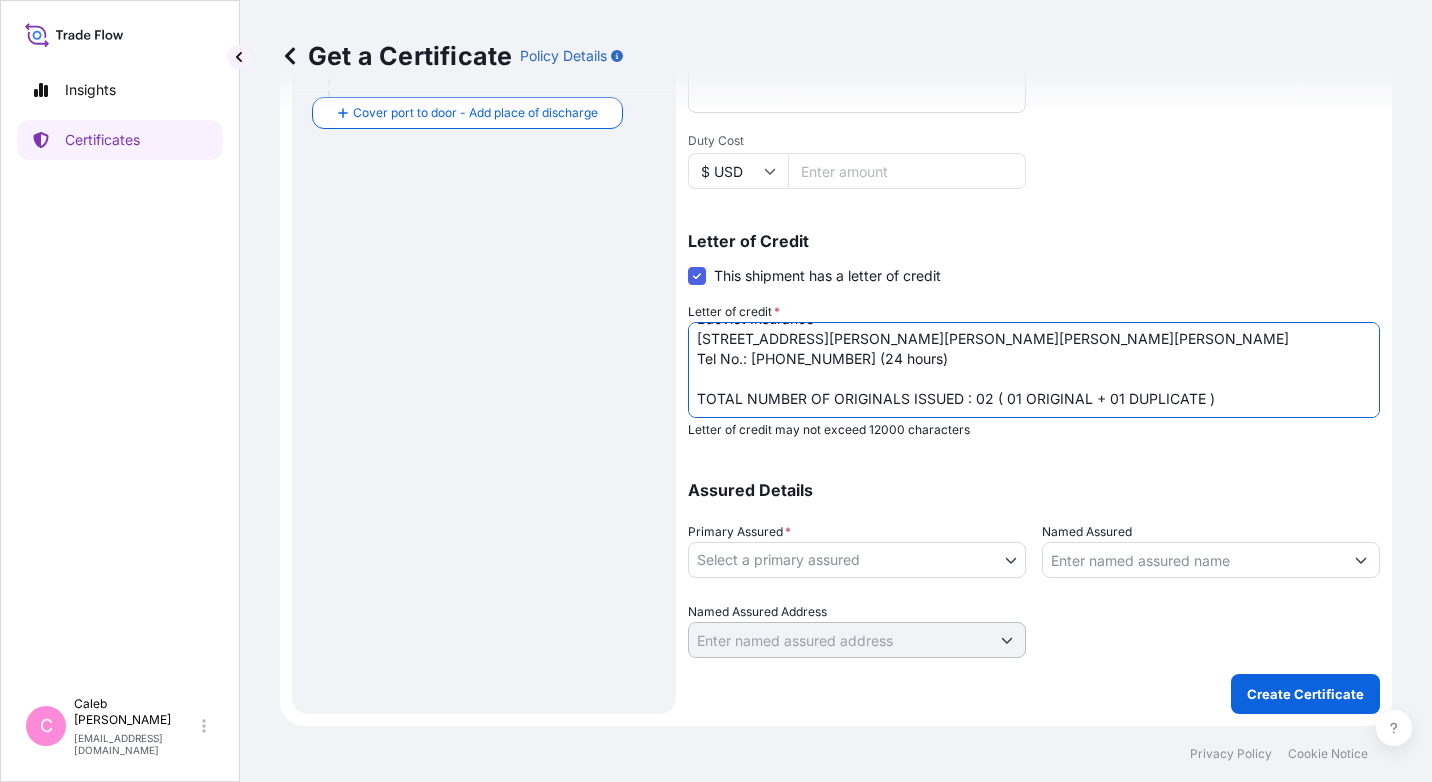 type on "LC NUMBER: 0923IL2500310
IN NEGOTIABLE FORM
COVERING ALL RISKS,
CLAIM PAYABLE IN [GEOGRAPHIC_DATA] IN INVOICE CURRENCY (USD) .
NAME, ADDRESS, TEL. NO. OF SETTLING AGENT IN [GEOGRAPHIC_DATA] :
Baoviet Insurance
[STREET_ADDRESS][PERSON_NAME][PERSON_NAME][PERSON_NAME][PERSON_NAME]
Tel No.: [PHONE_NUMBER] (24 hours)
TOTAL NUMBER OF ORIGINALS ISSUED : 02 ( 01 ORIGINAL + 01 DUPLICATE )" 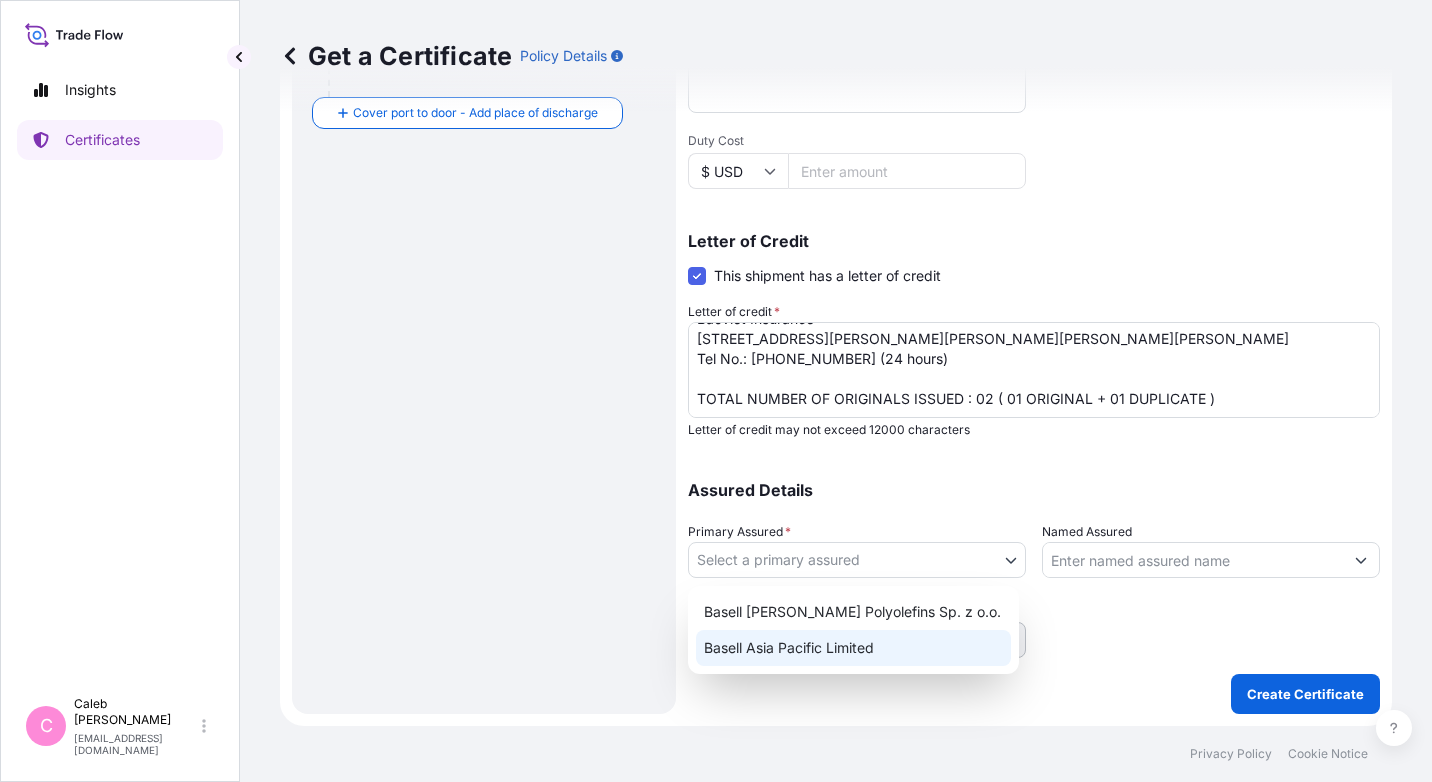 click on "Basell Asia Pacific Limited" at bounding box center [853, 648] 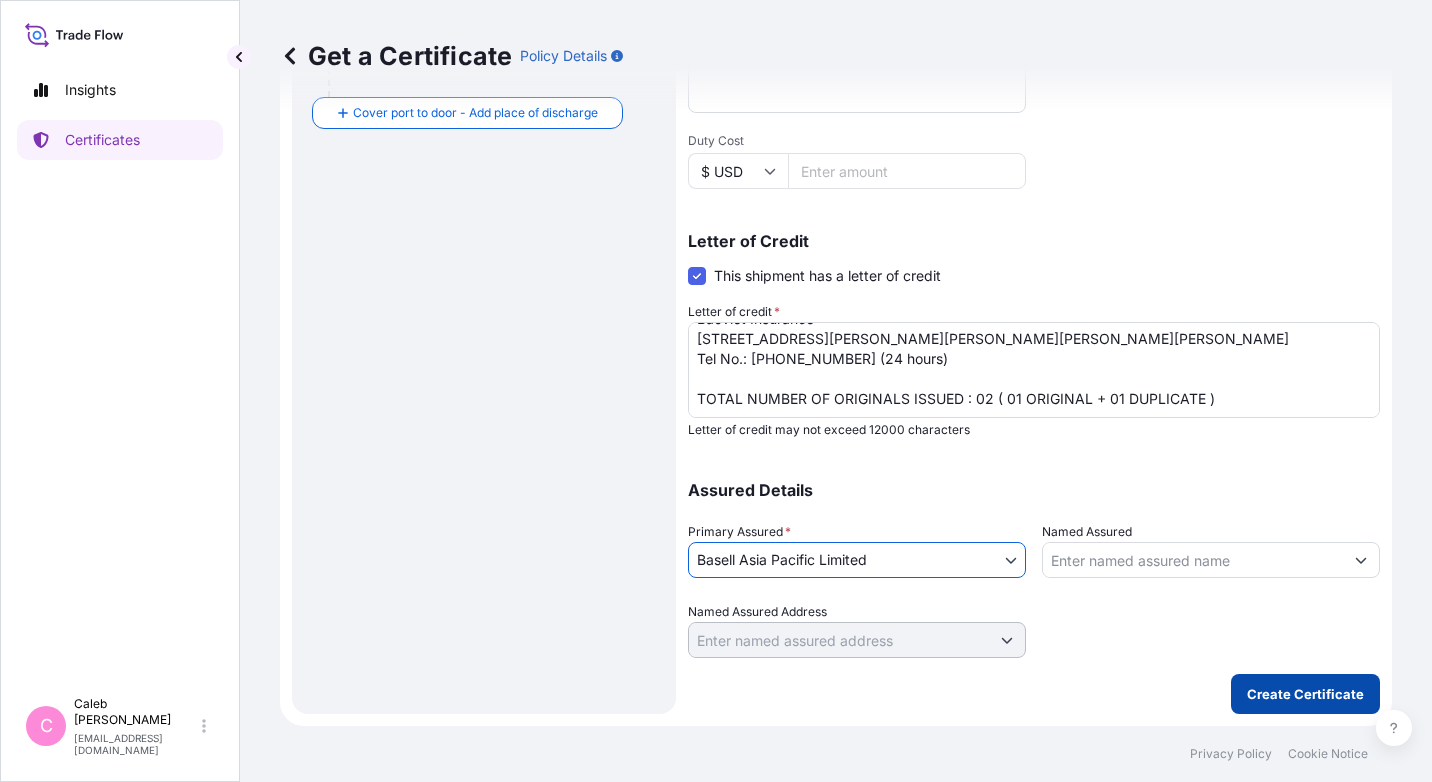 click on "Create Certificate" at bounding box center (1305, 694) 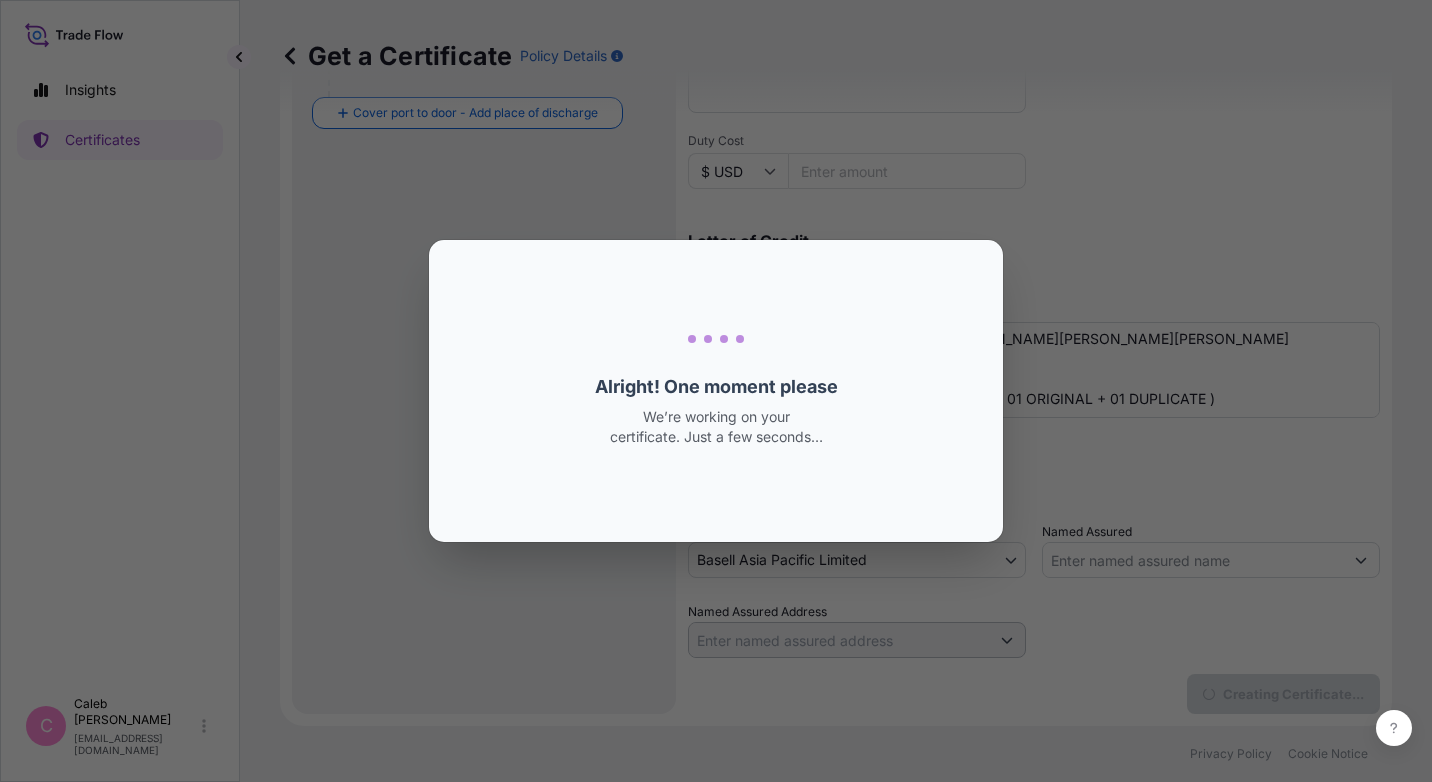 scroll, scrollTop: 0, scrollLeft: 0, axis: both 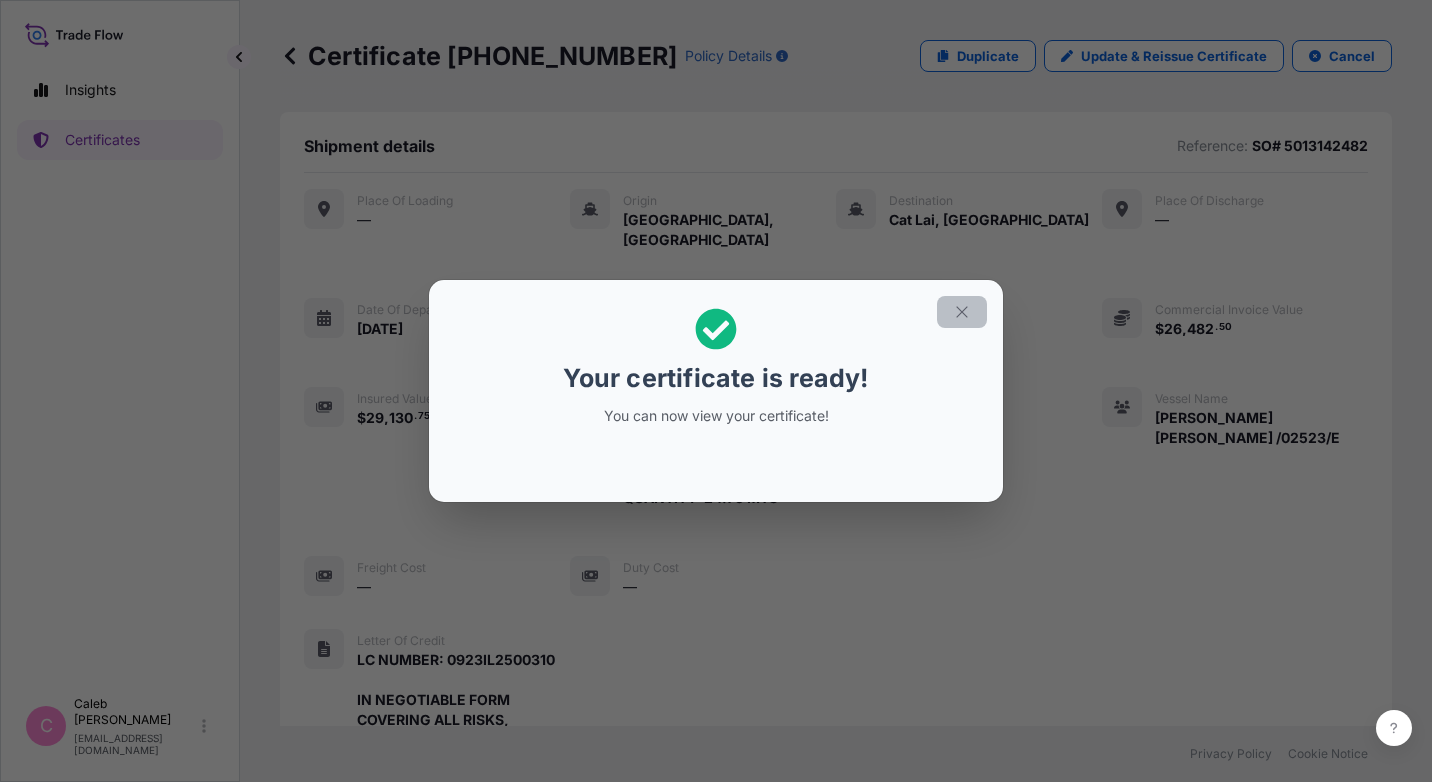 click 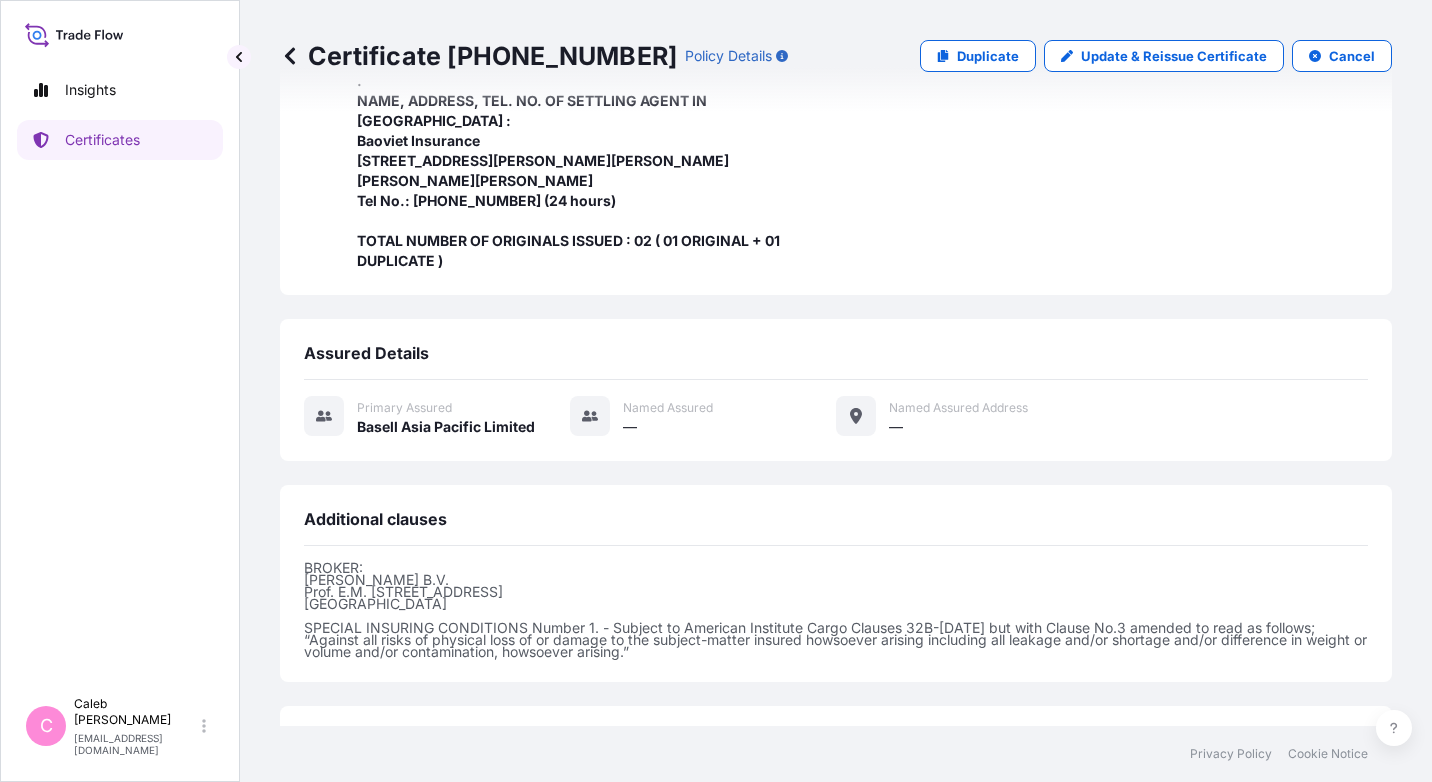scroll, scrollTop: 798, scrollLeft: 0, axis: vertical 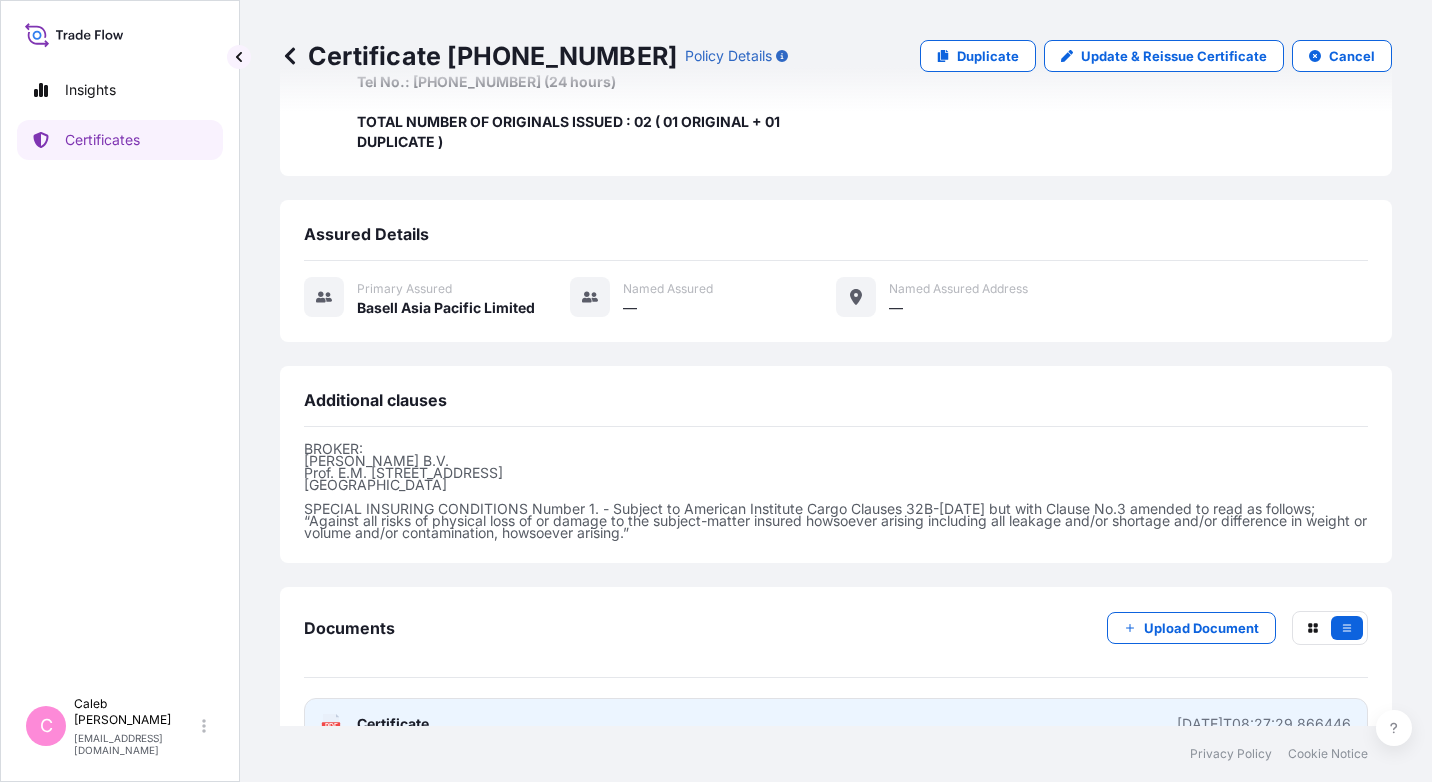 click on "Certificate" at bounding box center (393, 724) 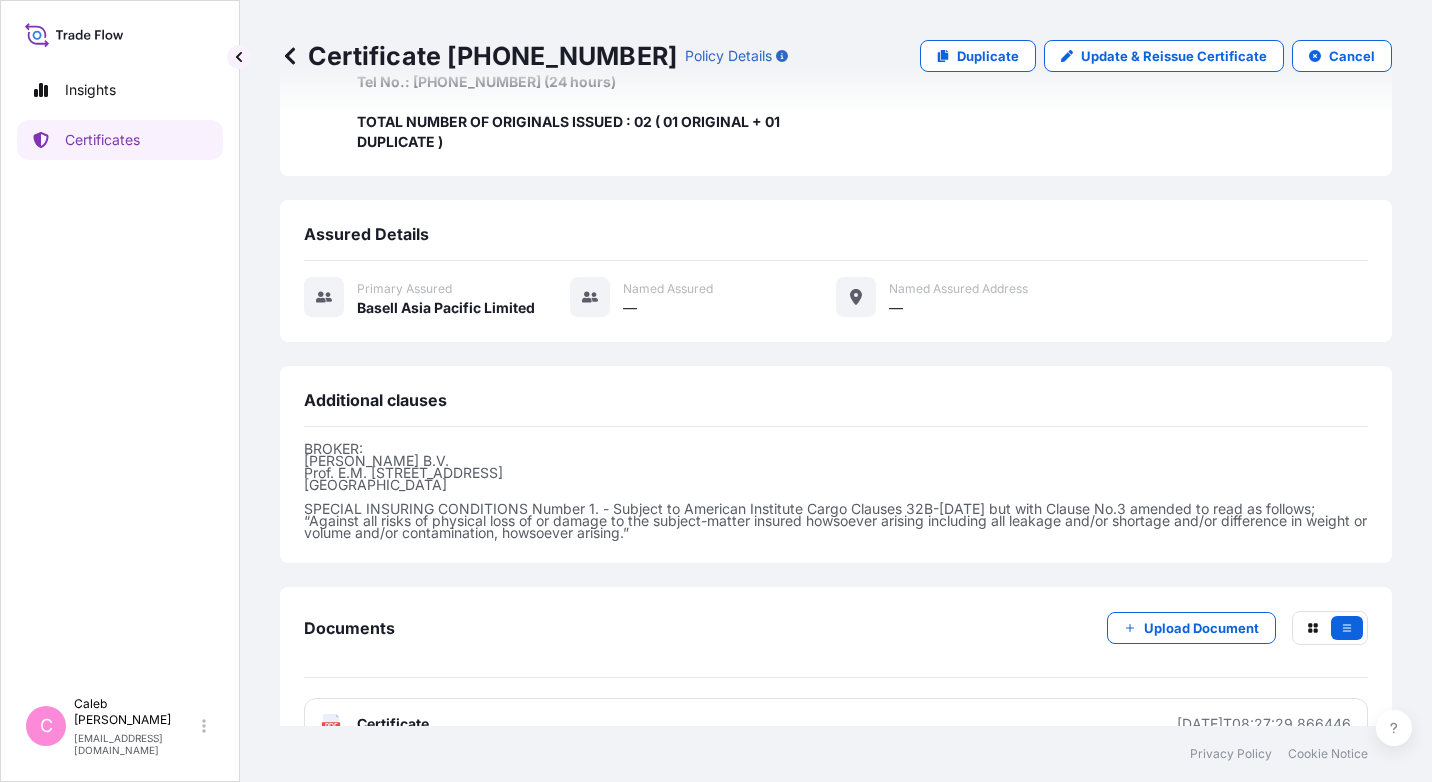 click on "Documents Upload Document" at bounding box center [836, 644] 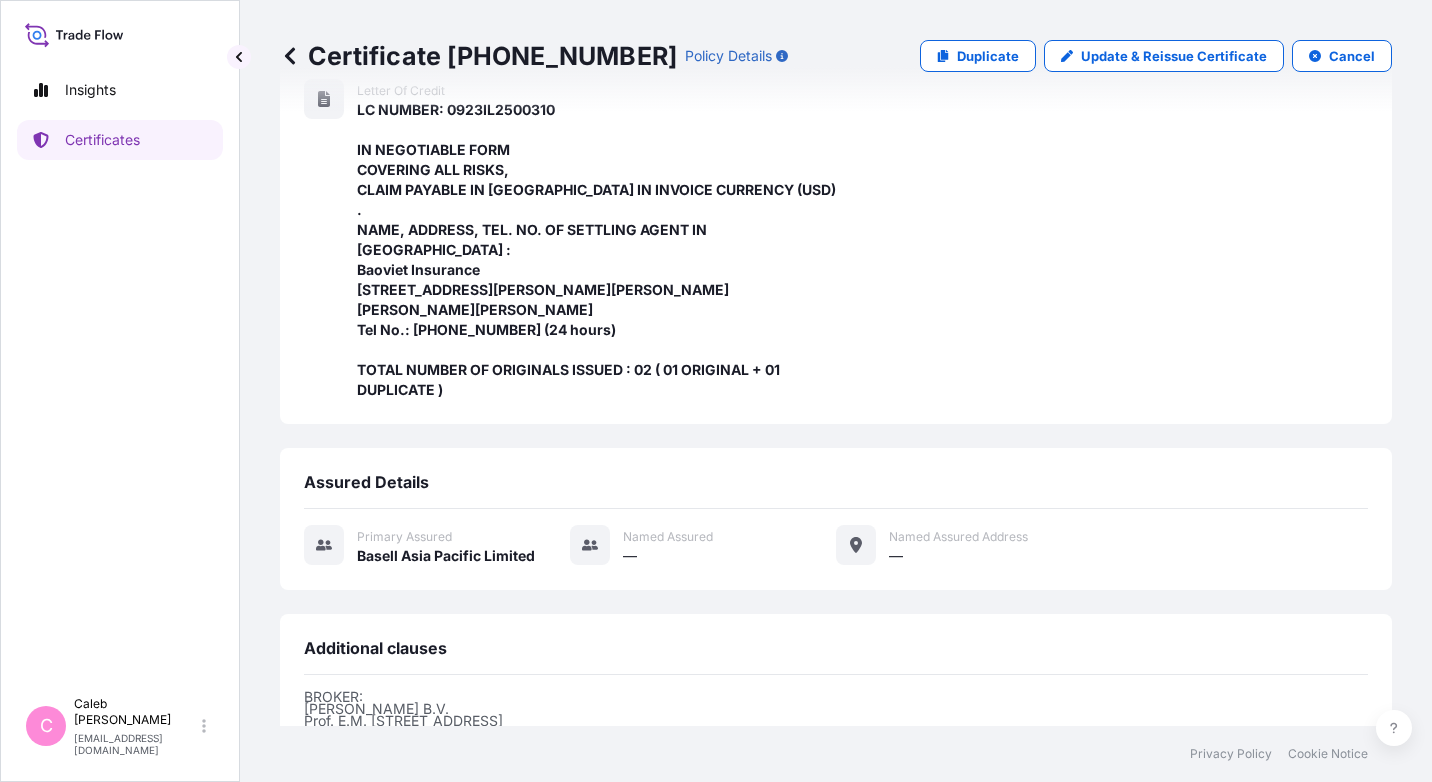 scroll, scrollTop: 498, scrollLeft: 0, axis: vertical 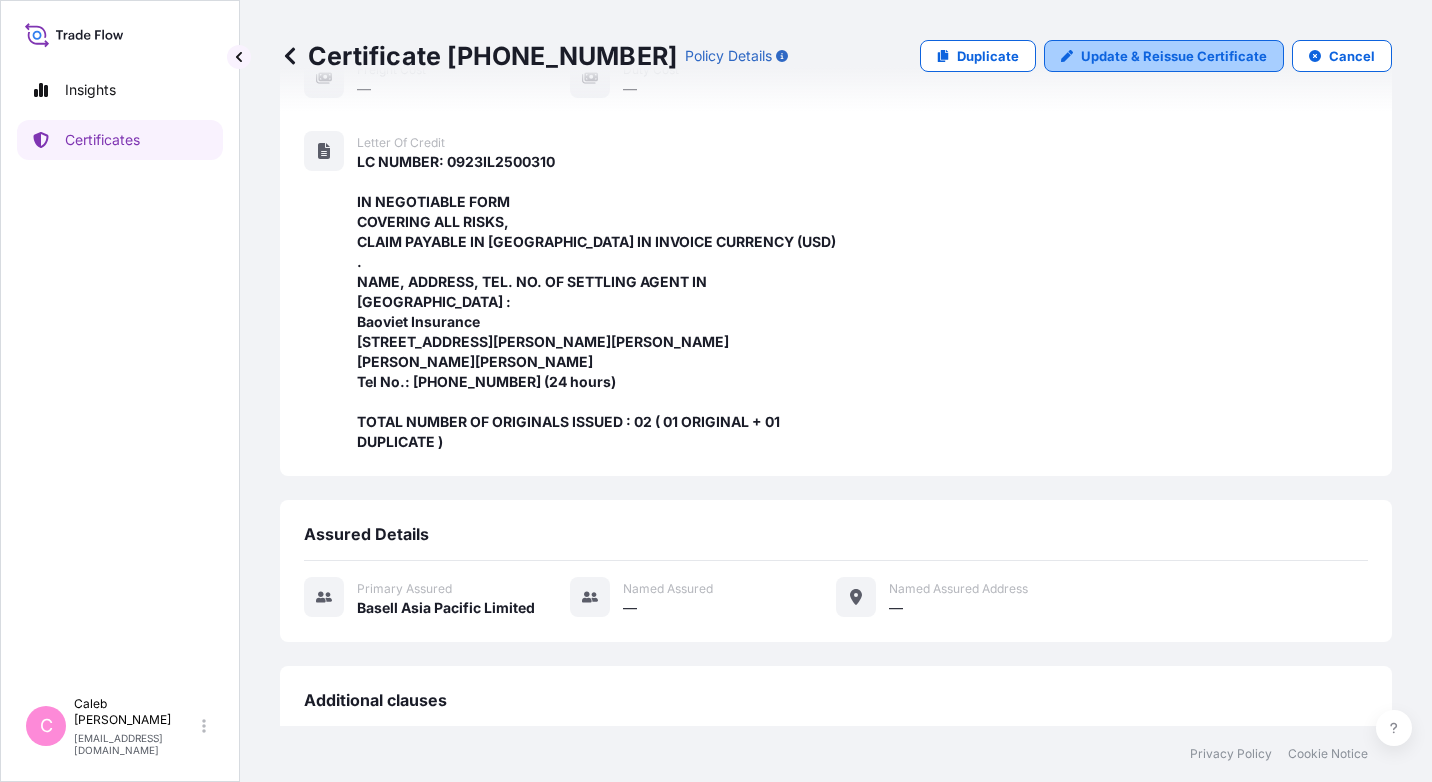 click on "Update & Reissue Certificate" at bounding box center [1174, 56] 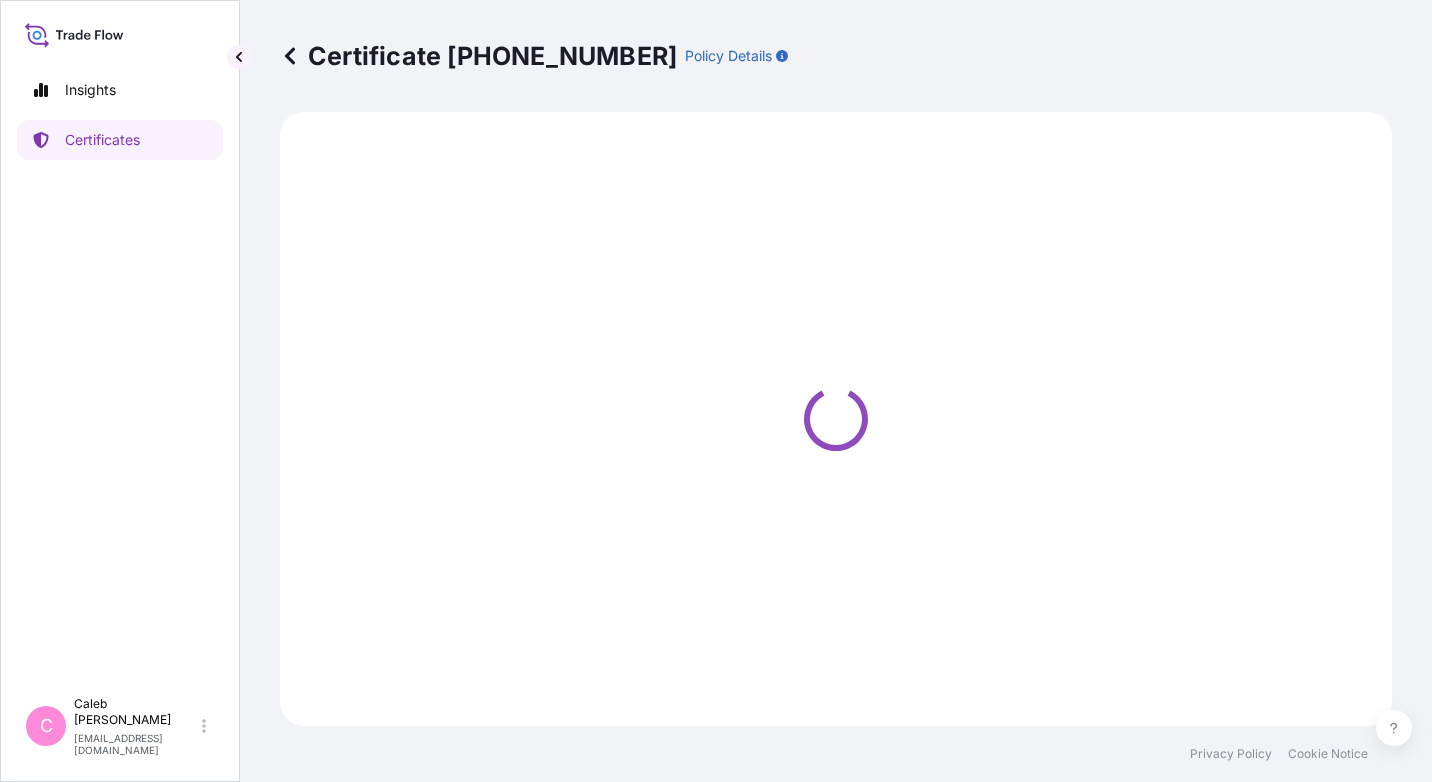 select on "Sea" 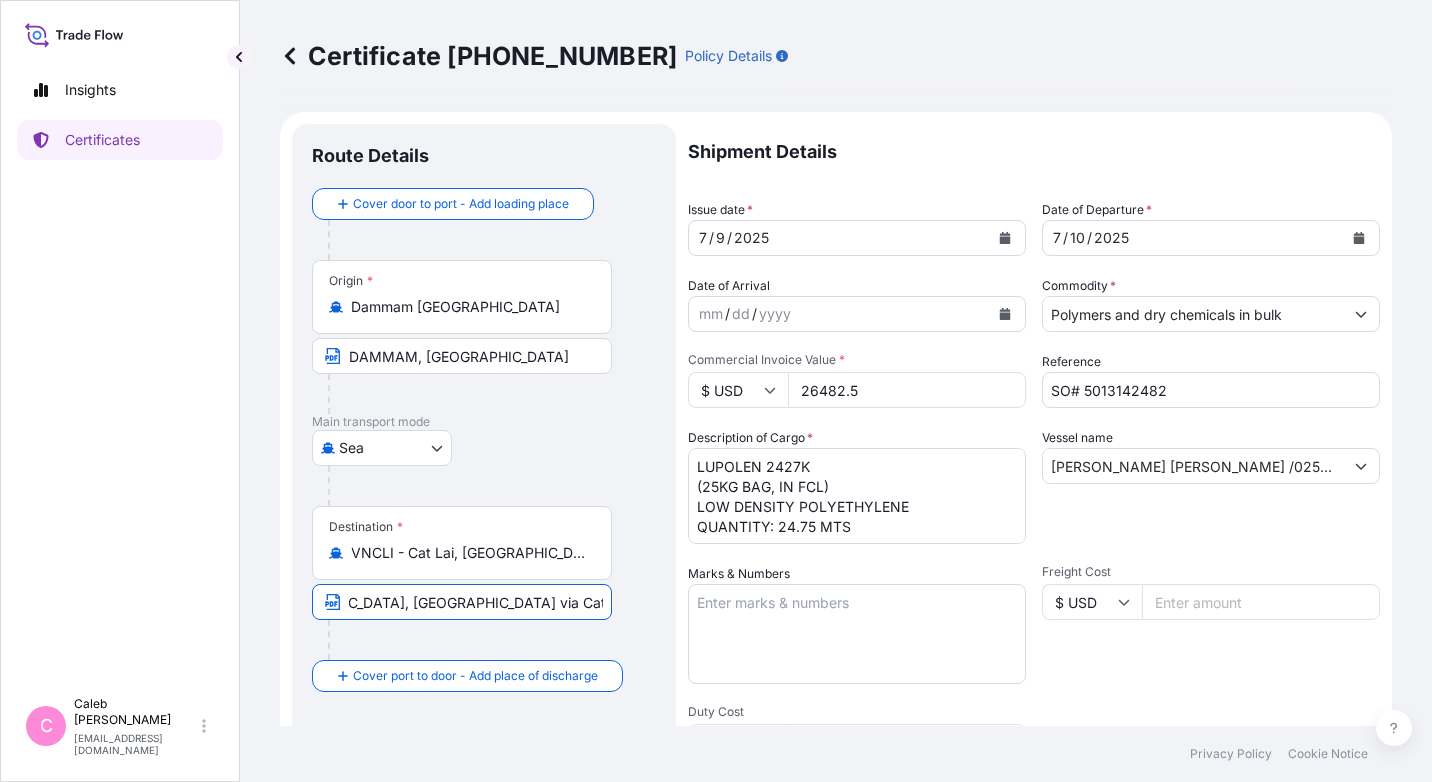 scroll, scrollTop: 0, scrollLeft: 231, axis: horizontal 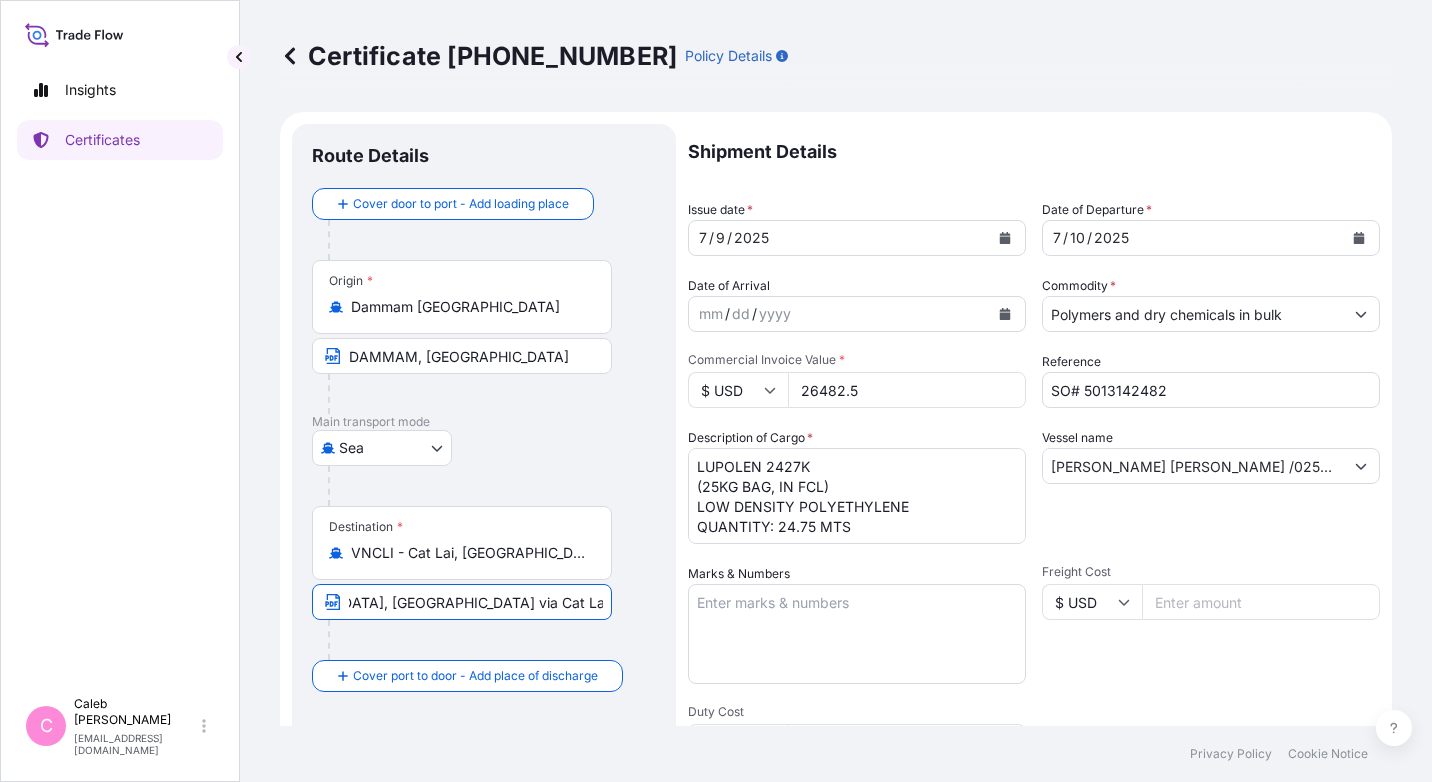 drag, startPoint x: 348, startPoint y: 602, endPoint x: 610, endPoint y: 599, distance: 262.01718 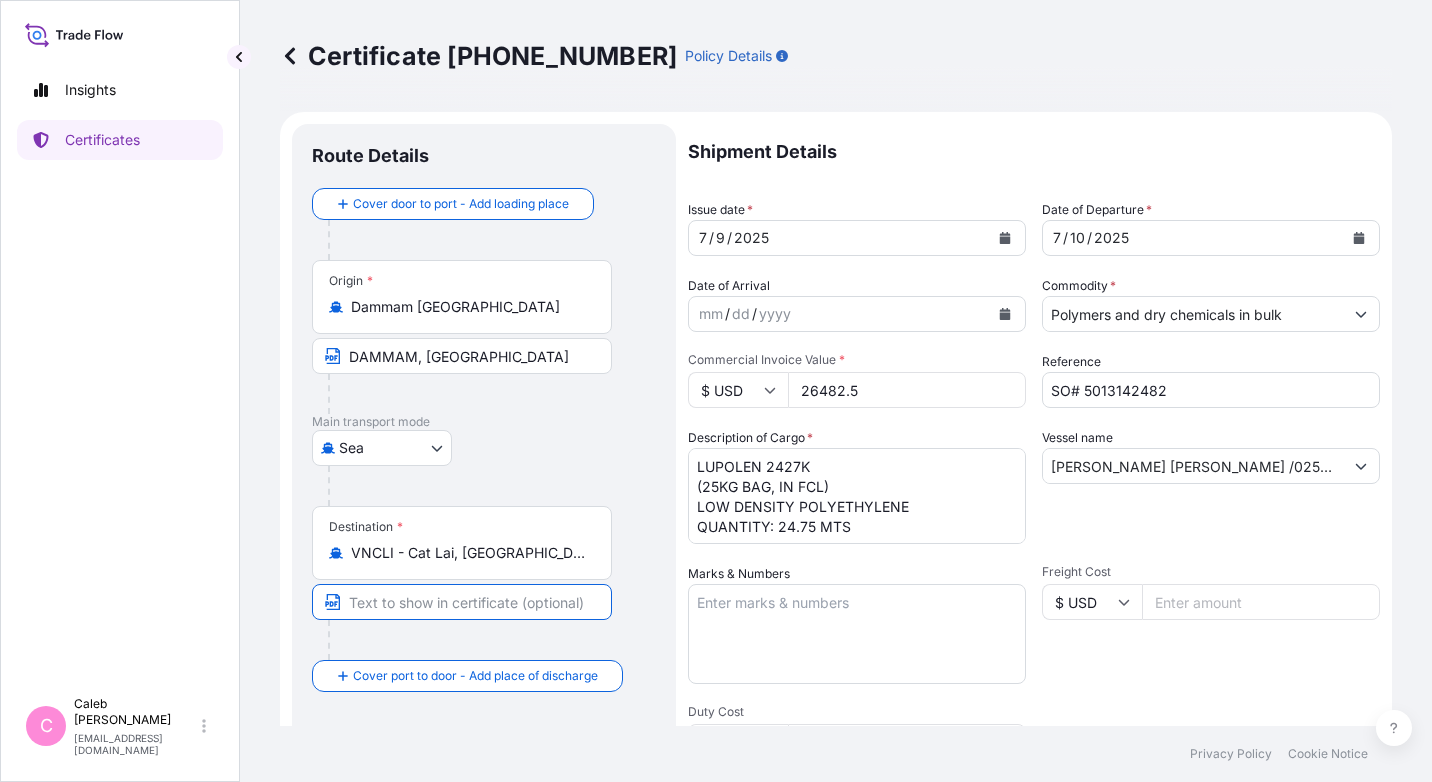 scroll, scrollTop: 0, scrollLeft: 0, axis: both 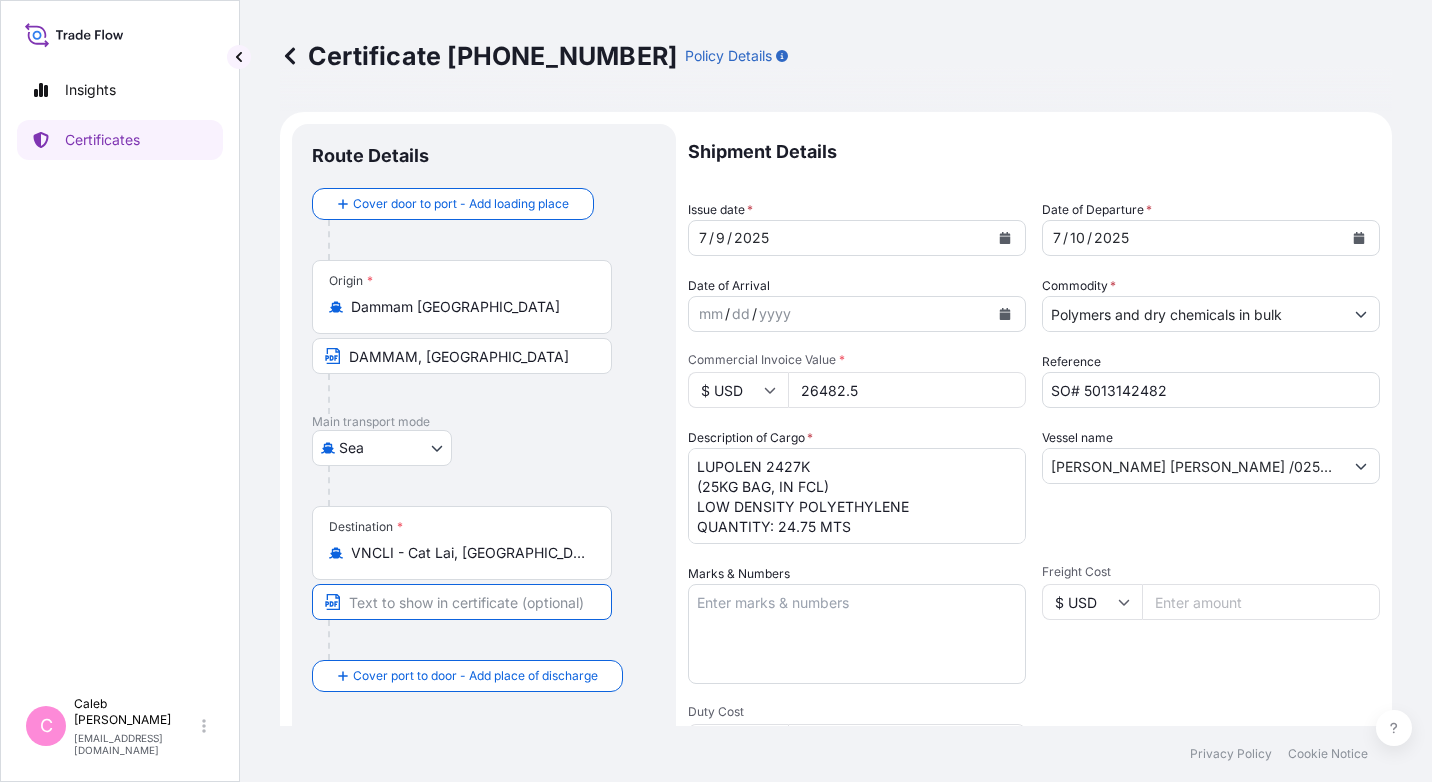 paste on "Cat Lai Port In [GEOGRAPHIC_DATA], [GEOGRAPHIC_DATA] [GEOGRAPHIC_DATA]:[PERSON_NAME], [GEOGRAPHIC_DATA], [GEOGRAPHIC_DATA]" 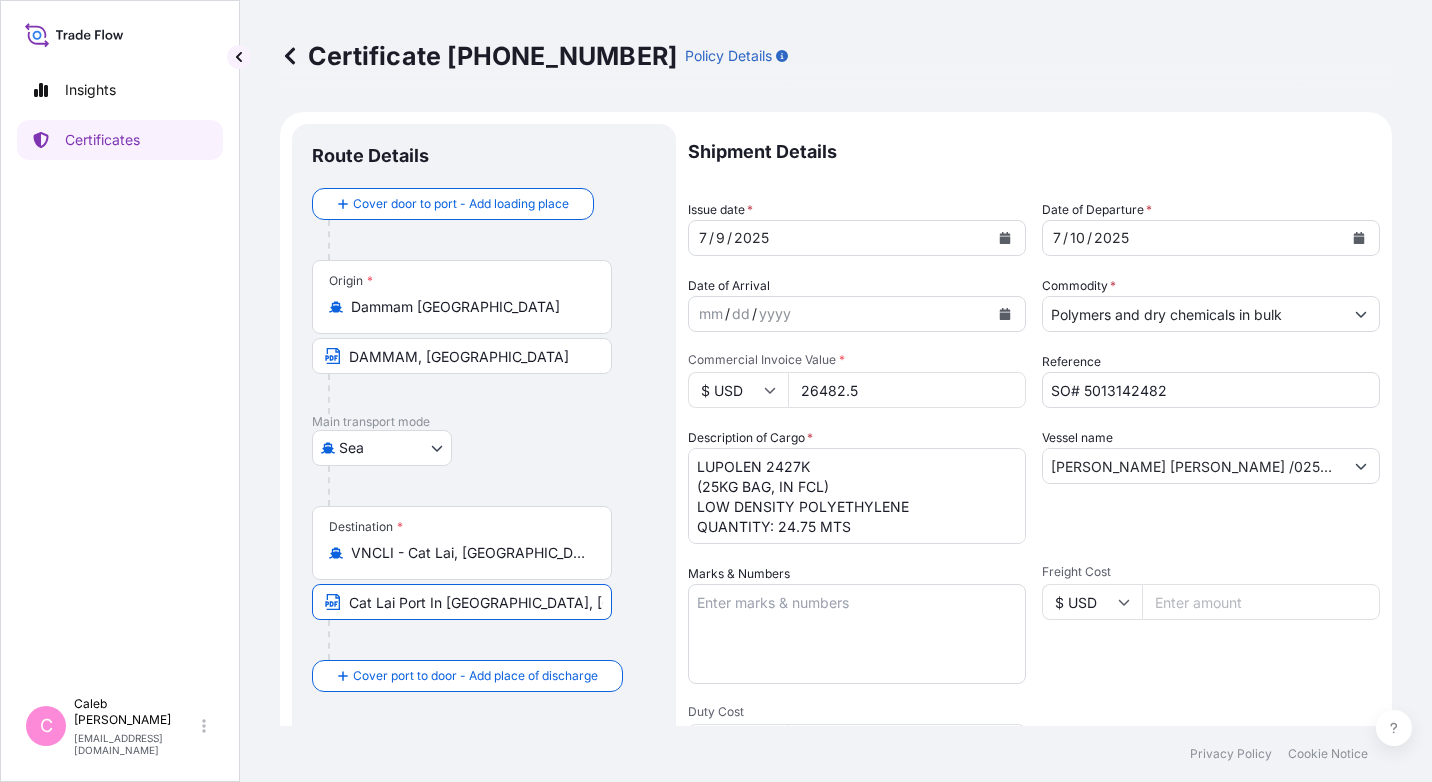 scroll, scrollTop: 0, scrollLeft: 352, axis: horizontal 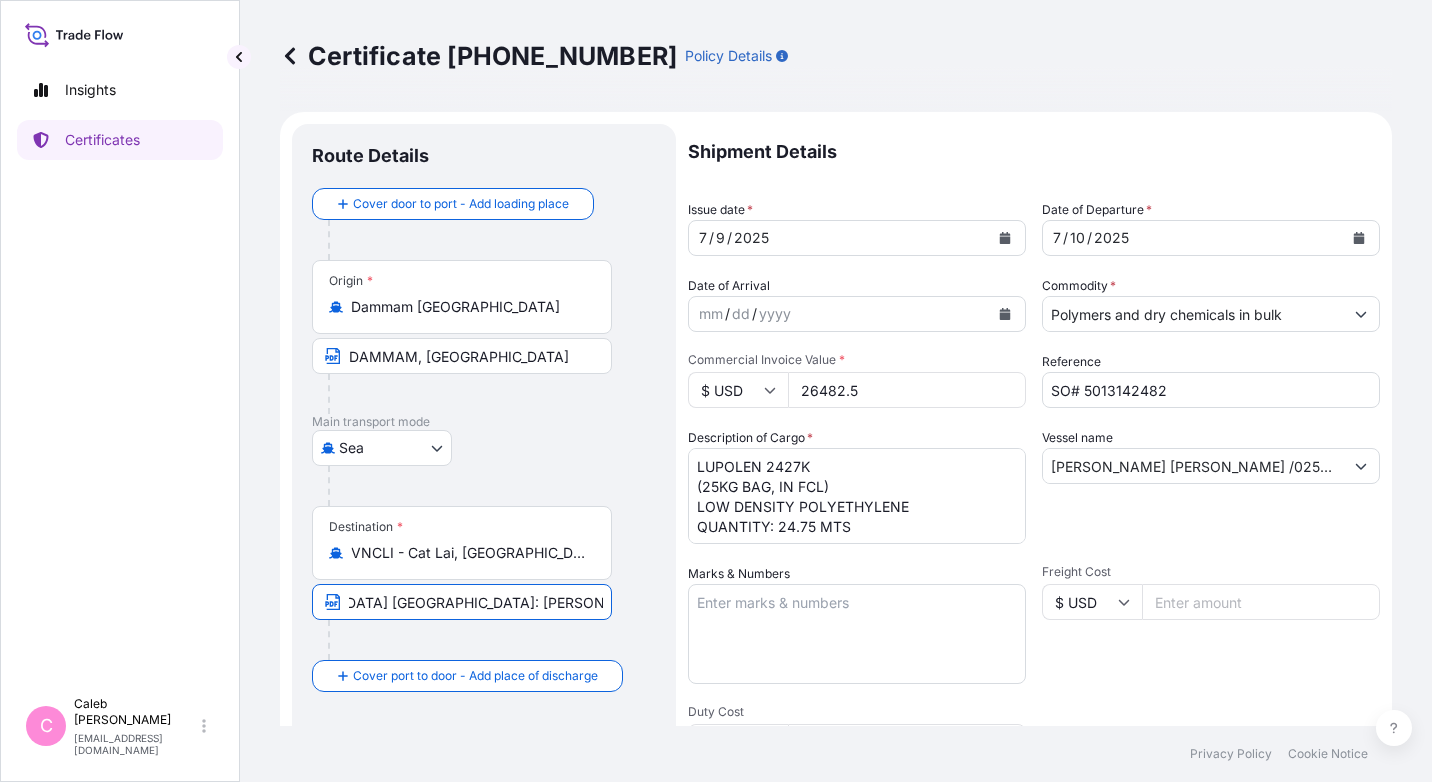 click on "Cat Lai Port In [GEOGRAPHIC_DATA], [GEOGRAPHIC_DATA] [GEOGRAPHIC_DATA]: [PERSON_NAME], [GEOGRAPHIC_DATA], [GEOGRAPHIC_DATA]" at bounding box center [462, 602] 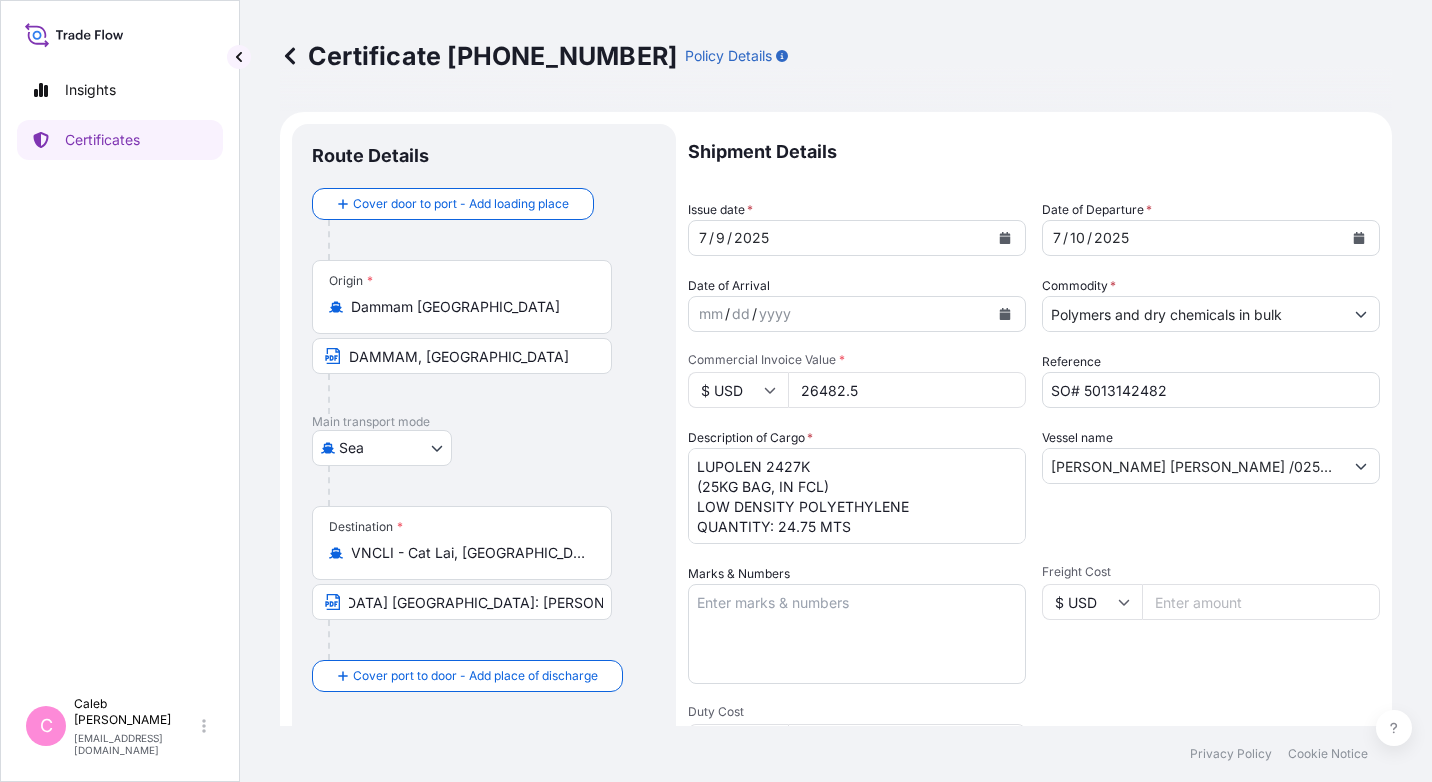 click on "Destination * VNCLI - Cat Lai, [GEOGRAPHIC_DATA] Cat Lai [GEOGRAPHIC_DATA], [GEOGRAPHIC_DATA] [GEOGRAPHIC_DATA]: [GEOGRAPHIC_DATA], [GEOGRAPHIC_DATA], [GEOGRAPHIC_DATA]" at bounding box center (484, 583) 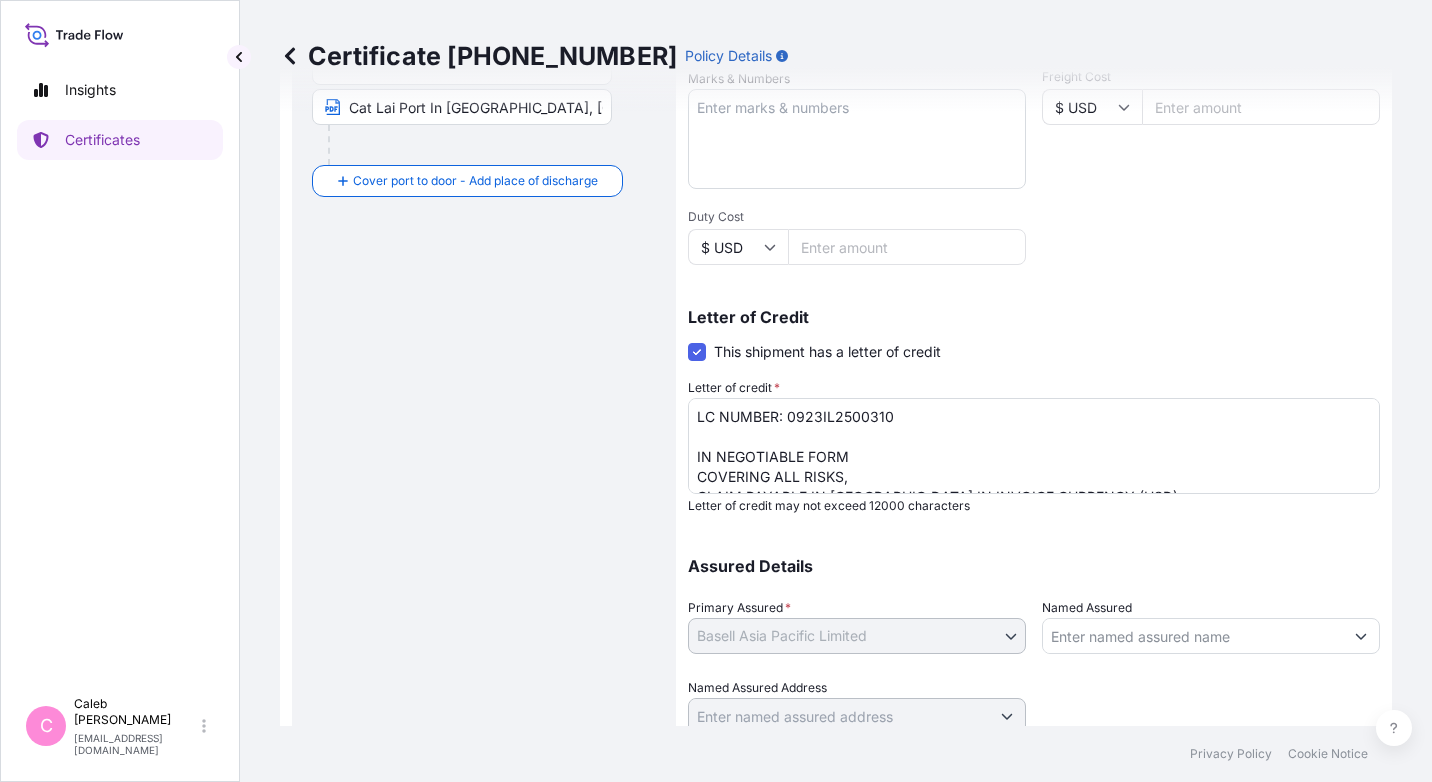 scroll, scrollTop: 571, scrollLeft: 0, axis: vertical 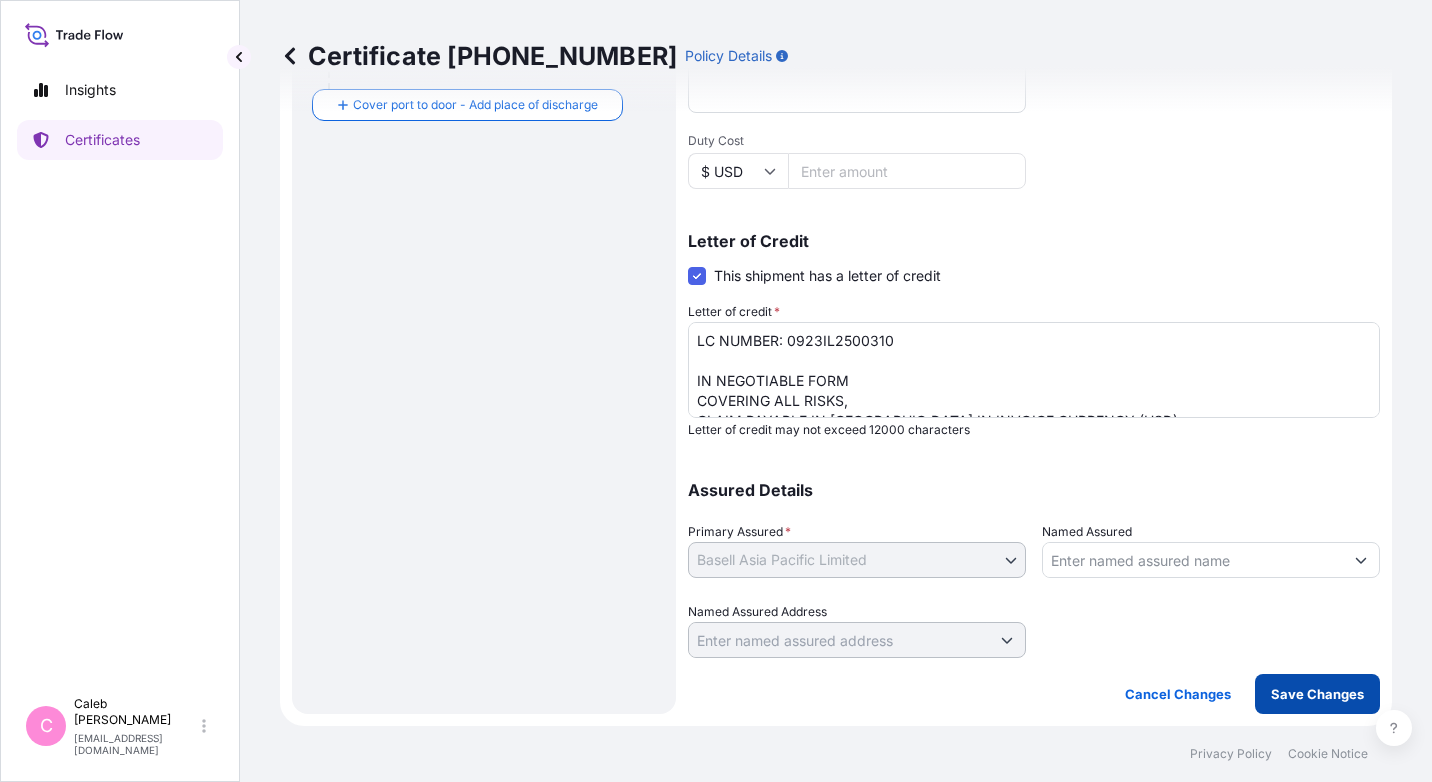 click on "Save Changes" at bounding box center (1317, 694) 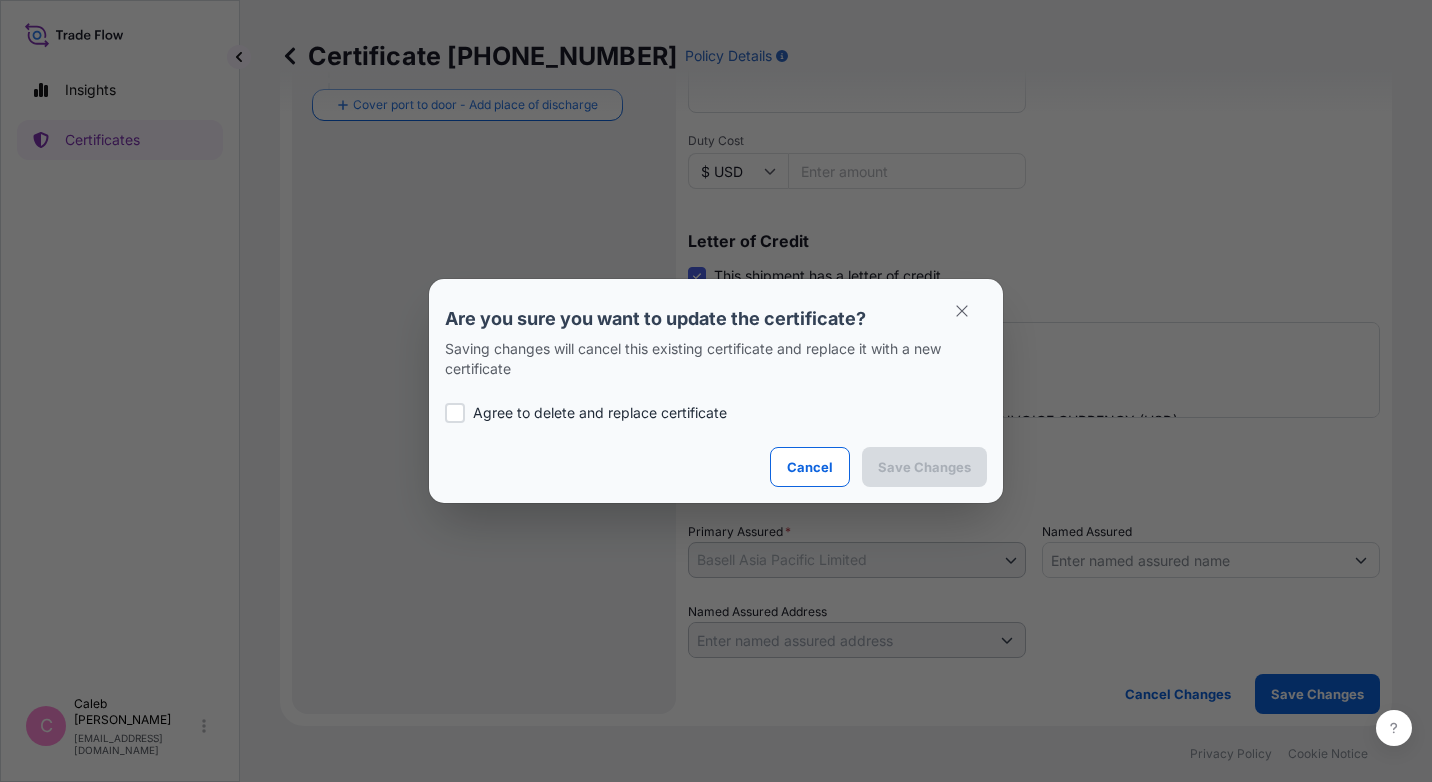 click at bounding box center [455, 413] 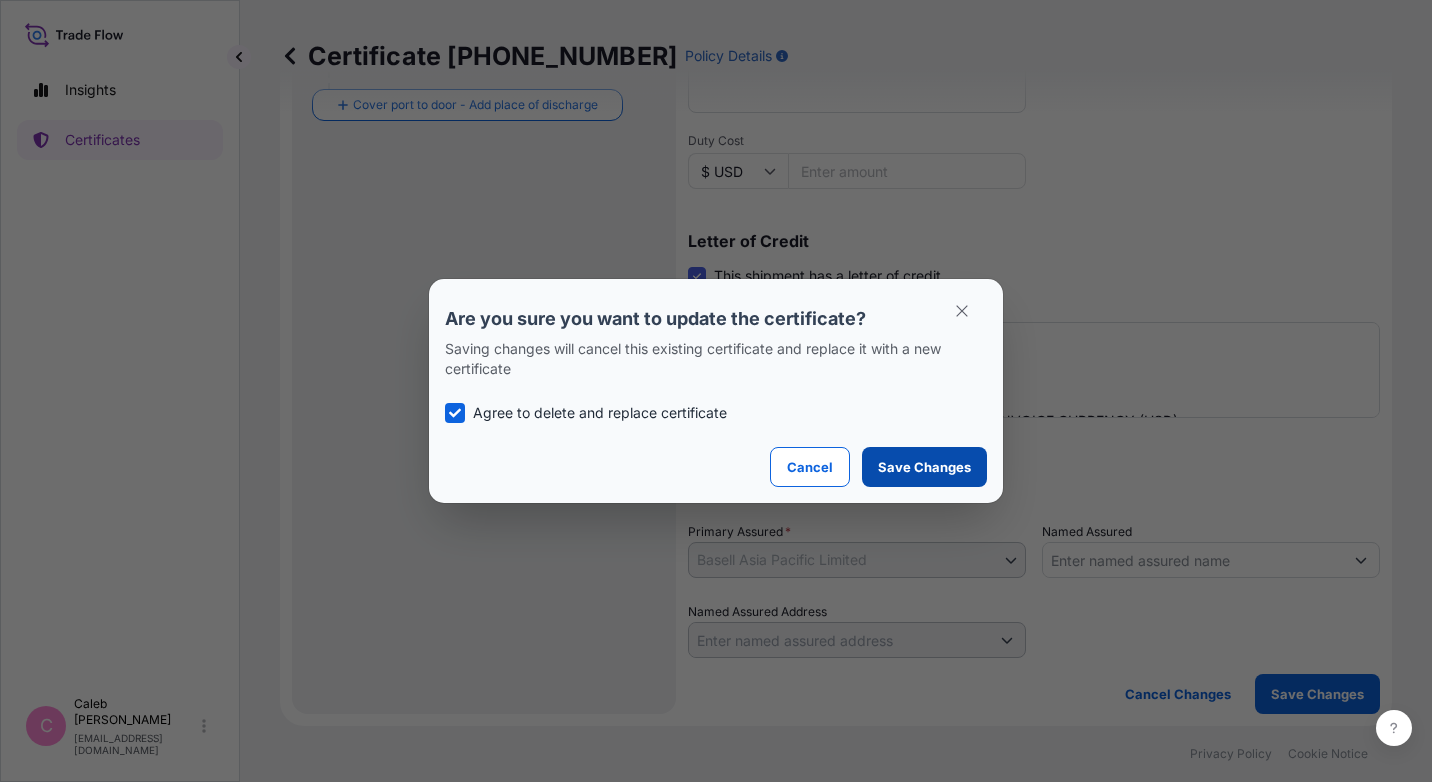 click on "Save Changes" at bounding box center [924, 467] 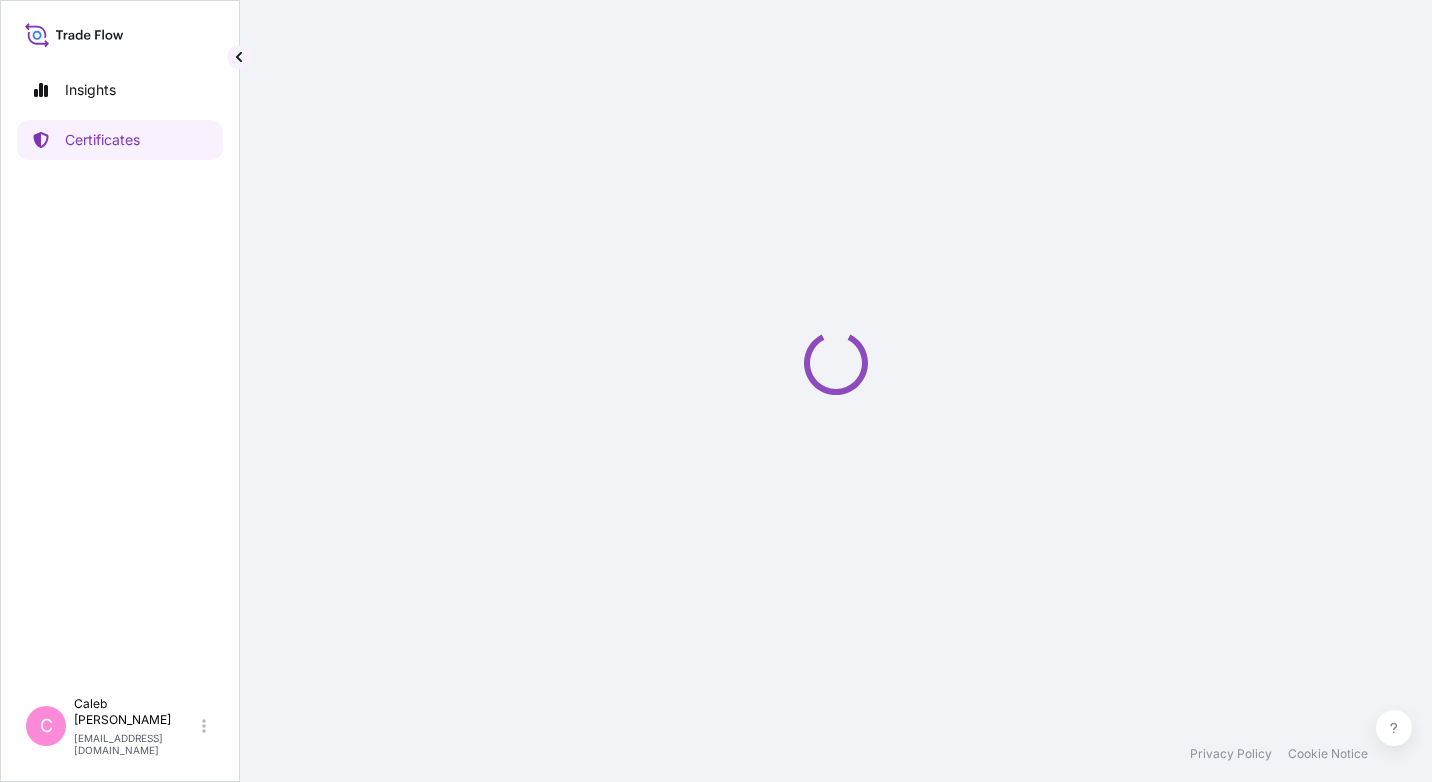 scroll, scrollTop: 0, scrollLeft: 0, axis: both 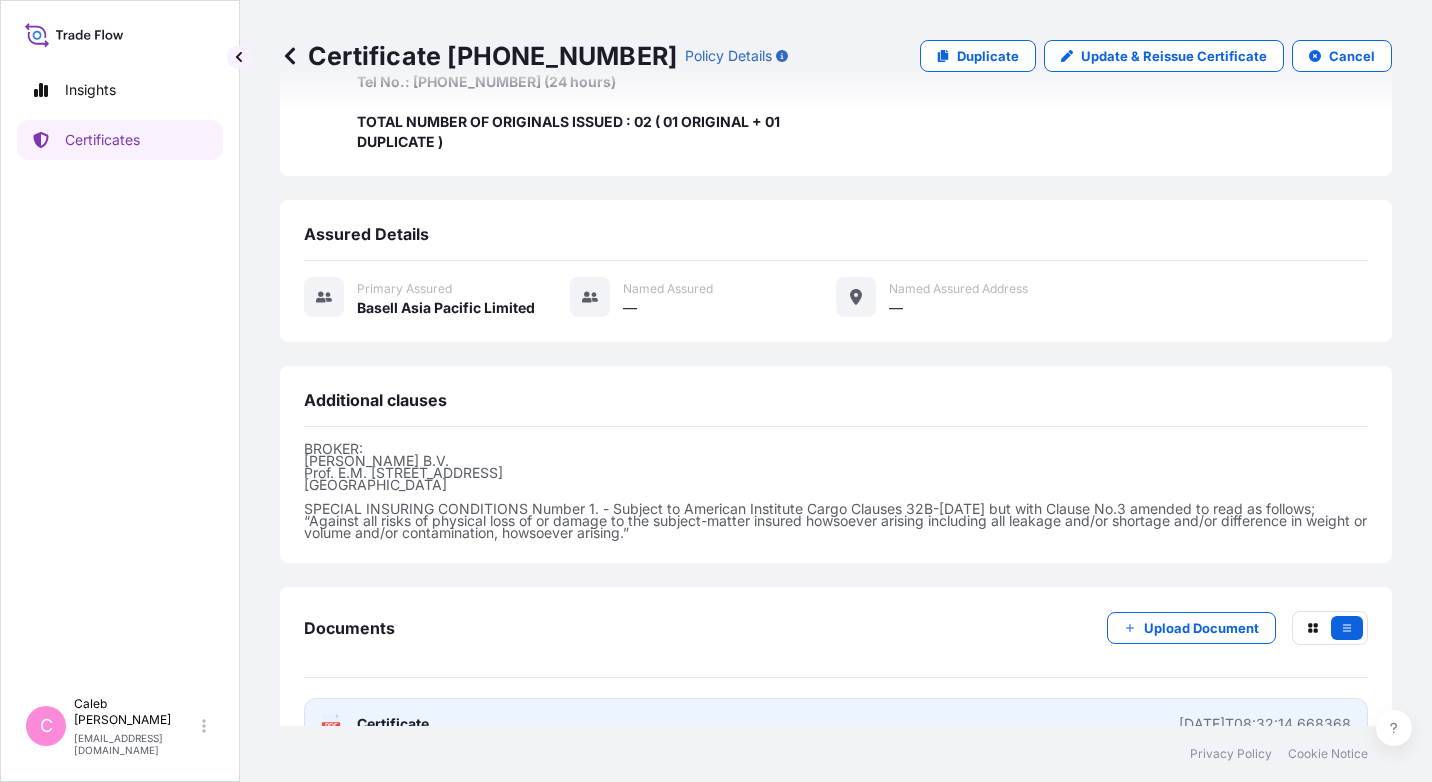 click on "PDF Certificate [DATE]T08:32:14.668368" at bounding box center (836, 724) 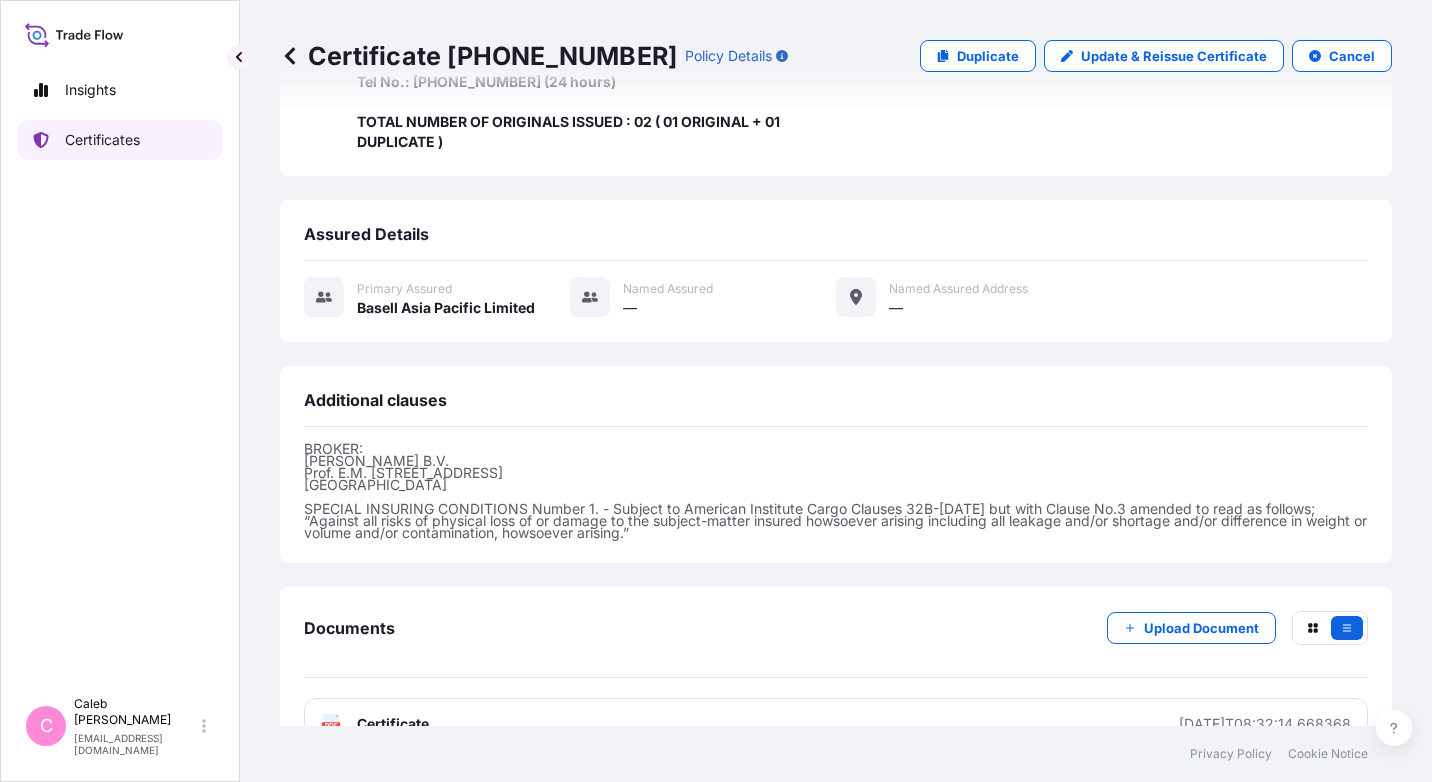 click on "Certificates" at bounding box center (120, 140) 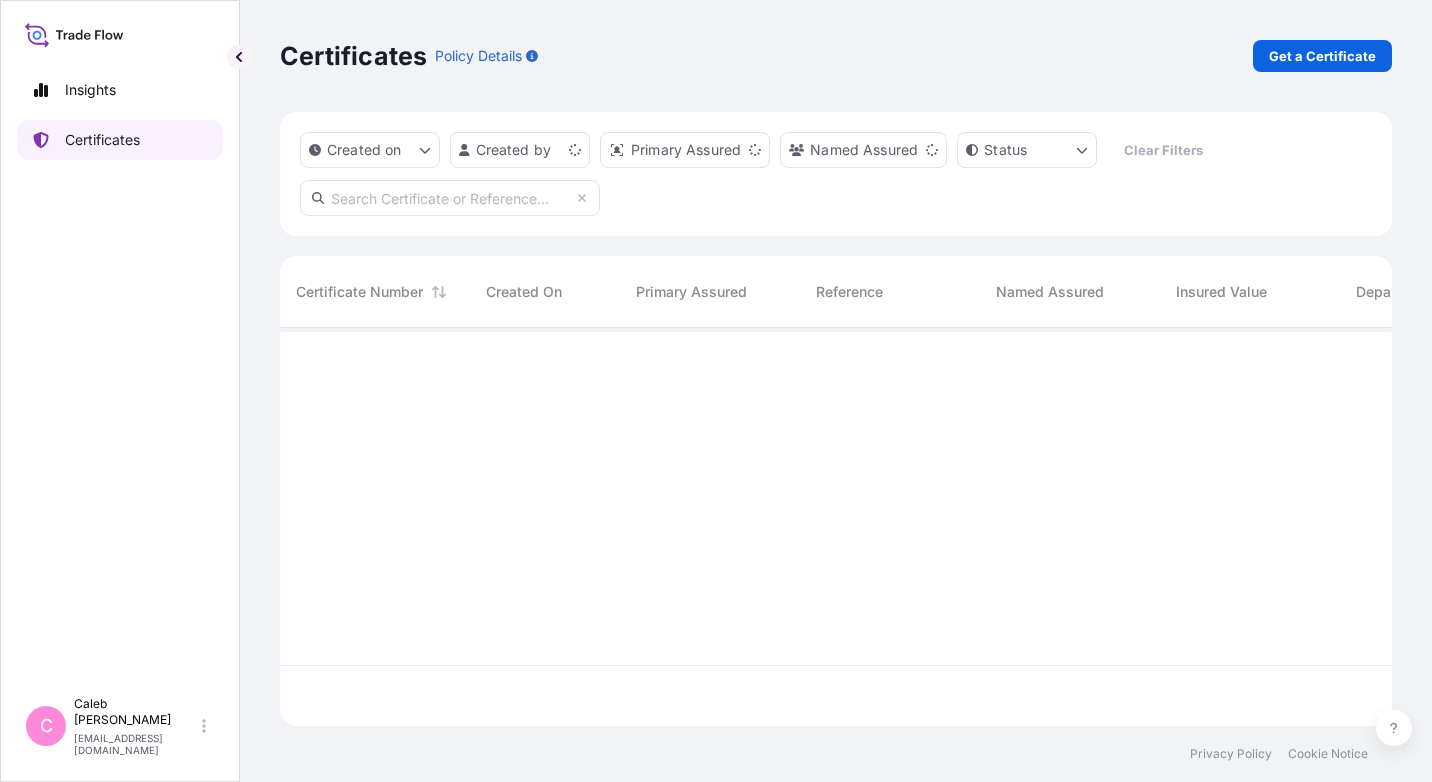 scroll, scrollTop: 0, scrollLeft: 0, axis: both 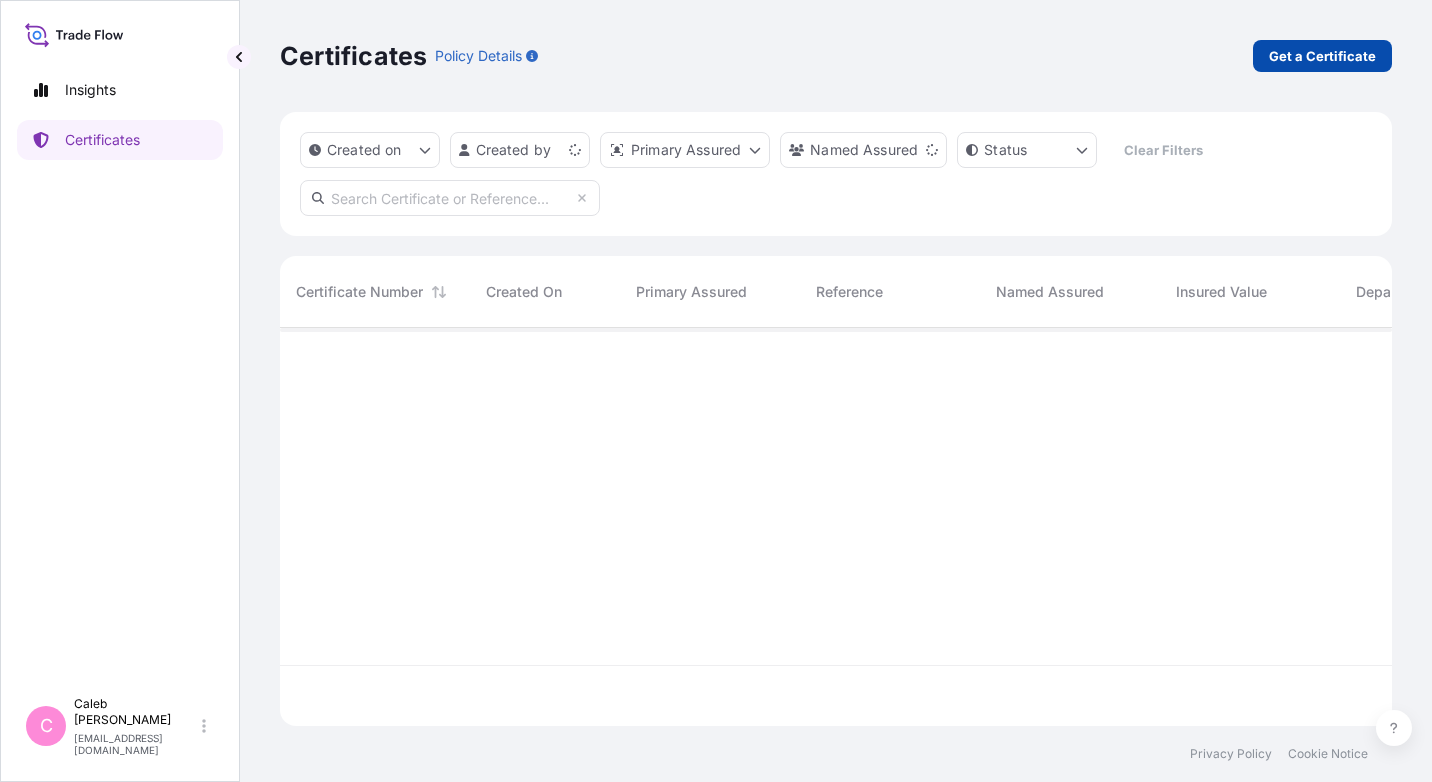 click on "Get a Certificate" at bounding box center [1322, 56] 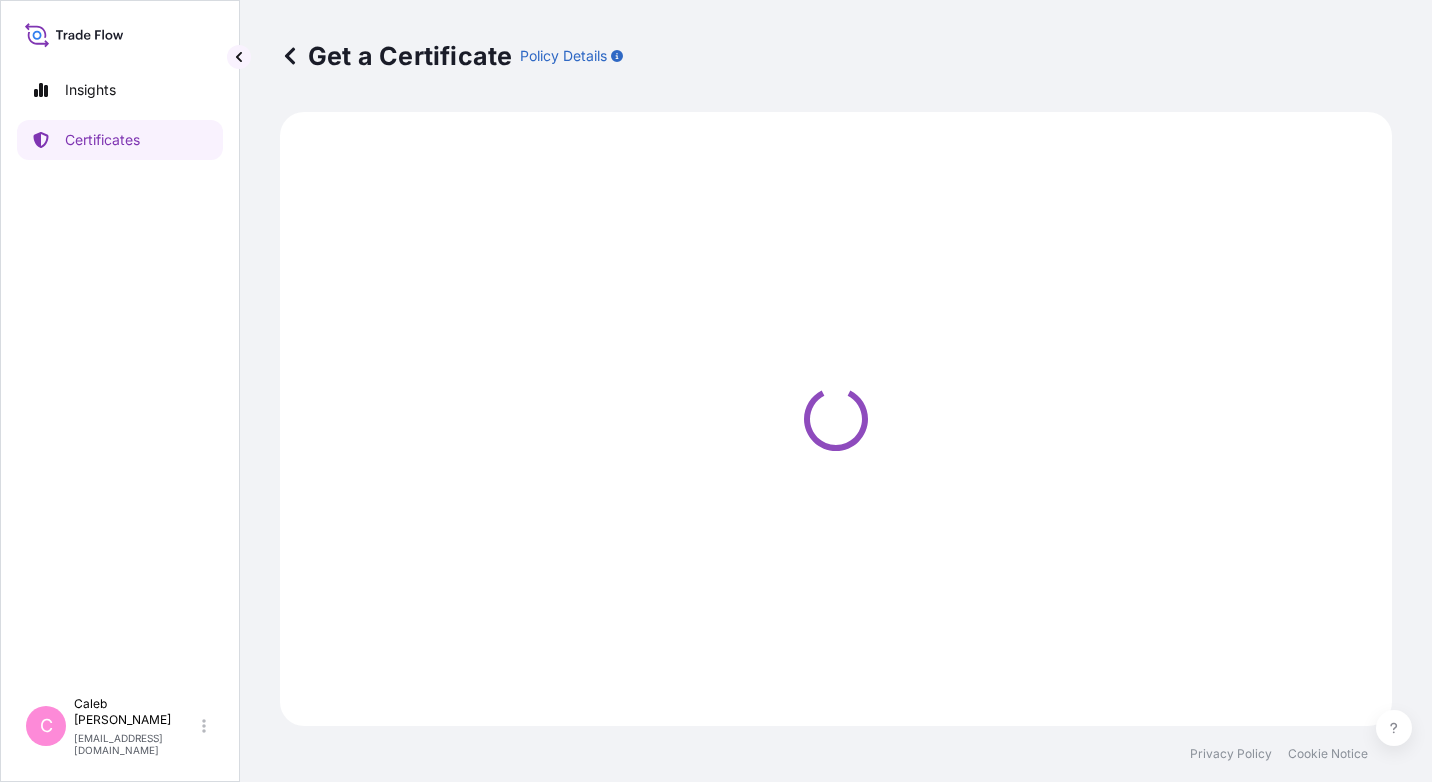 select on "Sea" 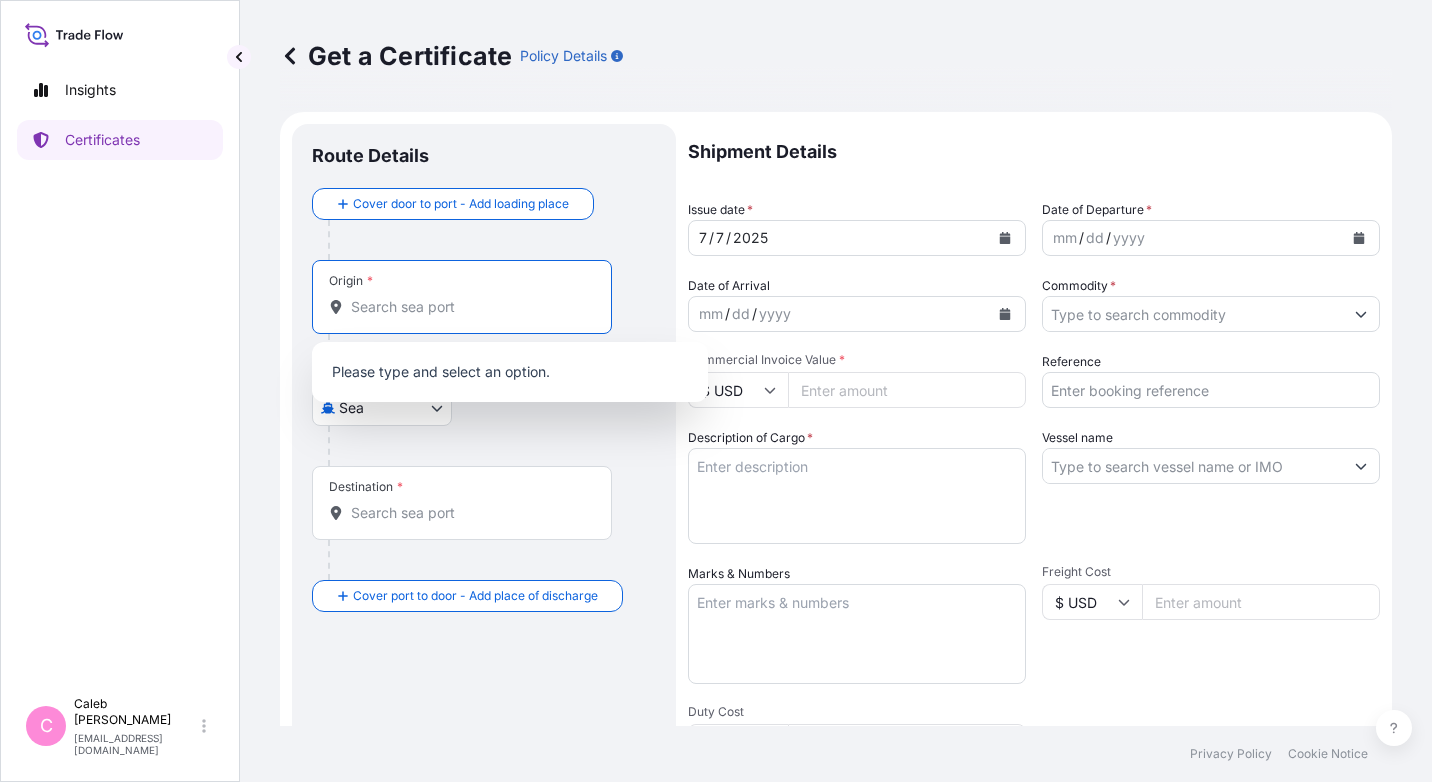 click on "Origin *" at bounding box center (469, 307) 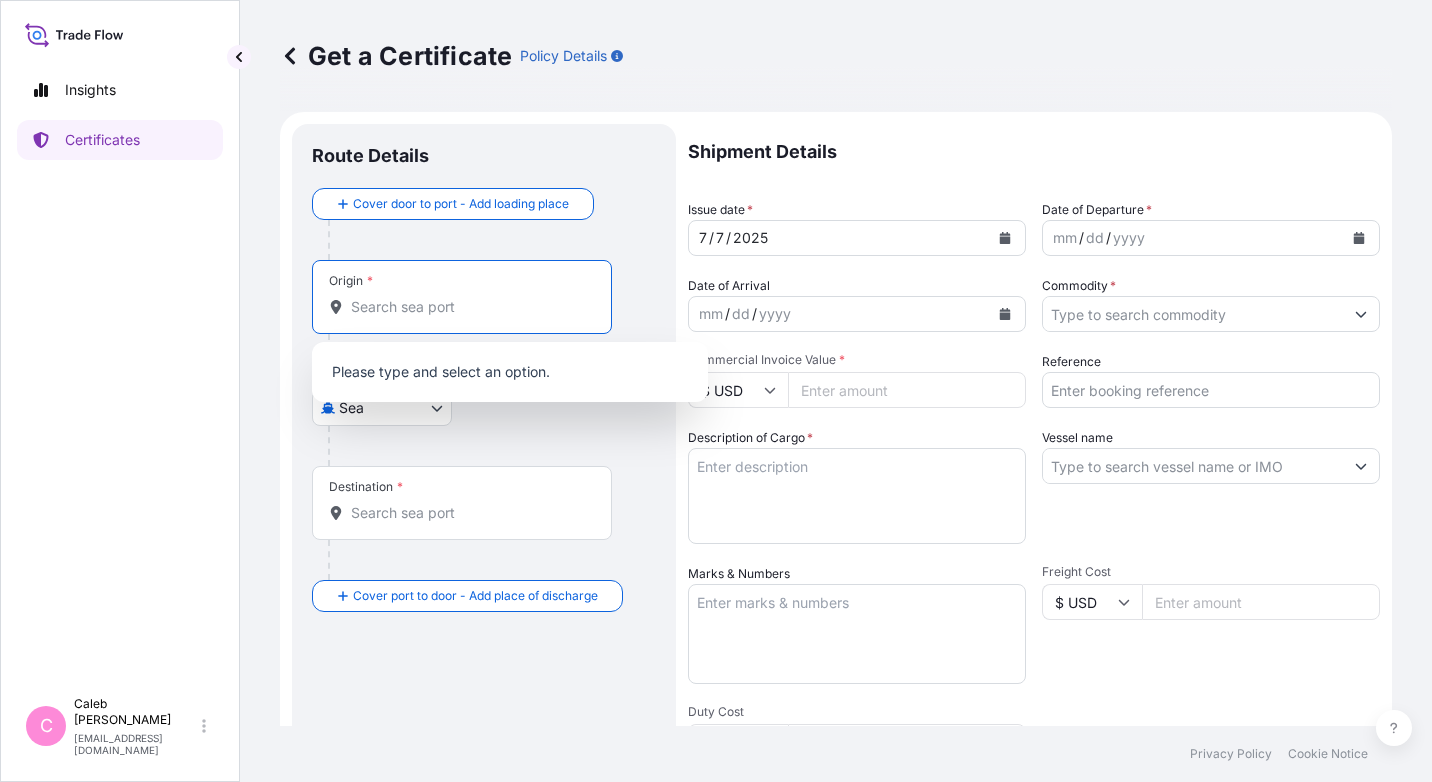 paste on "LAEM CHABANG" 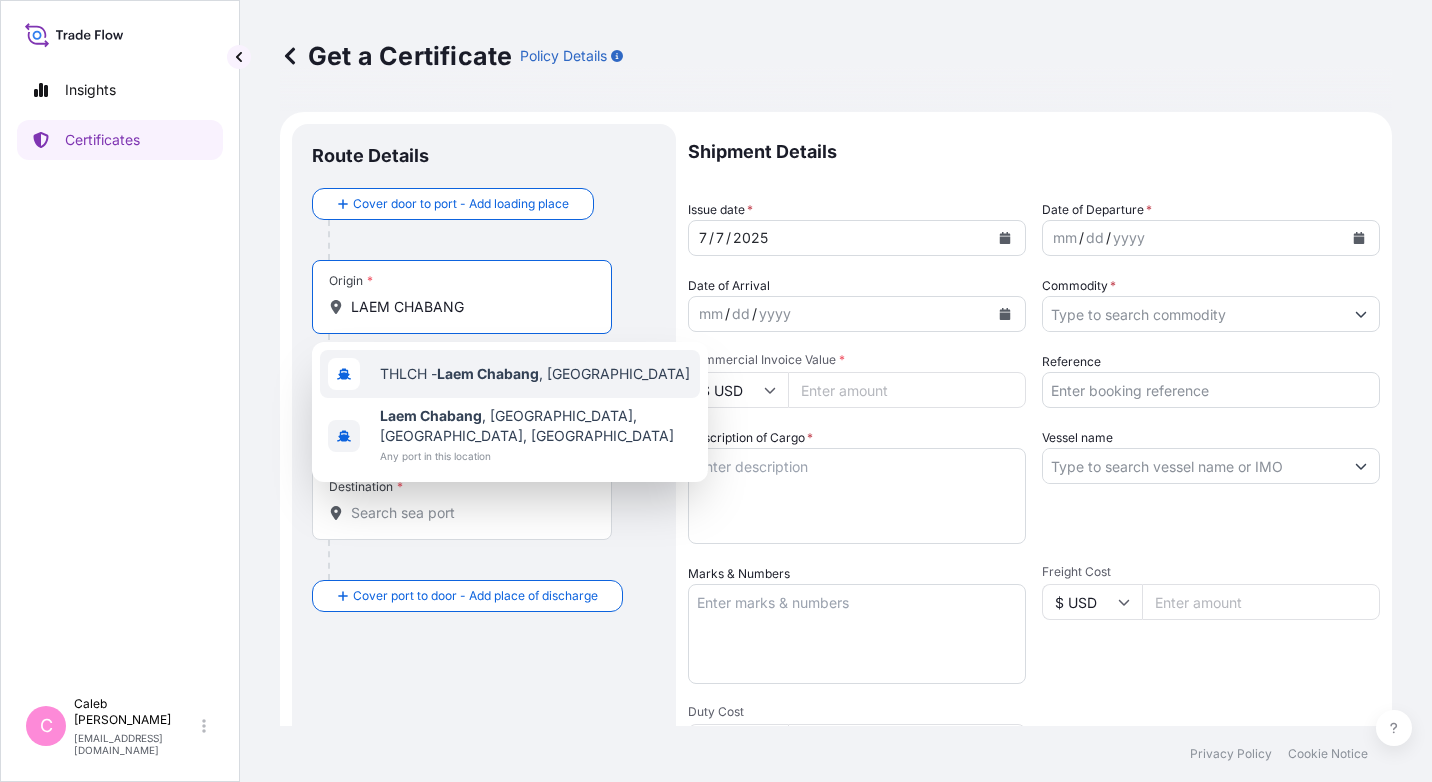 click on "THLCH -  [GEOGRAPHIC_DATA] , [GEOGRAPHIC_DATA]" at bounding box center (535, 374) 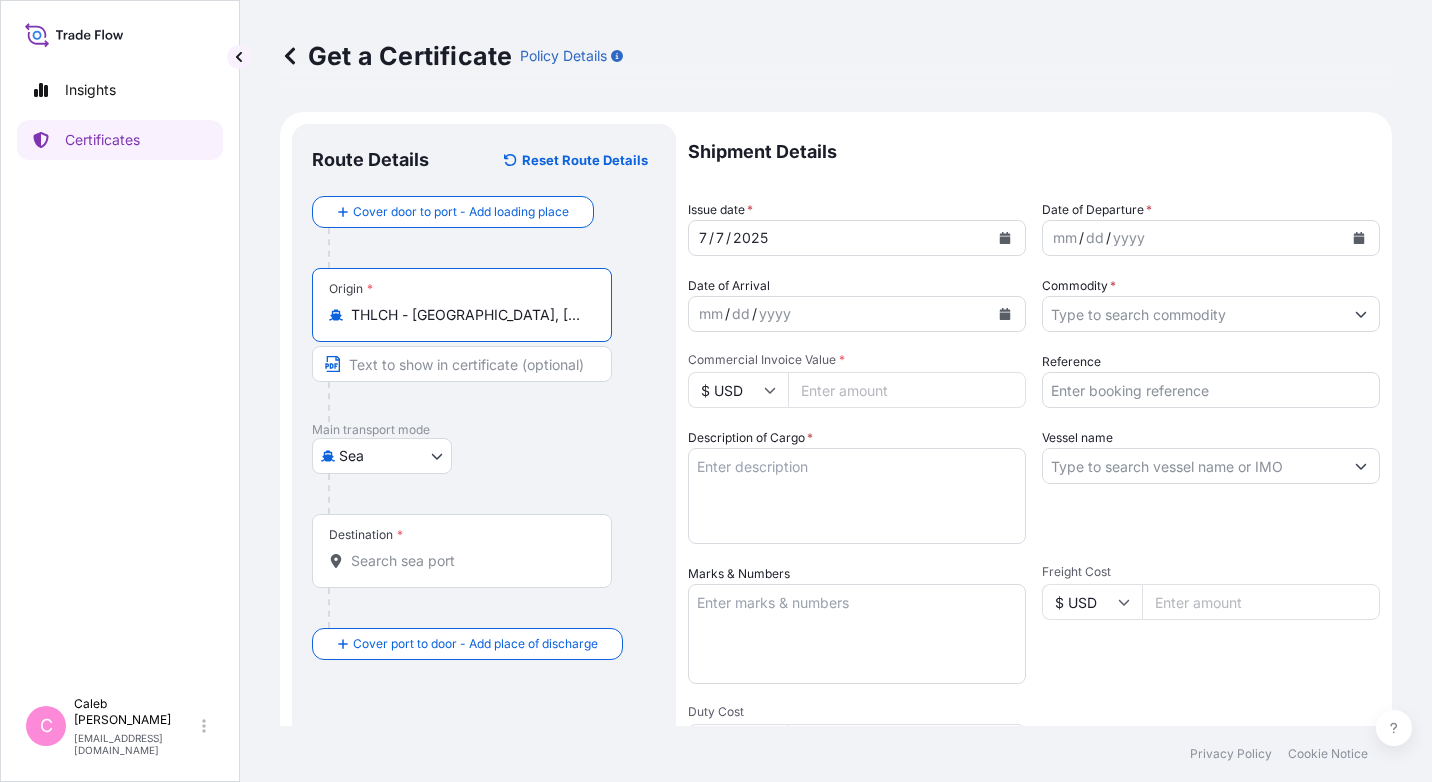 type on "THLCH - [GEOGRAPHIC_DATA], [GEOGRAPHIC_DATA]" 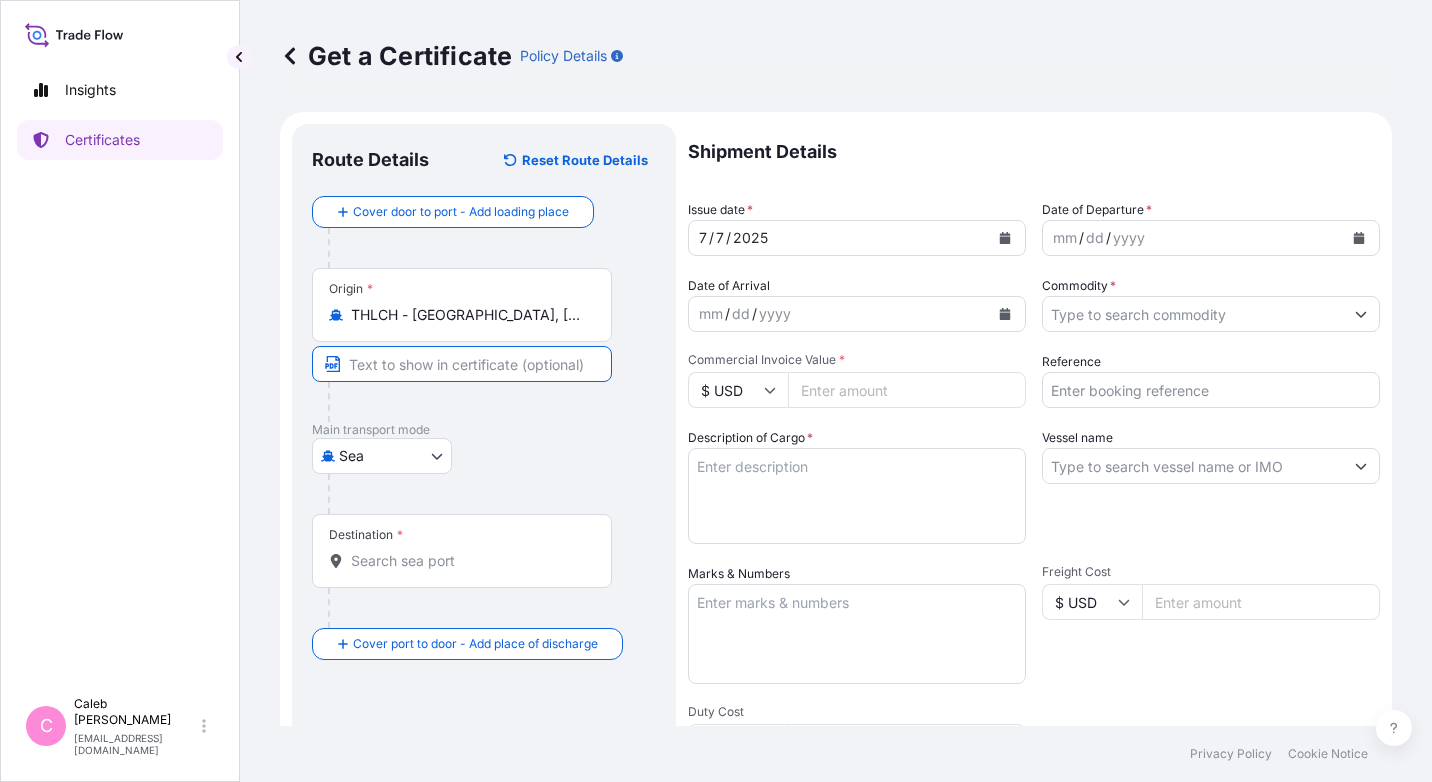 paste on "LAEM CHABANG, [GEOGRAPHIC_DATA]" 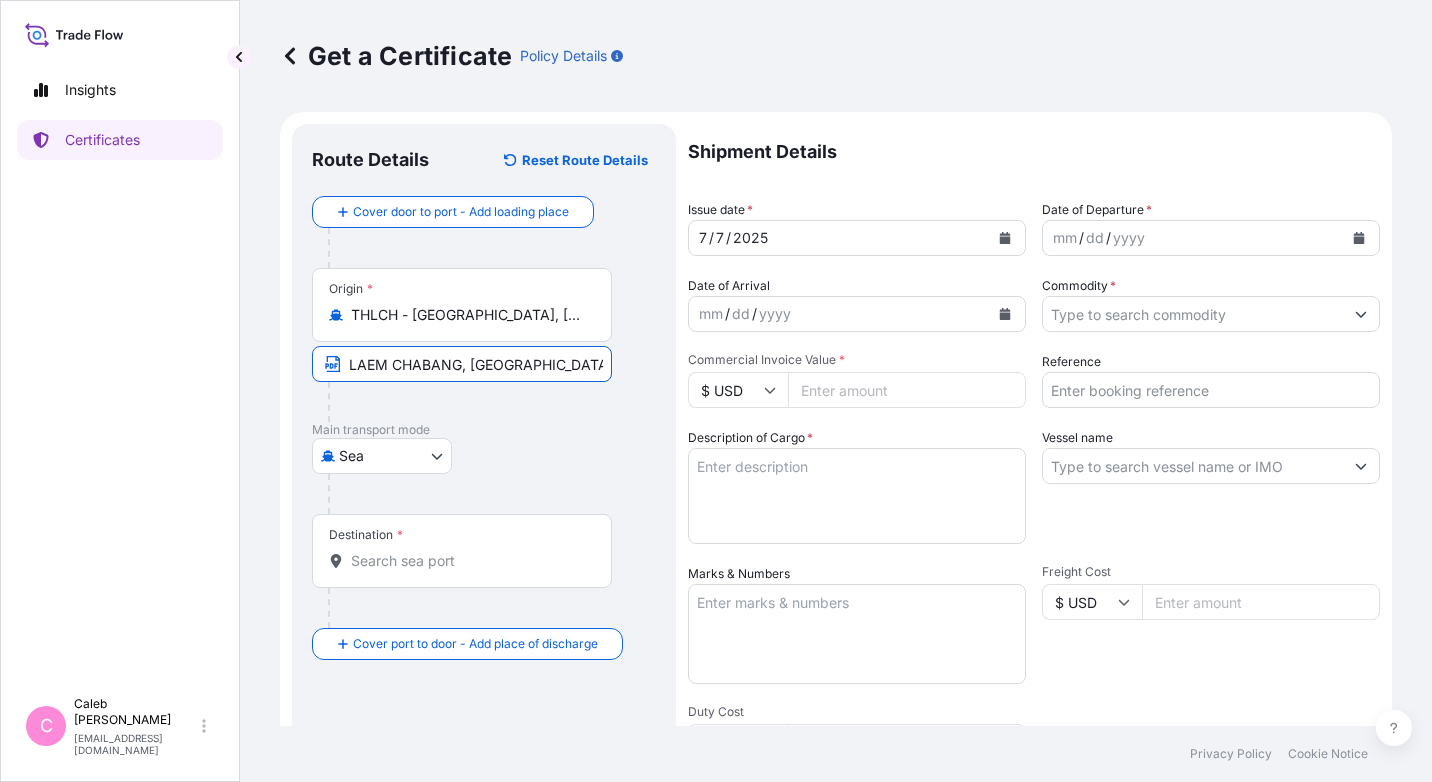type on "LAEM CHABANG, [GEOGRAPHIC_DATA]" 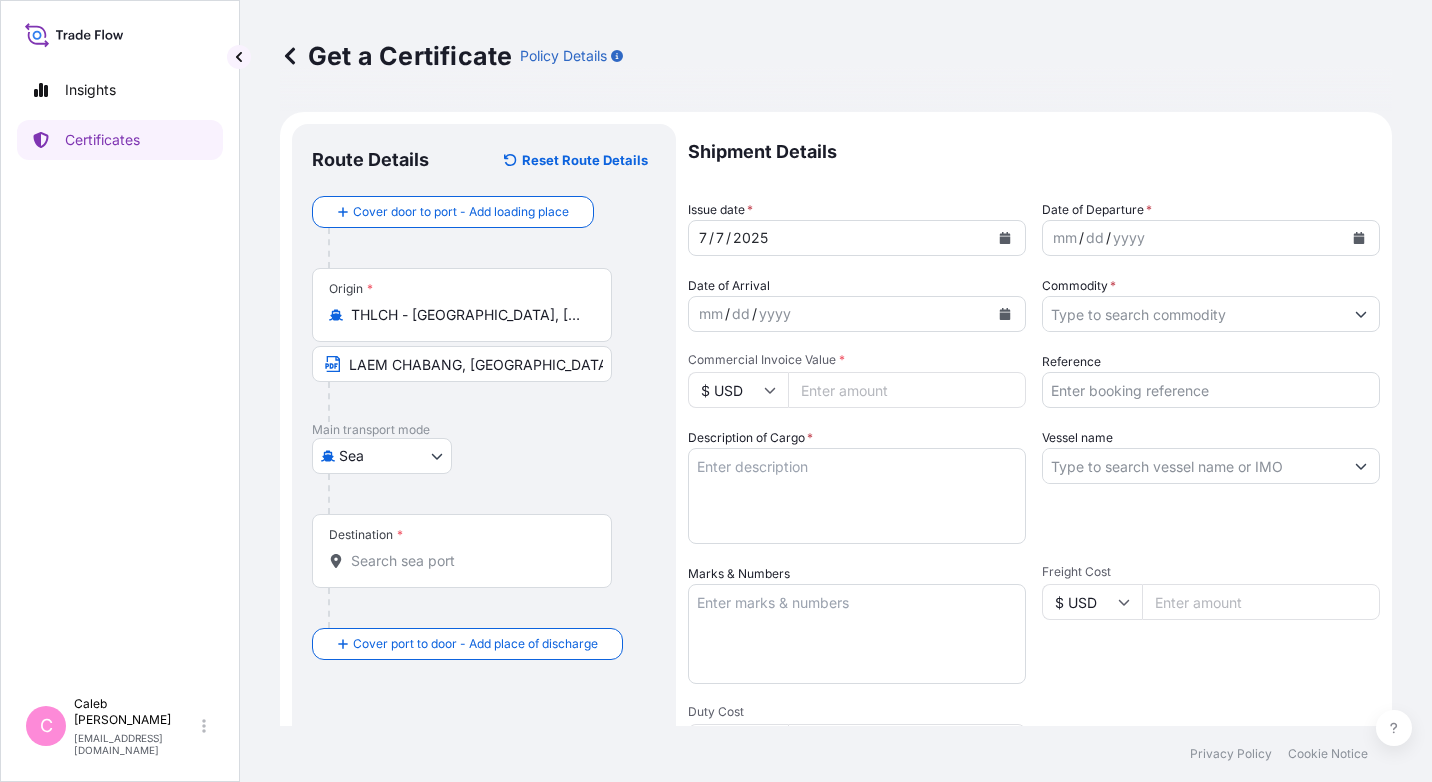 click on "Origin * THLCH - [GEOGRAPHIC_DATA], [GEOGRAPHIC_DATA] [GEOGRAPHIC_DATA], [GEOGRAPHIC_DATA]" at bounding box center (484, 345) 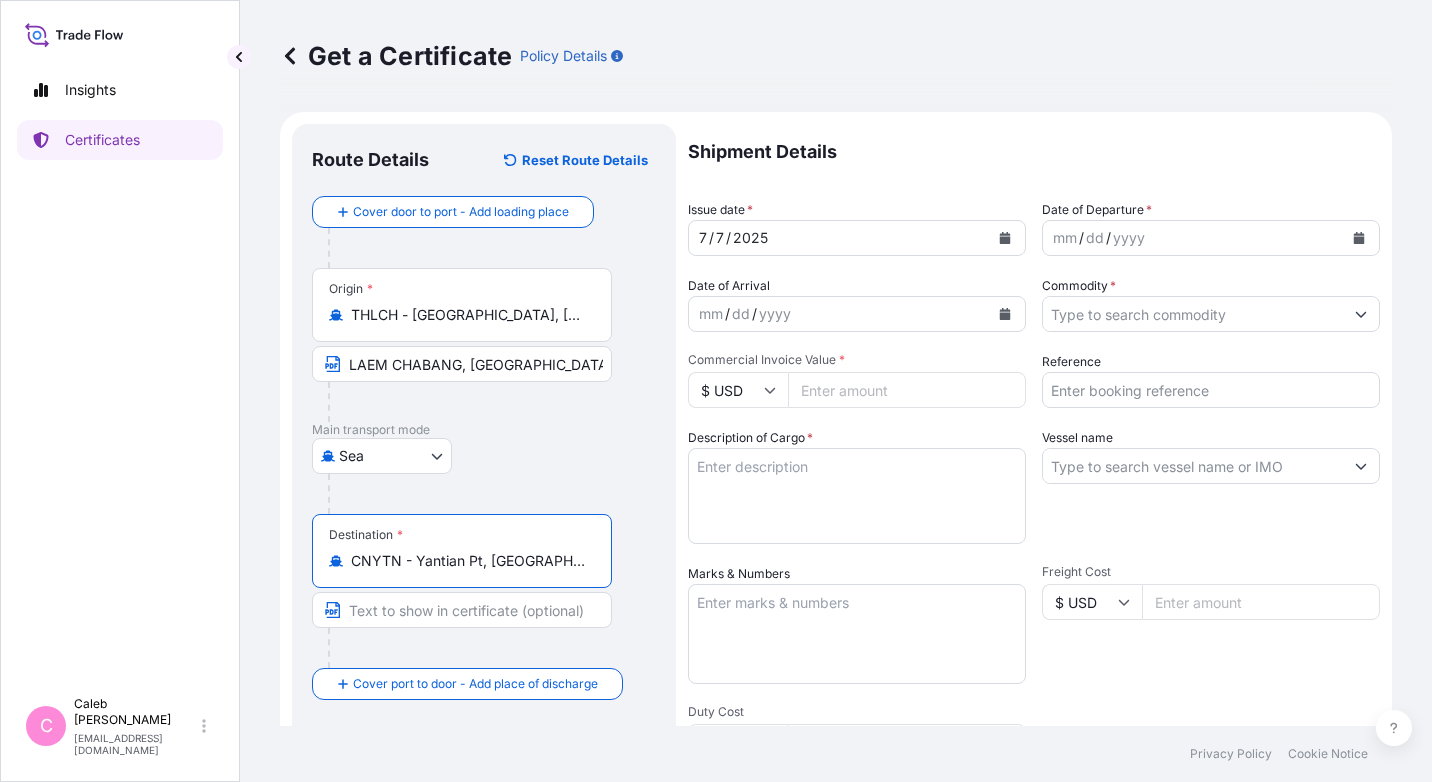 type on "CNYTN - Yantian Pt, [GEOGRAPHIC_DATA]" 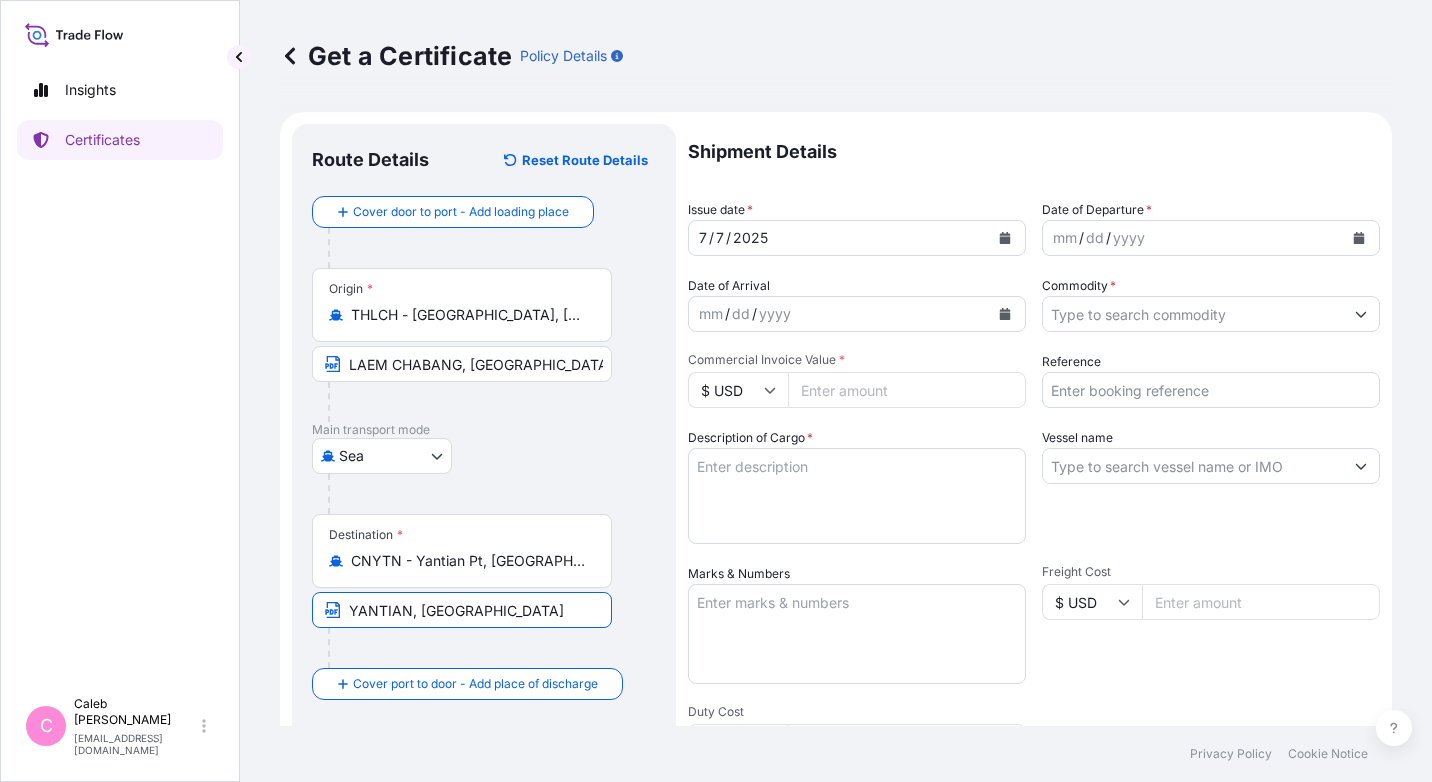 type on "YANTIAN, [GEOGRAPHIC_DATA]" 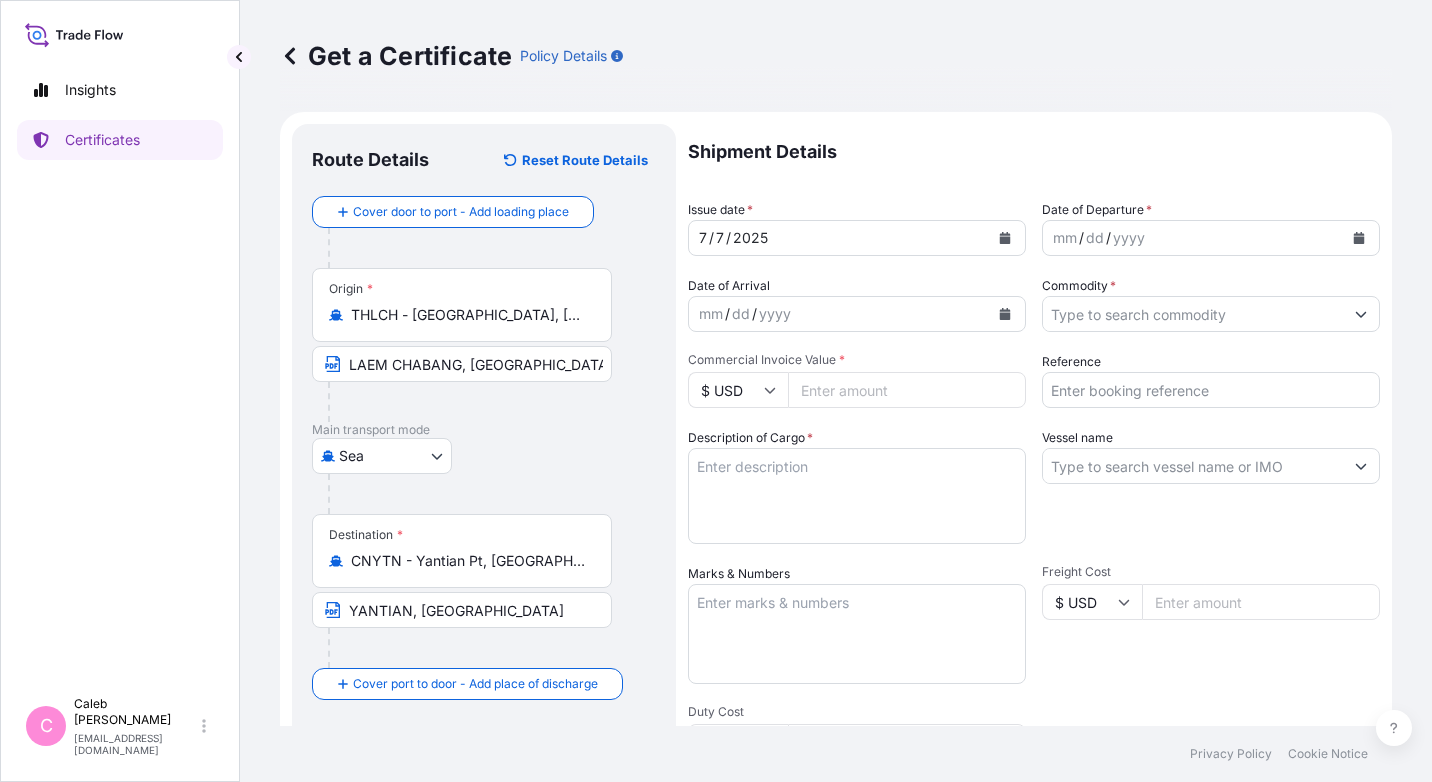 click on "[GEOGRAPHIC_DATA]" at bounding box center [484, 456] 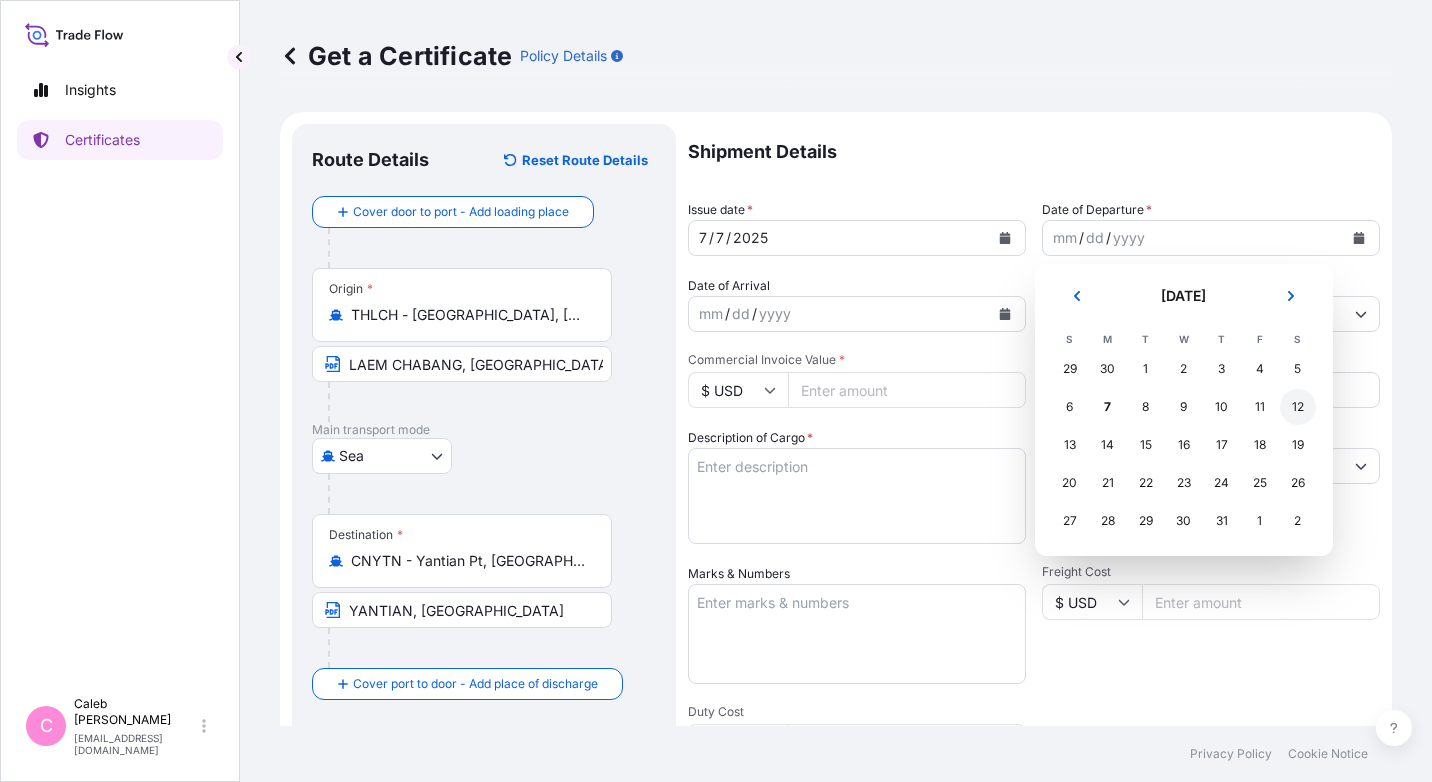 click on "12" at bounding box center [1298, 407] 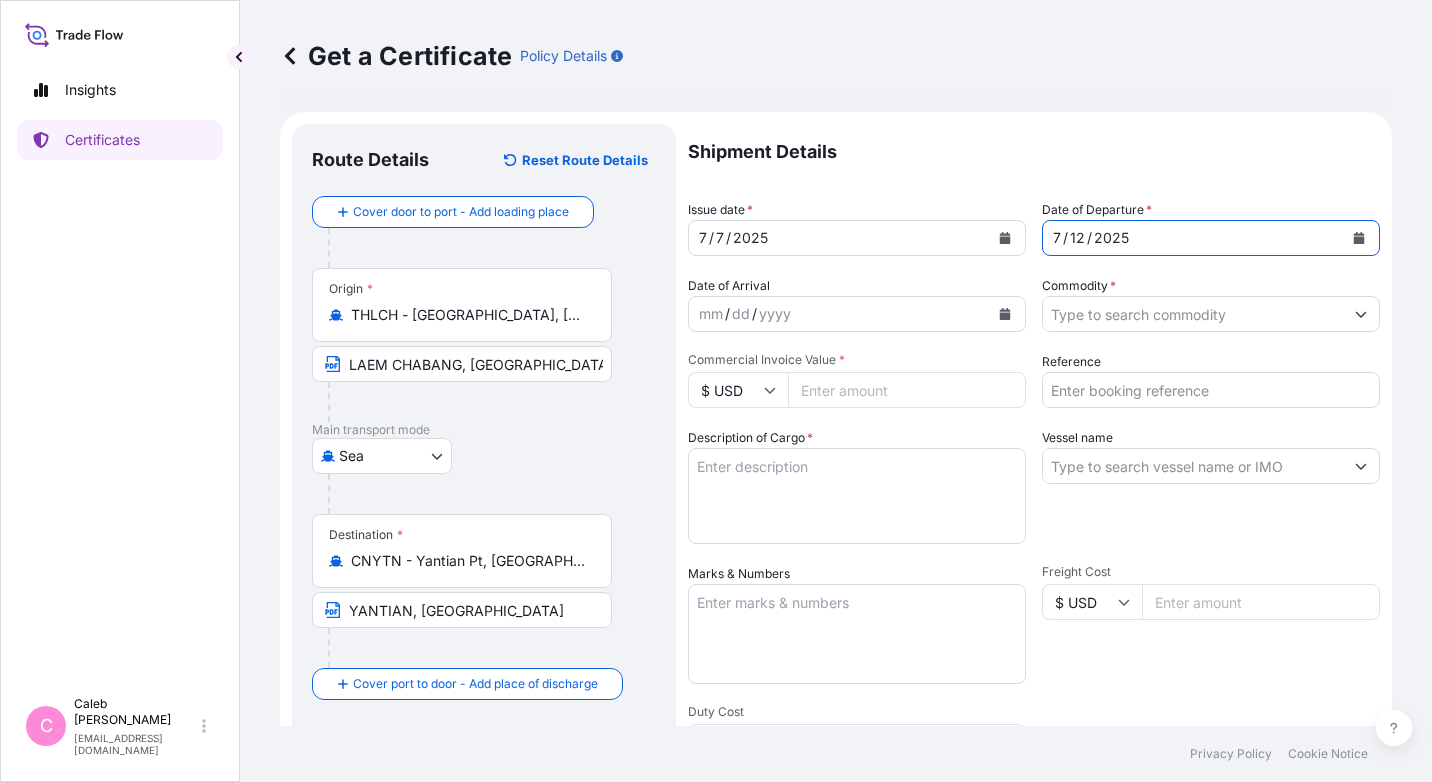 click 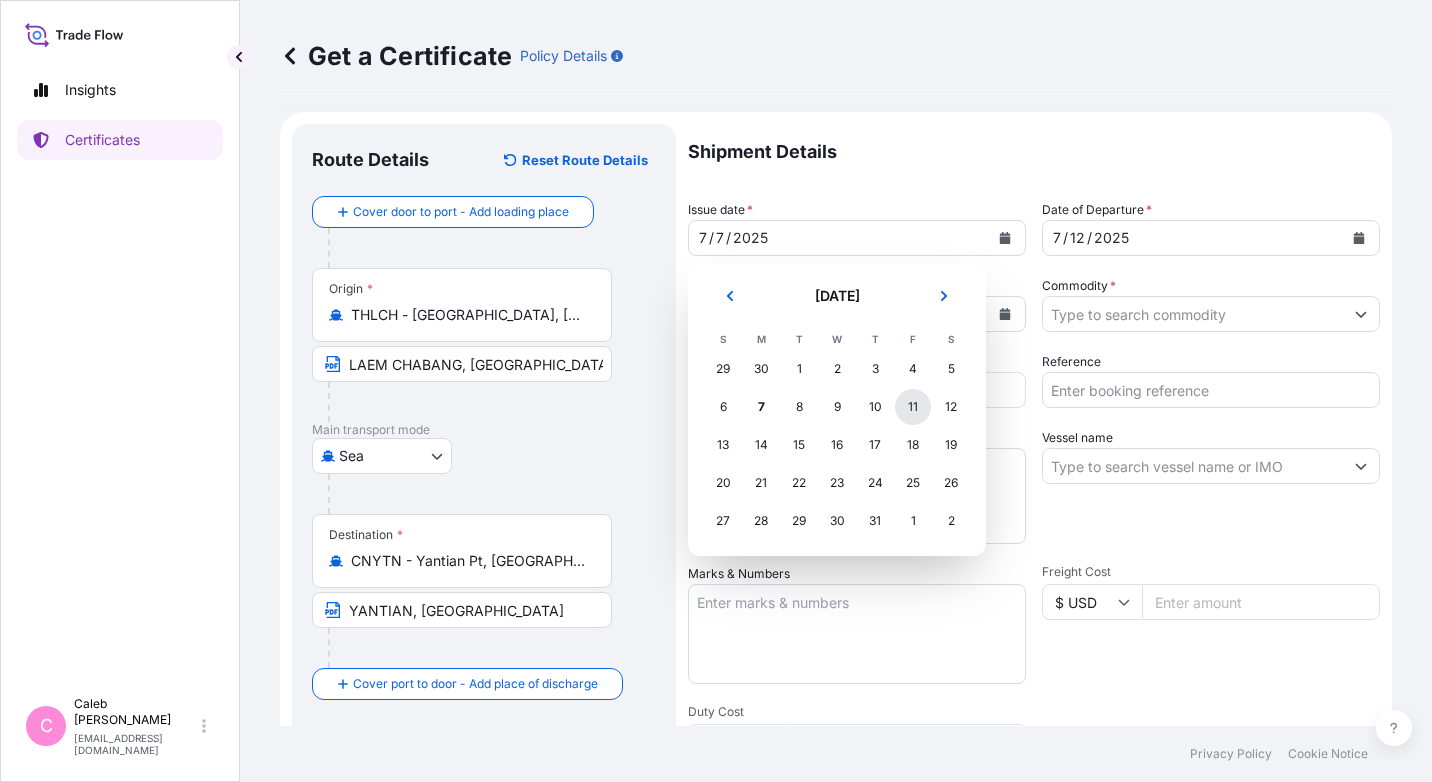 click on "11" at bounding box center [913, 407] 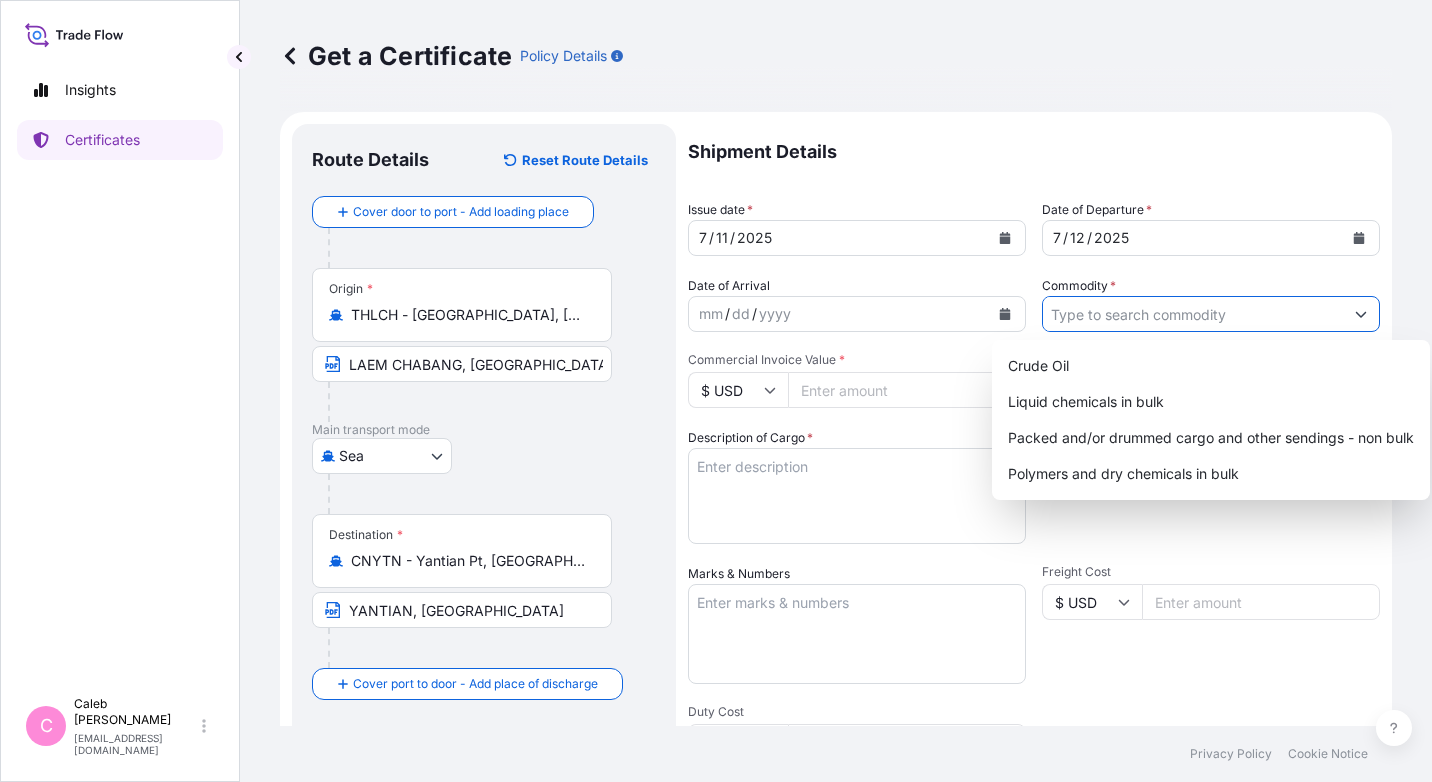 click on "Commodity *" at bounding box center (1193, 314) 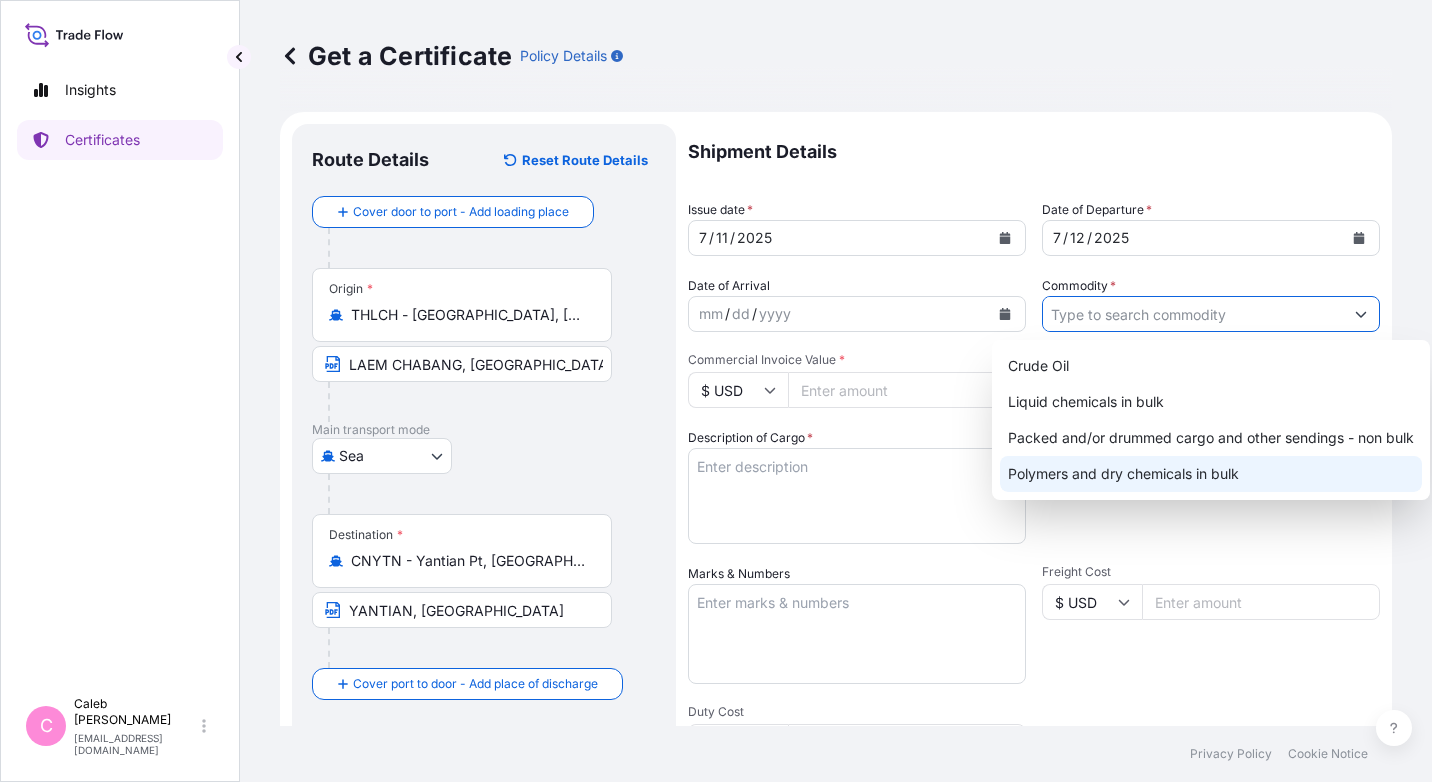 click on "Polymers and dry chemicals in bulk" at bounding box center (1211, 474) 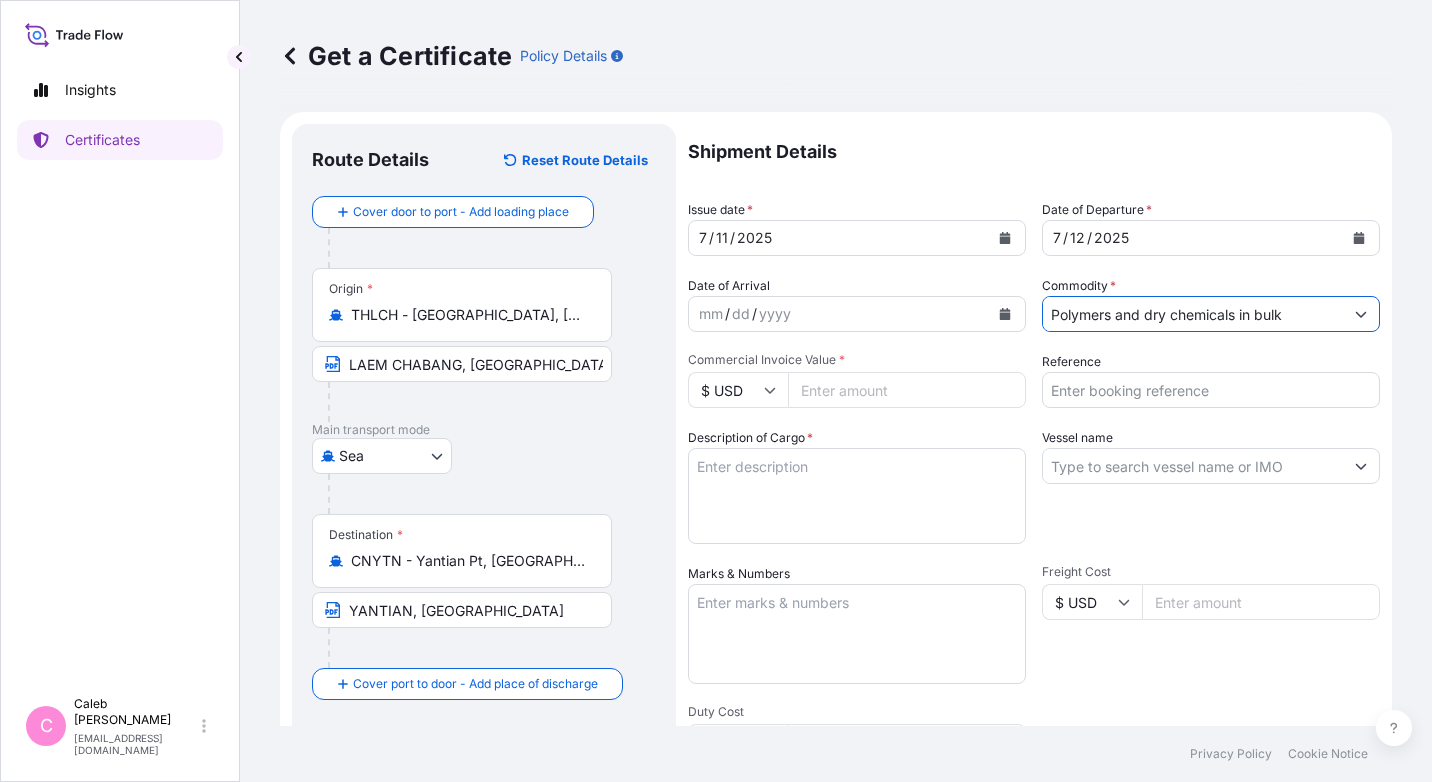 click on "Commercial Invoice Value    *" at bounding box center (907, 390) 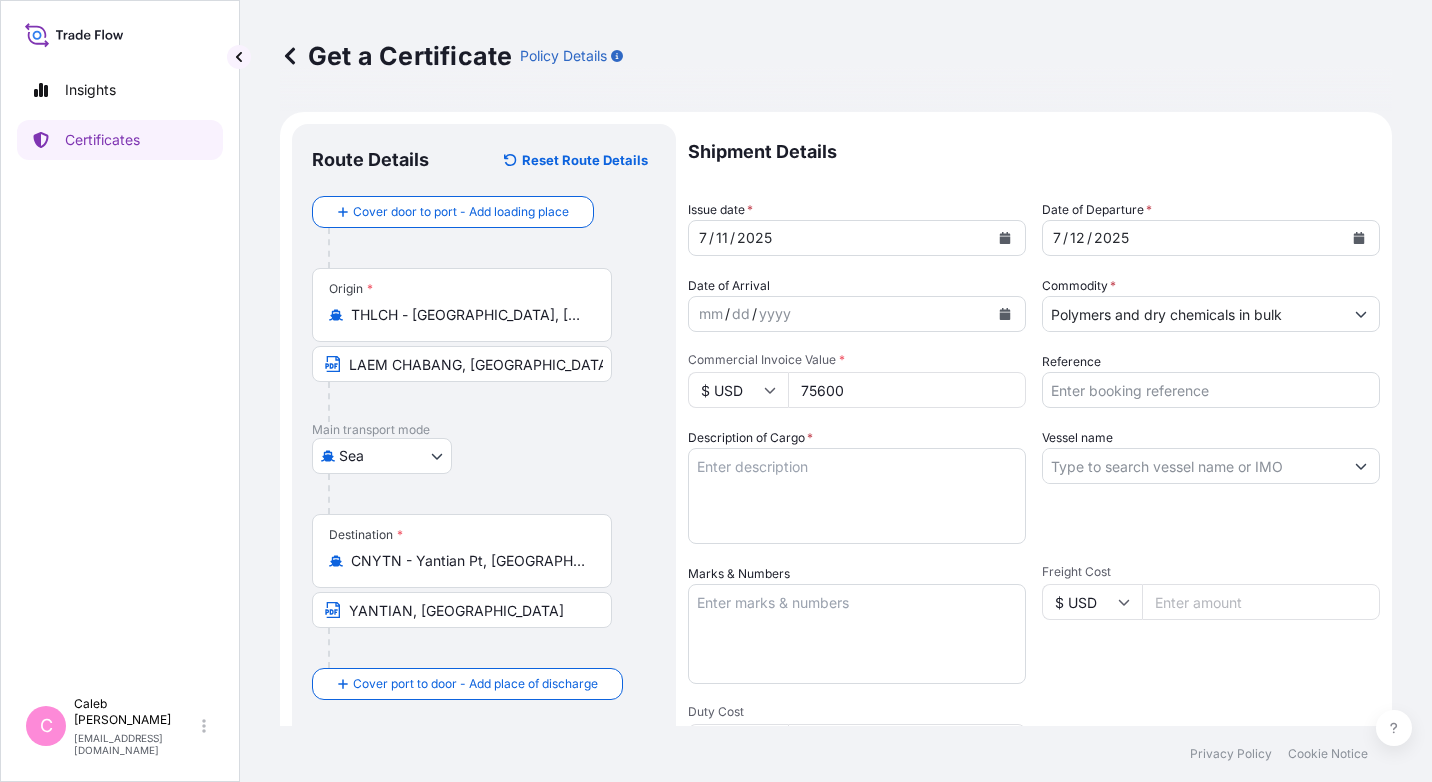 type on "75600" 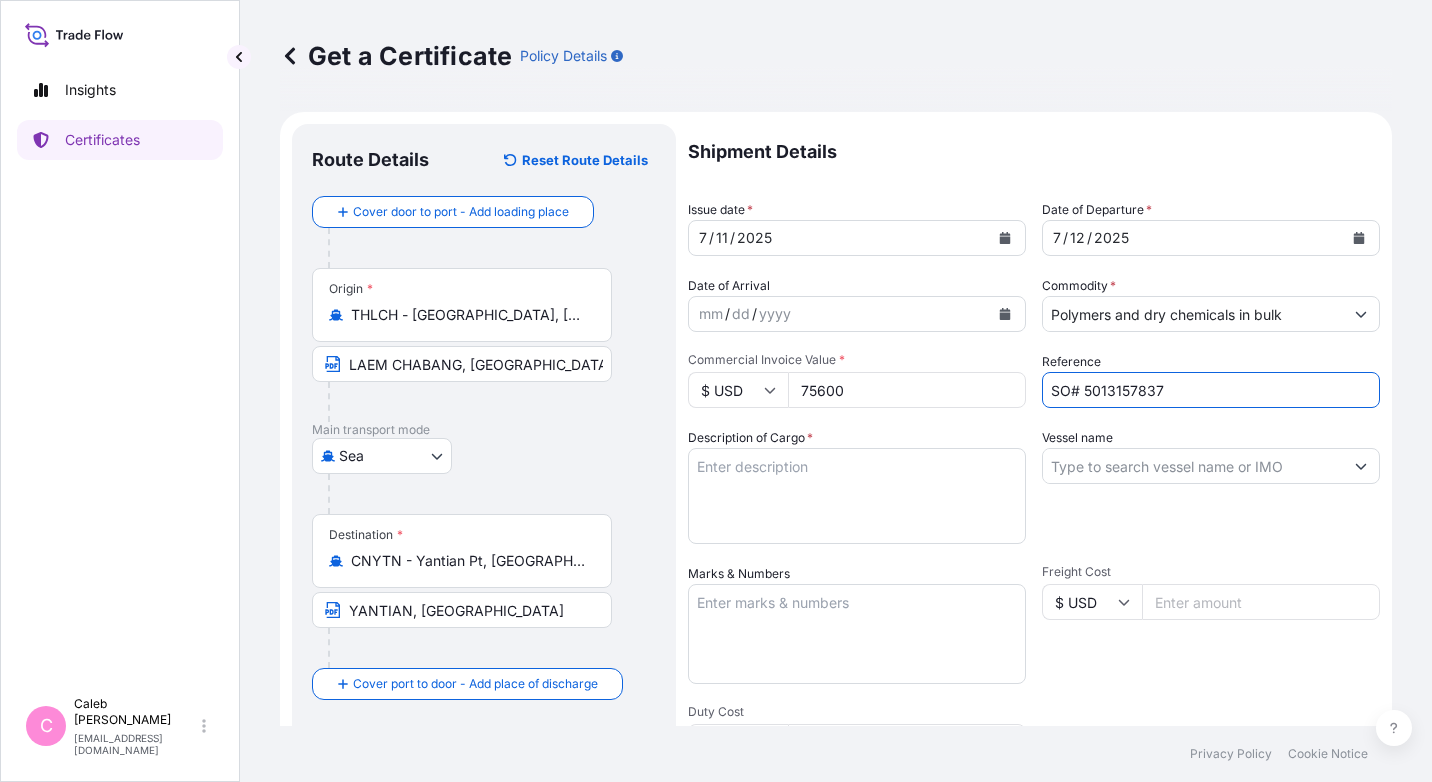 type on "SO# 5013157837" 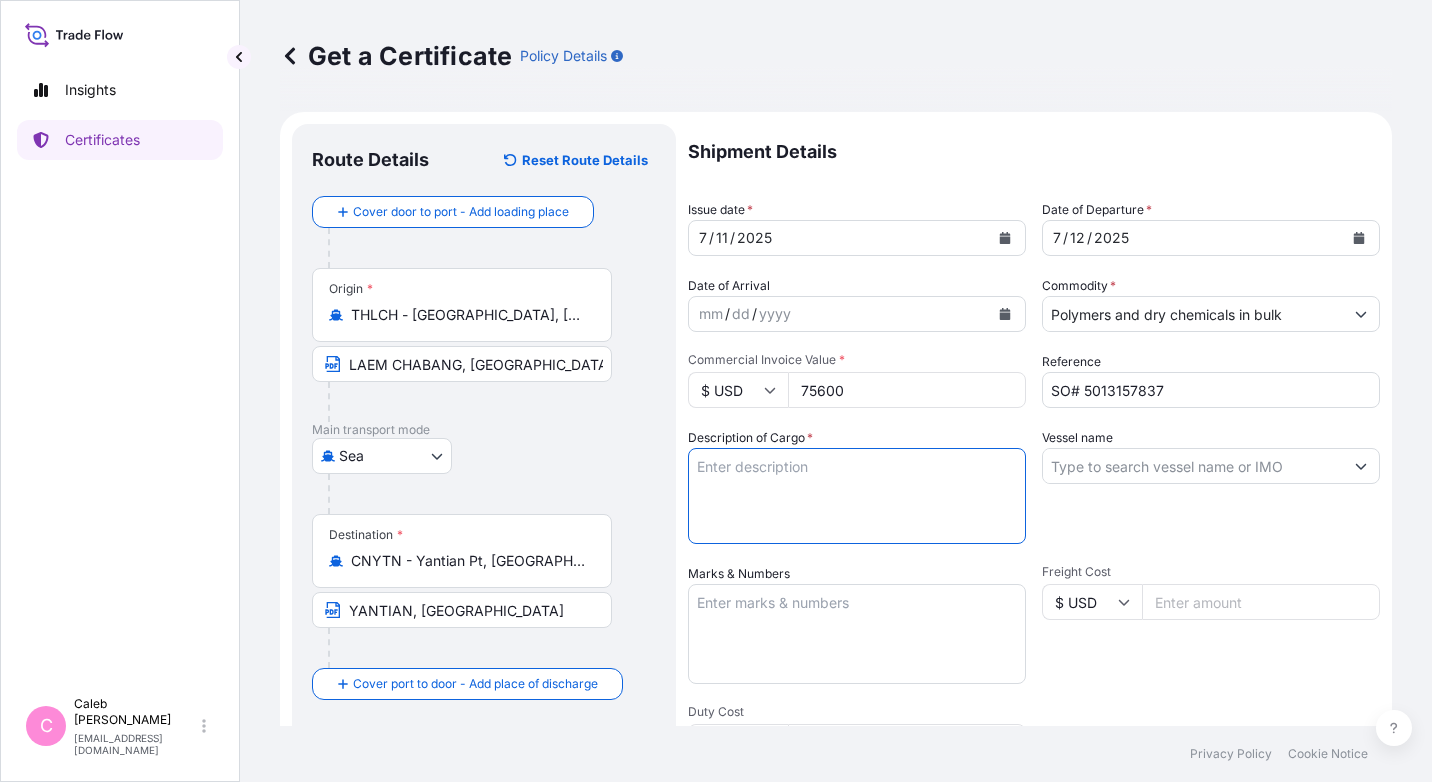 click on "Description of Cargo *" at bounding box center [857, 496] 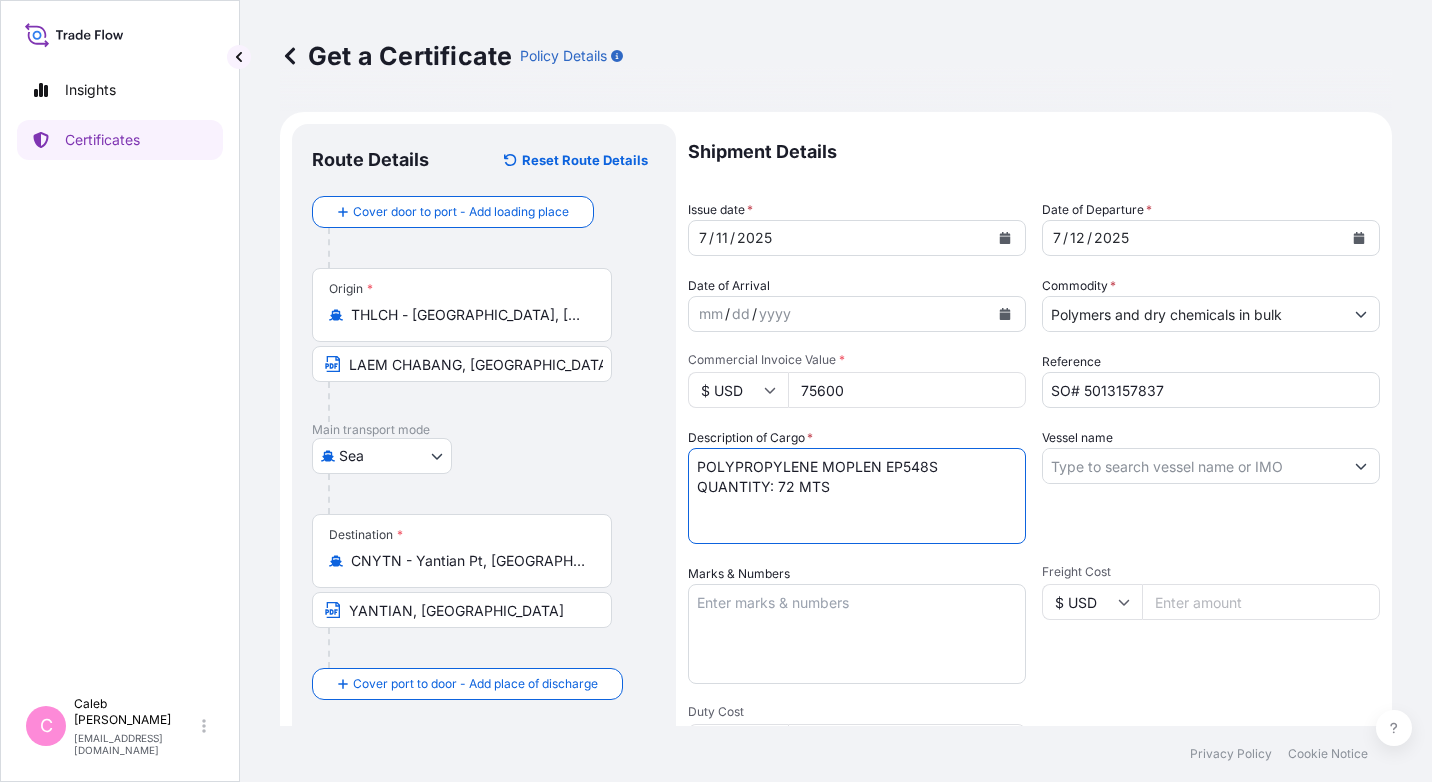 type on "POLYPROPYLENE MOPLEN EP548S
QUANTITY: 72 MTS" 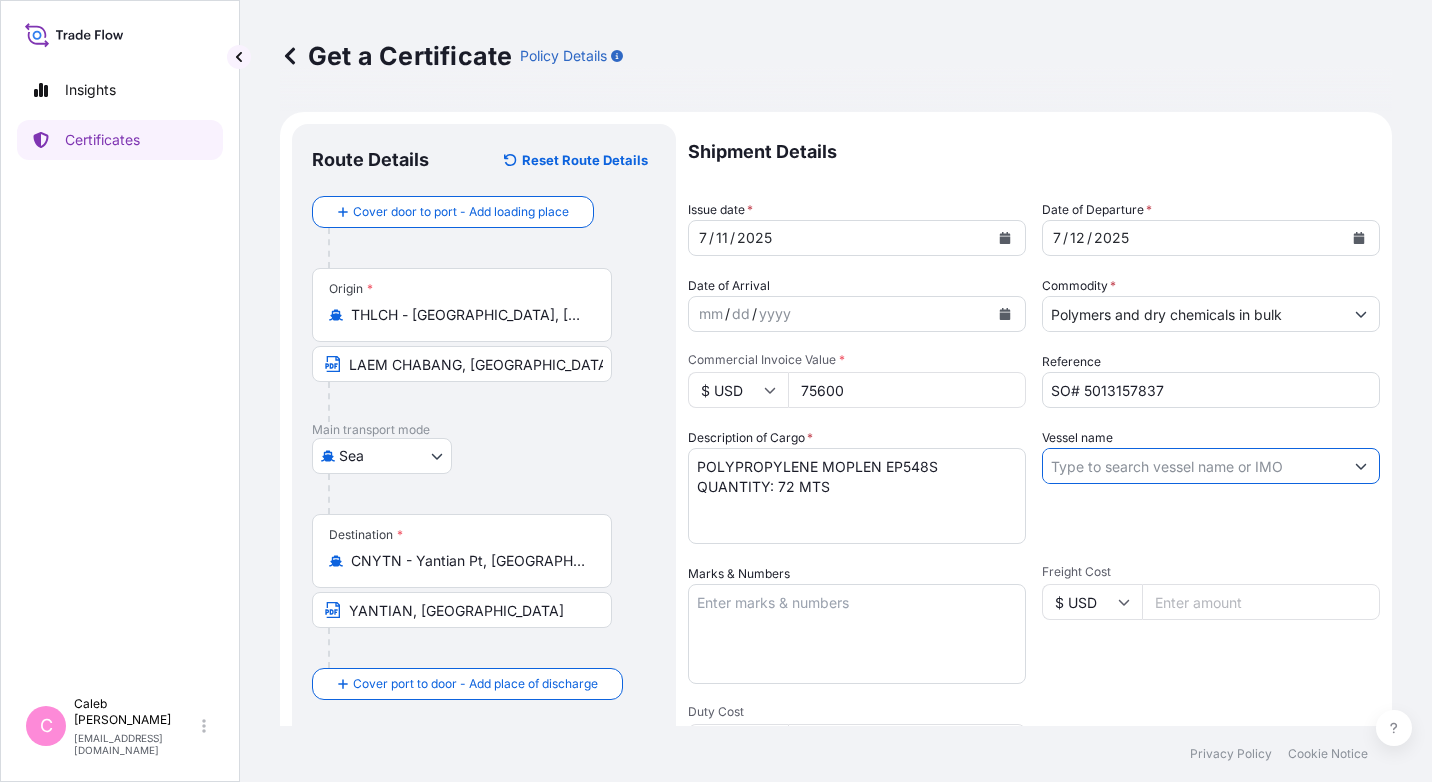 click on "Vessel name" at bounding box center [1193, 466] 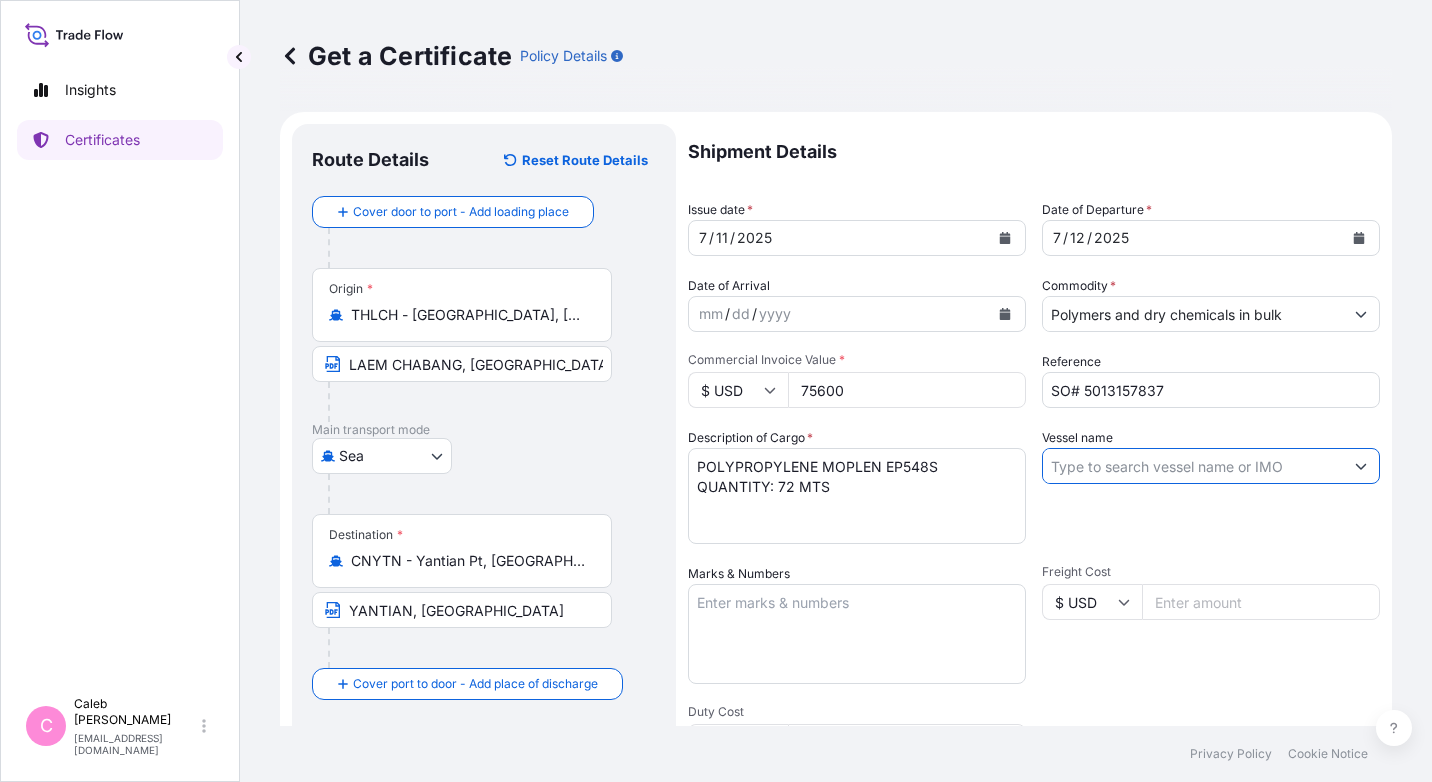 click on "Shipment Details Issue date * [DATE] Date of Departure * [DATE] Date of Arrival mm / dd / yyyy Commodity * Polymers and dry chemicals in bulk Packing Category Commercial Invoice Value    * $ USD 75600 Reference SO# 5013157837 Description of Cargo * POLYPROPYLENE MOPLEN EP548S
QUANTITY: 72 MTS Vessel name Marks & Numbers Freight Cost   $ USD Duty Cost   $ USD Letter of Credit This shipment has a letter of credit Letter of credit * Letter of credit may not exceed 12000 characters Assured Details Primary Assured * Select a primary assured Basell [PERSON_NAME] Polyolefins Sp. z o.o. Basell Asia Pacific Limited Named Assured Named Assured Address" at bounding box center (1034, 600) 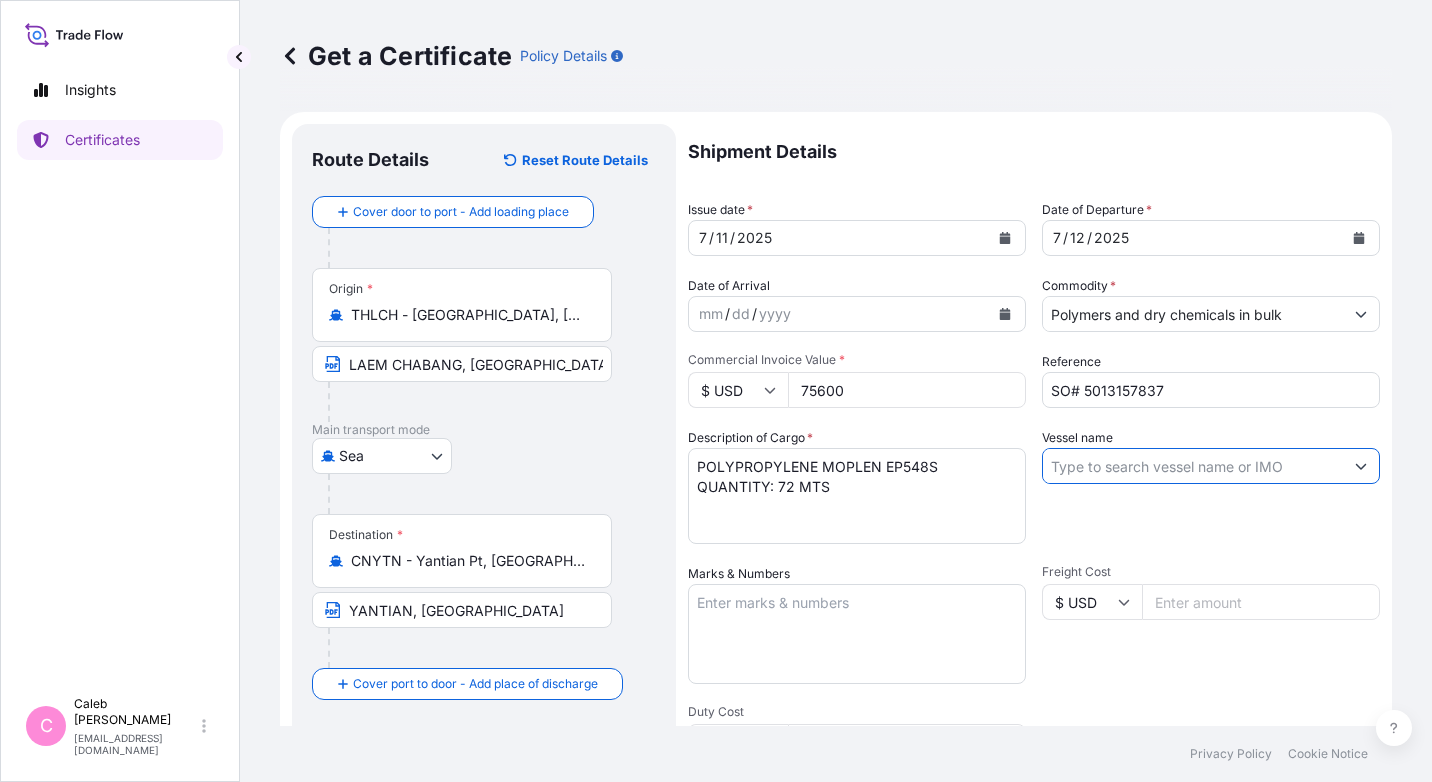 click on "Vessel name" at bounding box center [1193, 466] 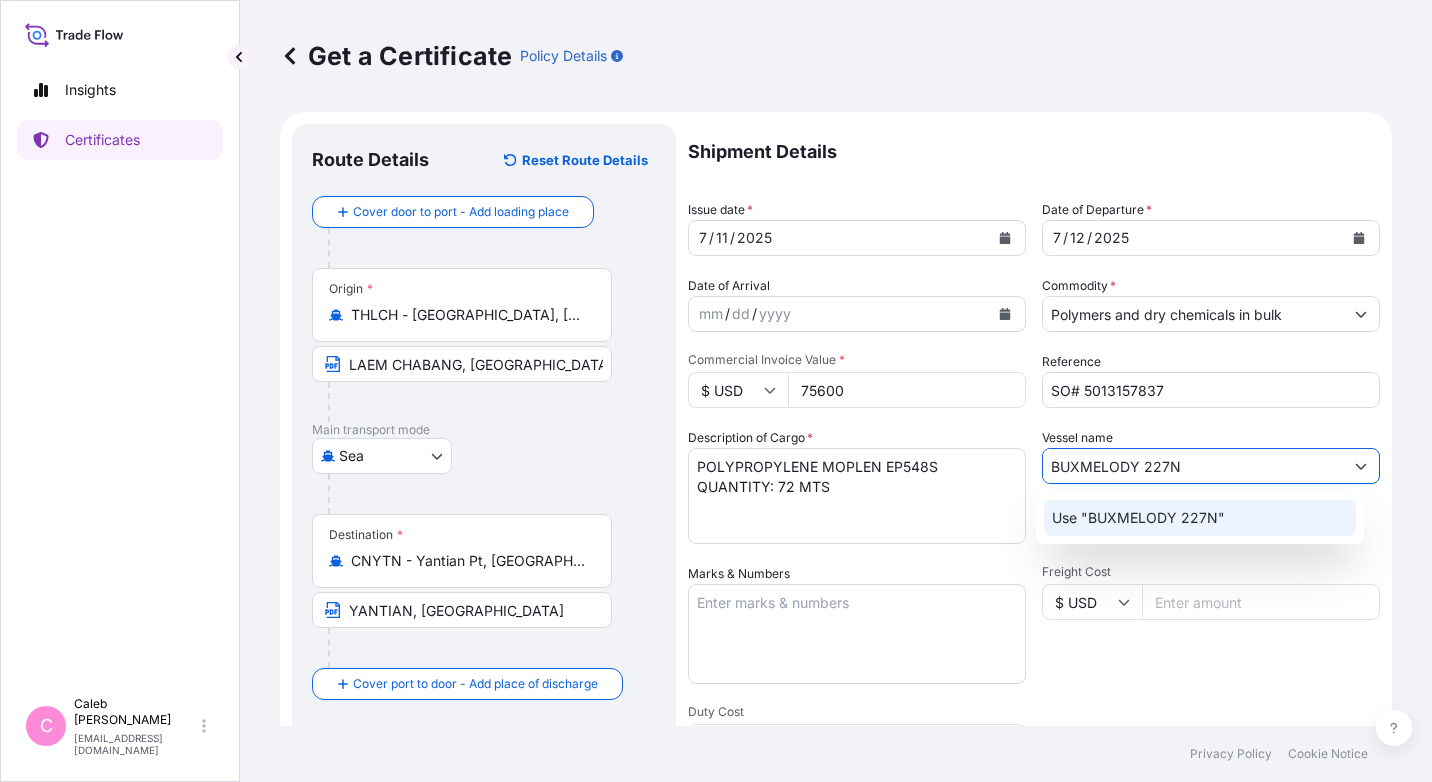 click on "Use "BUXMELODY 227N"" 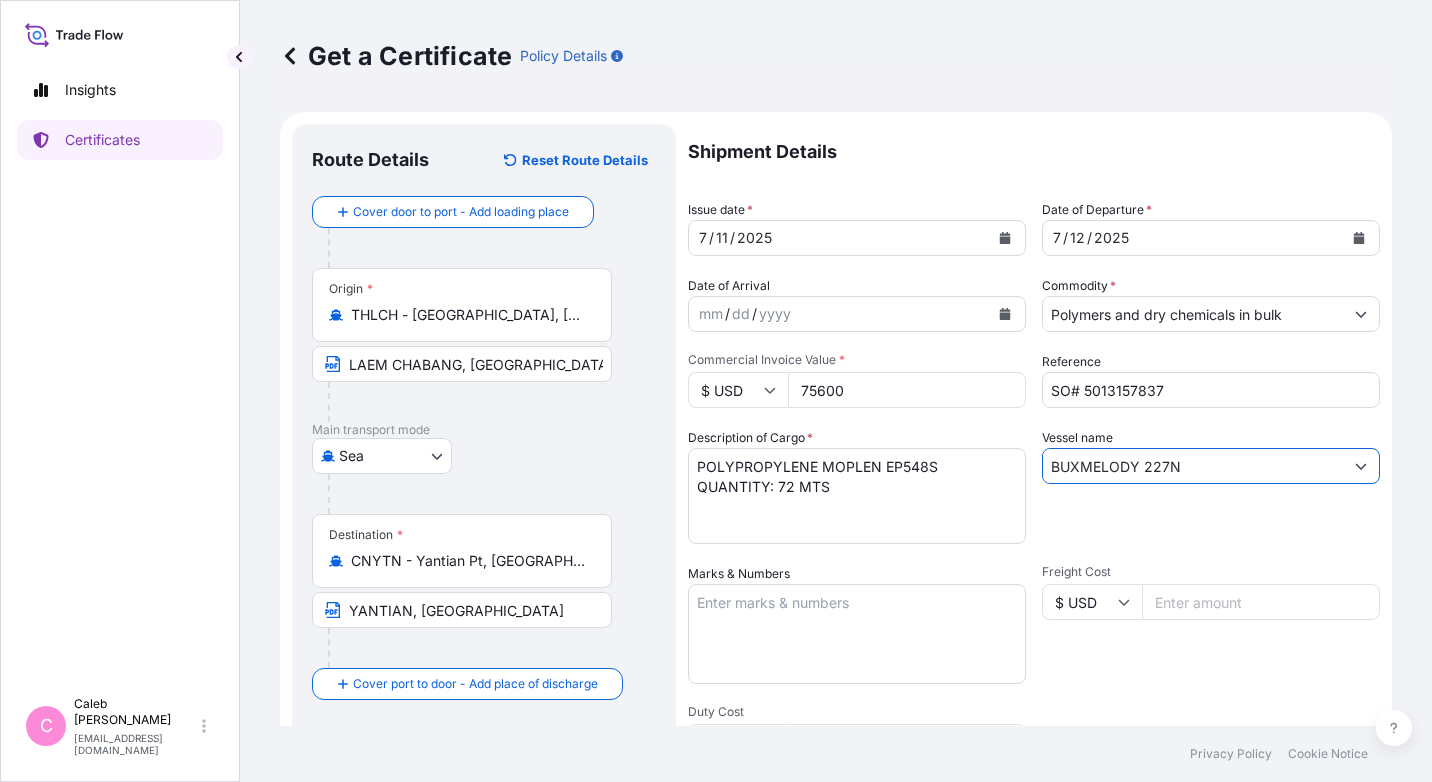 type on "BUXMELODY 227N" 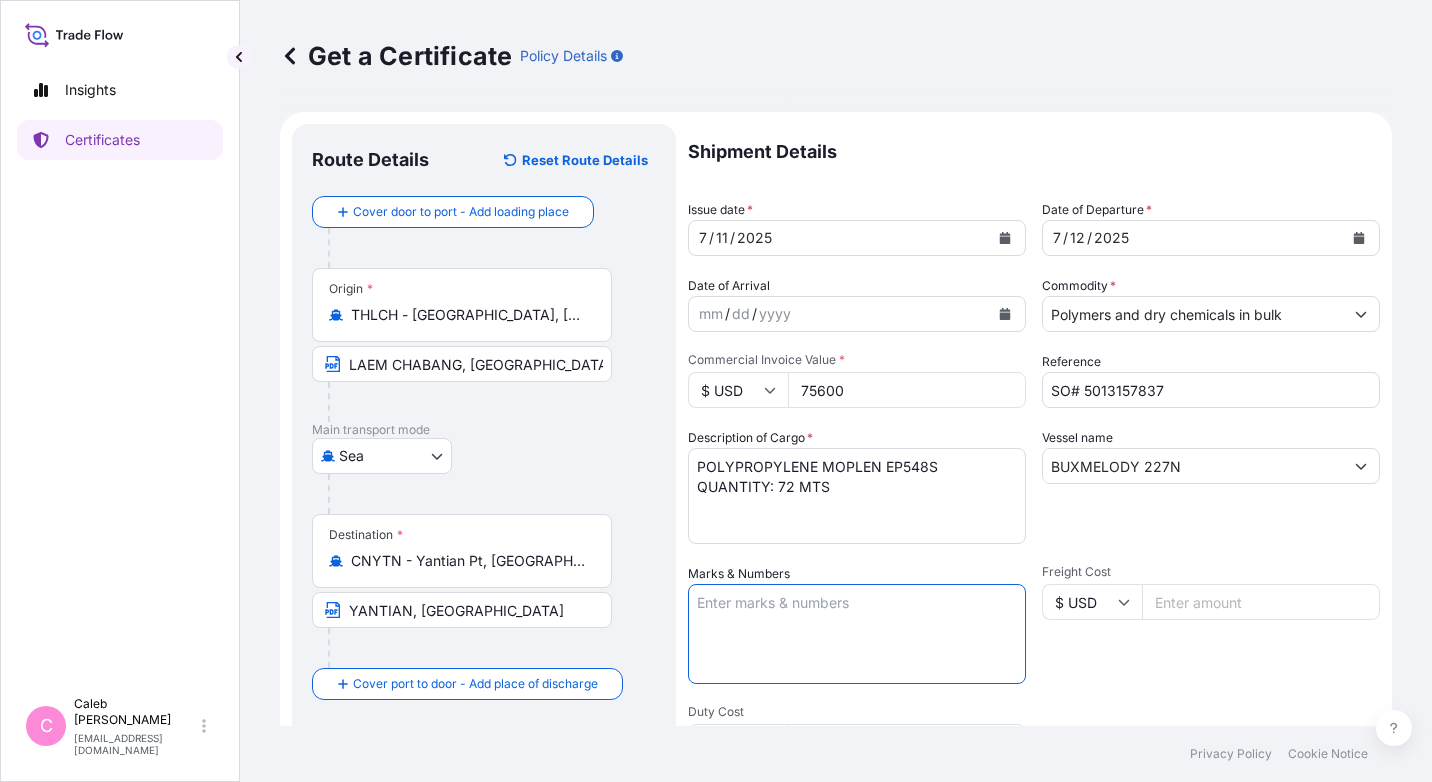 click on "Marks & Numbers" at bounding box center (857, 634) 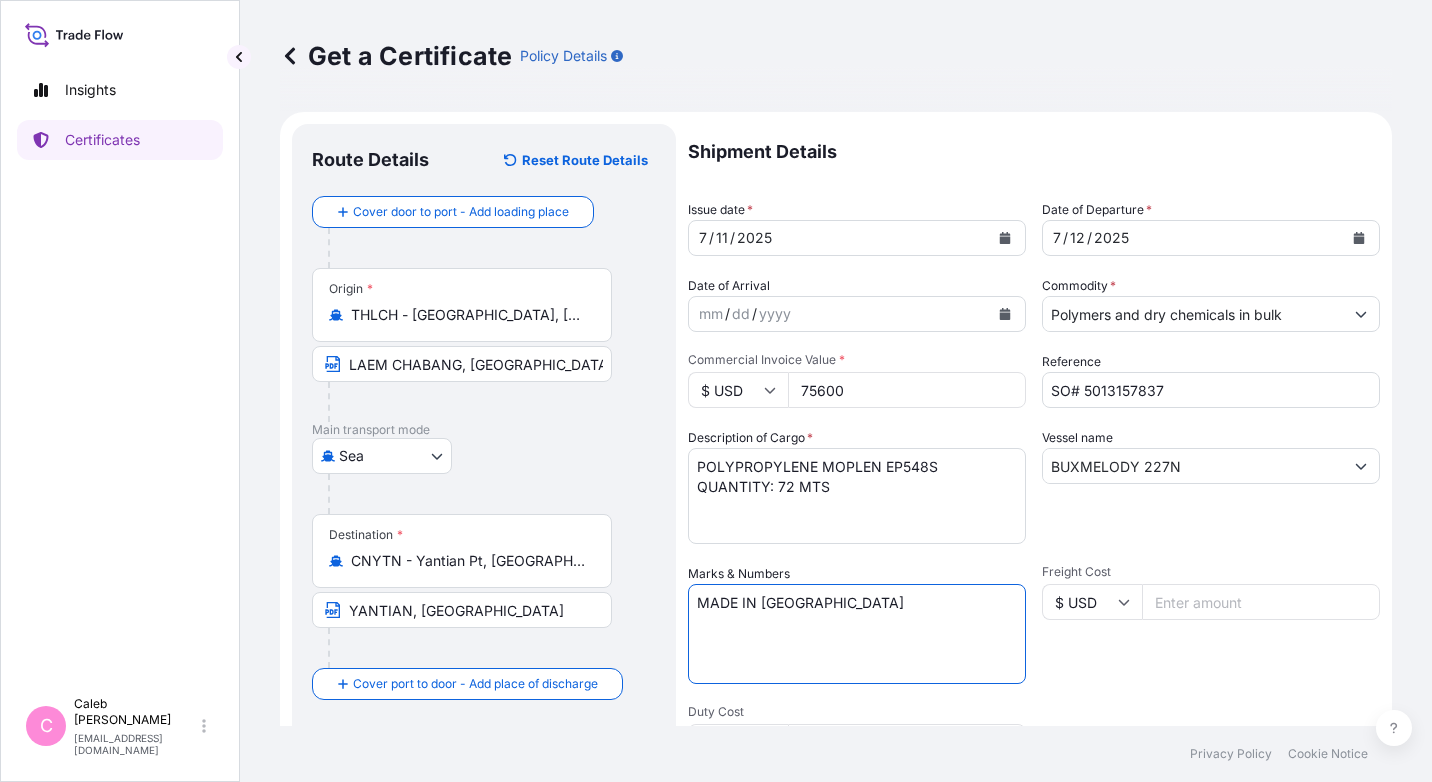 scroll, scrollTop: 419, scrollLeft: 0, axis: vertical 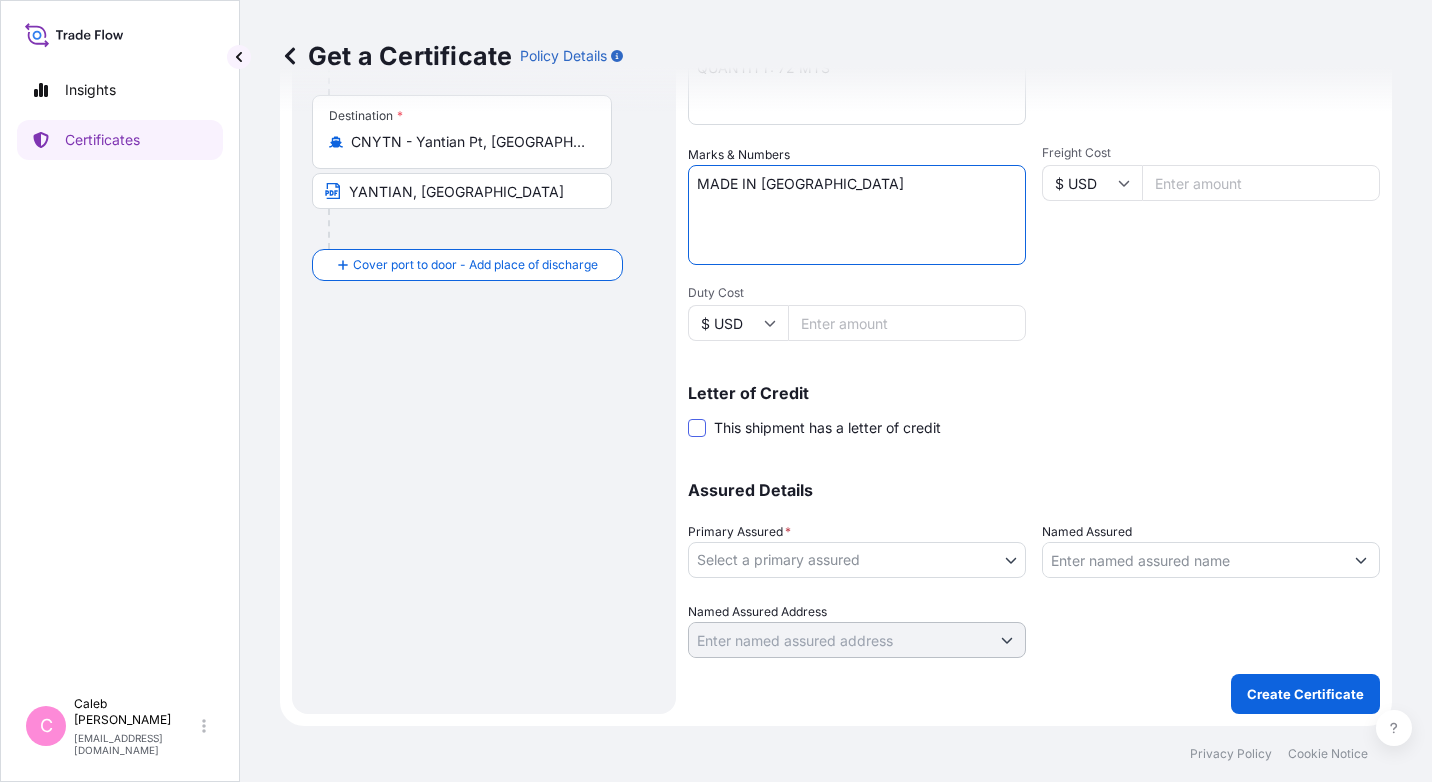 type on "MADE IN [GEOGRAPHIC_DATA]" 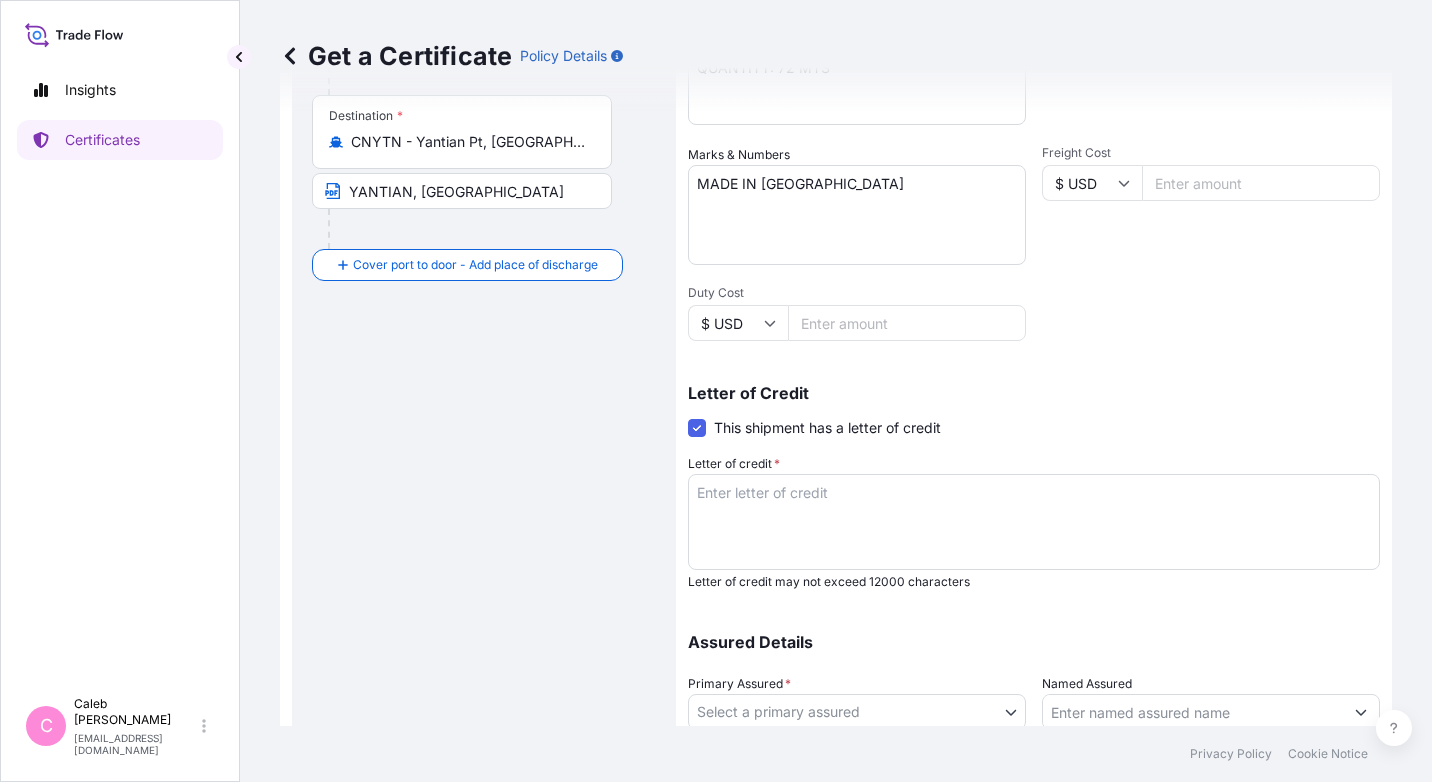 click on "Letter of credit *" at bounding box center (1034, 522) 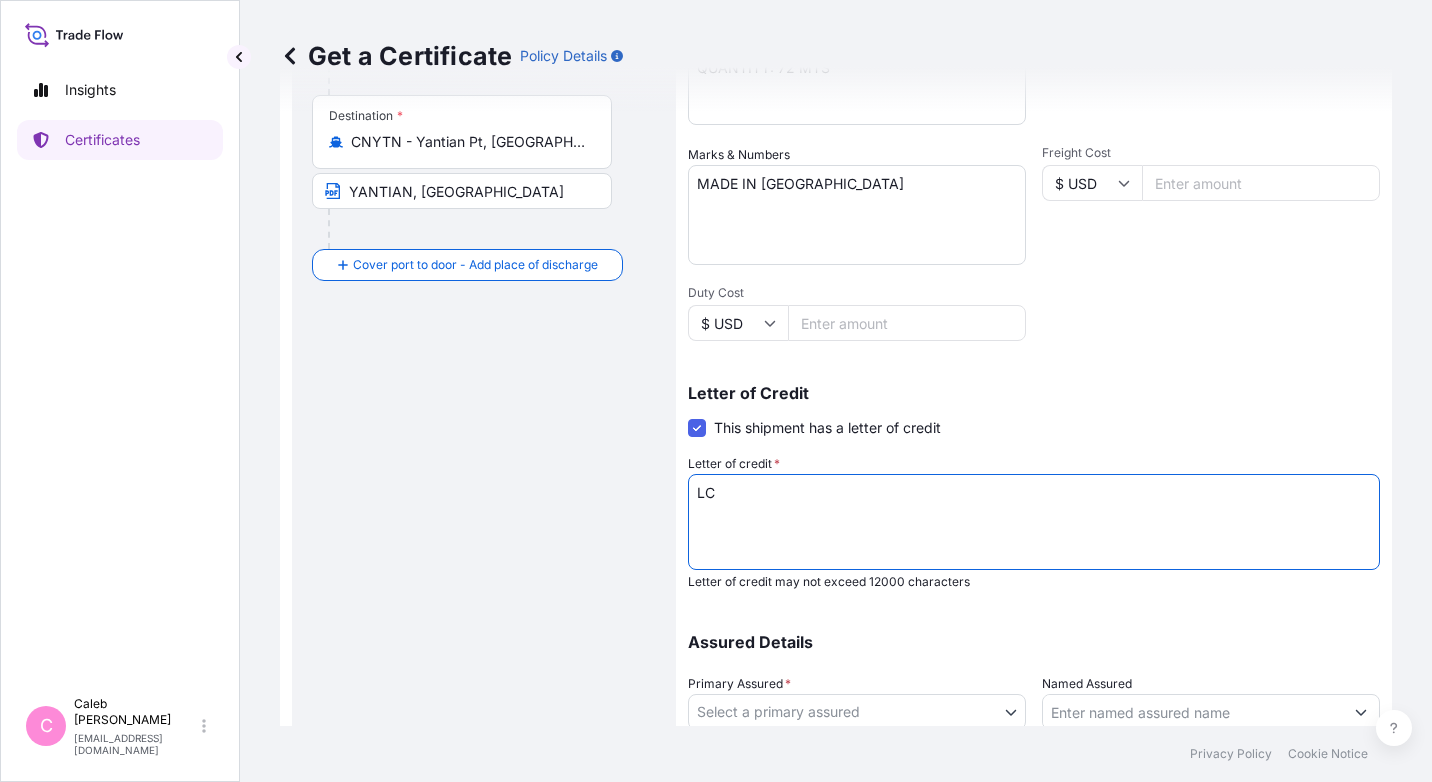 paste on "Number:DC AM1025536" 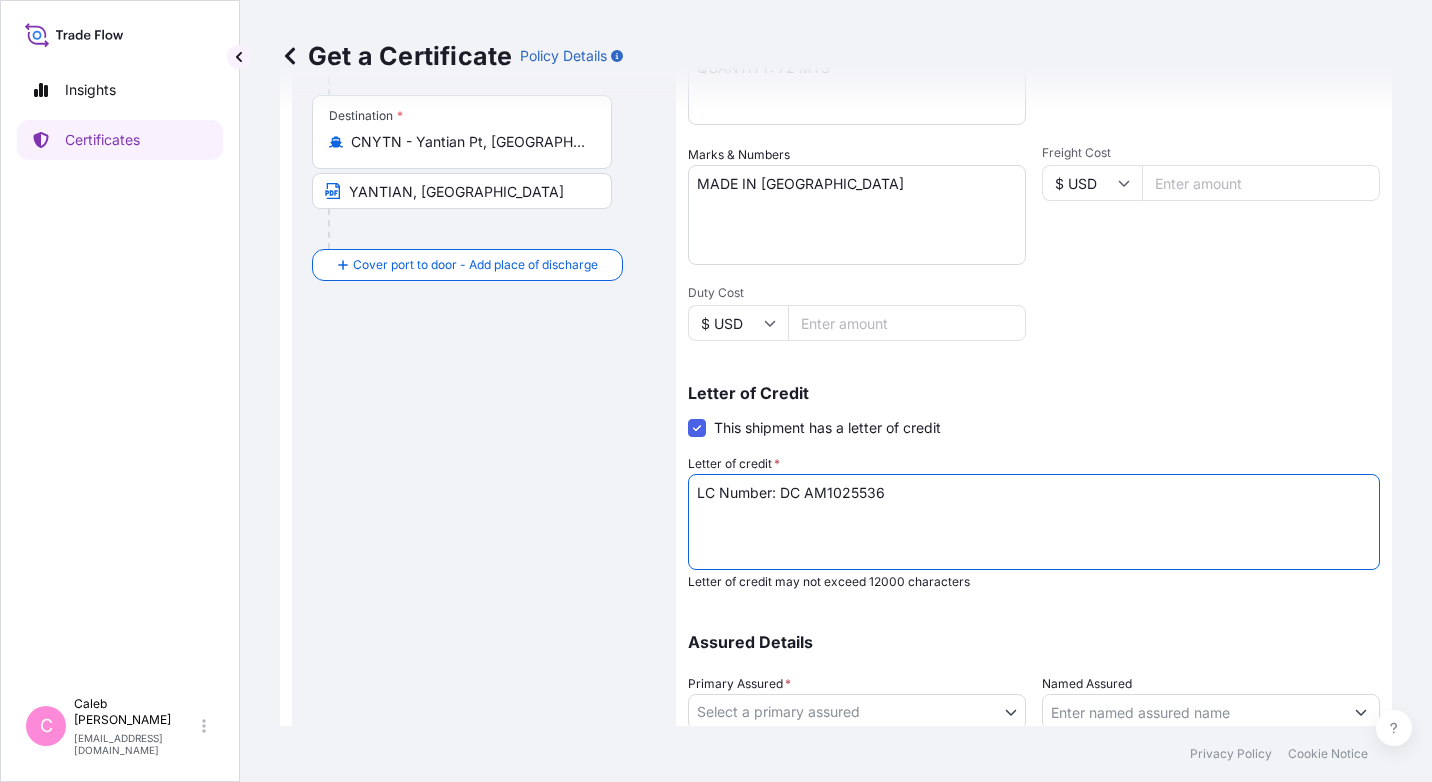 click on "LC Number: DC AM1025536" at bounding box center (1034, 522) 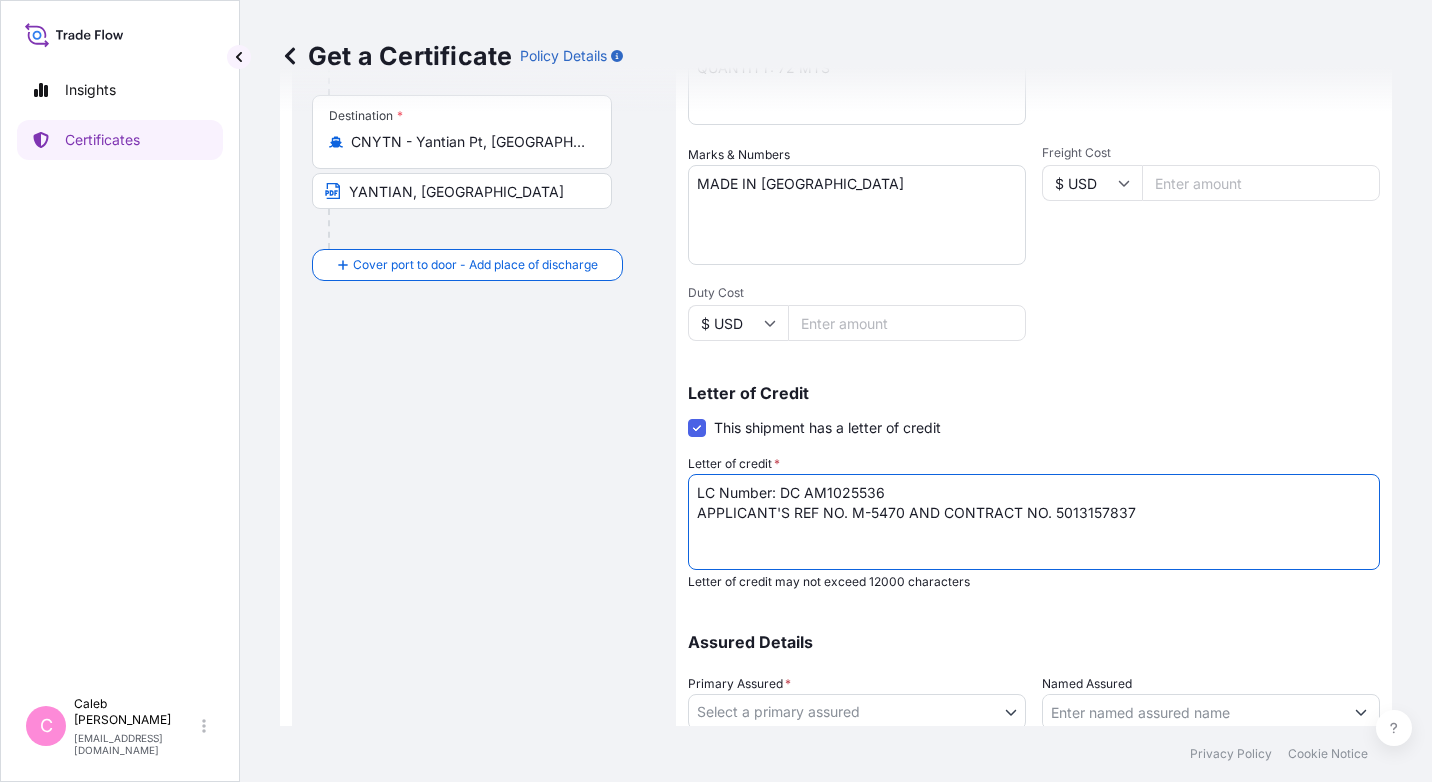 click on "LC Number: DC AM1025536
APPLICANT'S REF NO. M-5470 AND CONTRACT NO. 5013157837" at bounding box center [1034, 522] 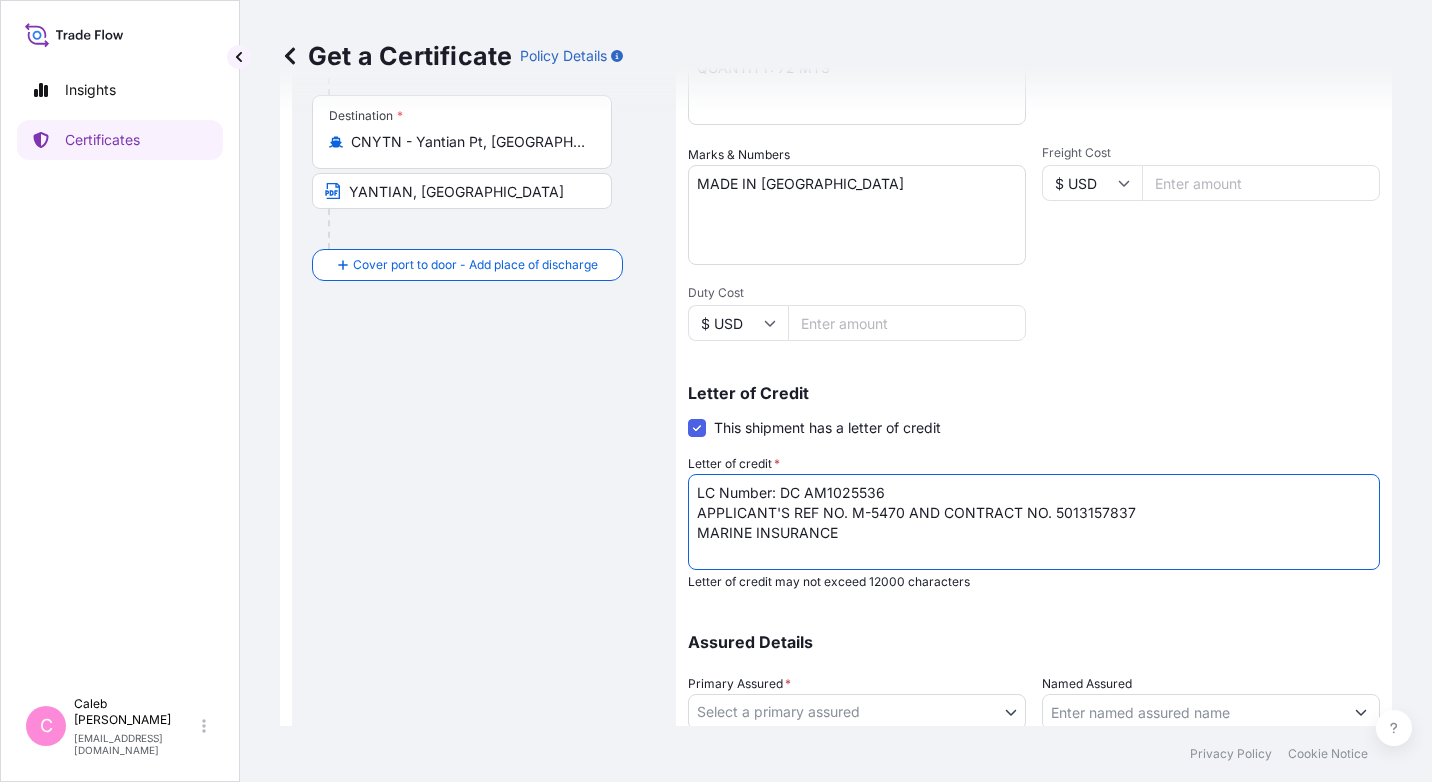 click on "LC Number: DC AM1025536
APPLICANT'S REF NO. M-5470 AND CONTRACT NO. 5013157837
MARINE INSURANCE" at bounding box center [1034, 522] 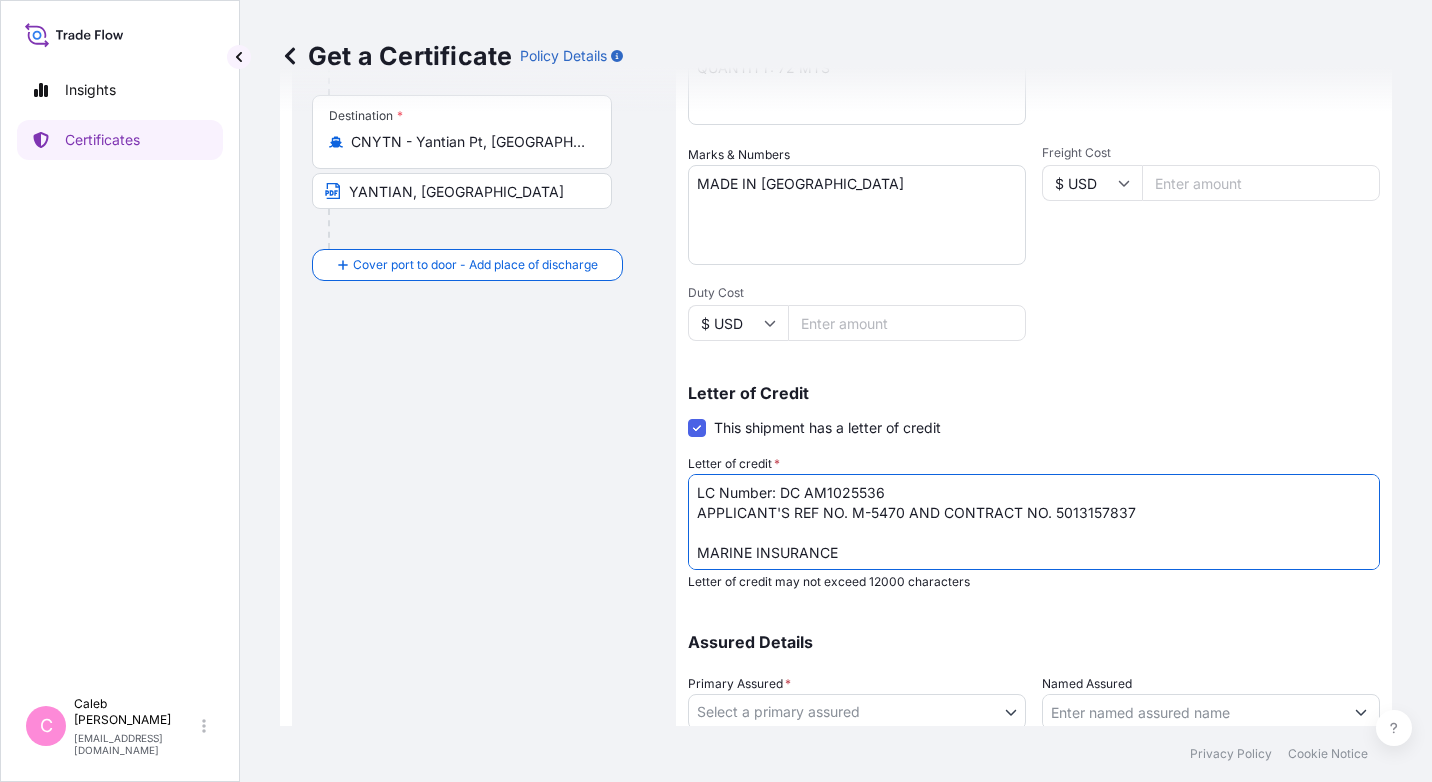 click on "LC Number: DC AM1025536
APPLICANT'S REF NO. M-5470 AND CONTRACT NO. 5013157837
MARINE INSURANCE" at bounding box center [1034, 522] 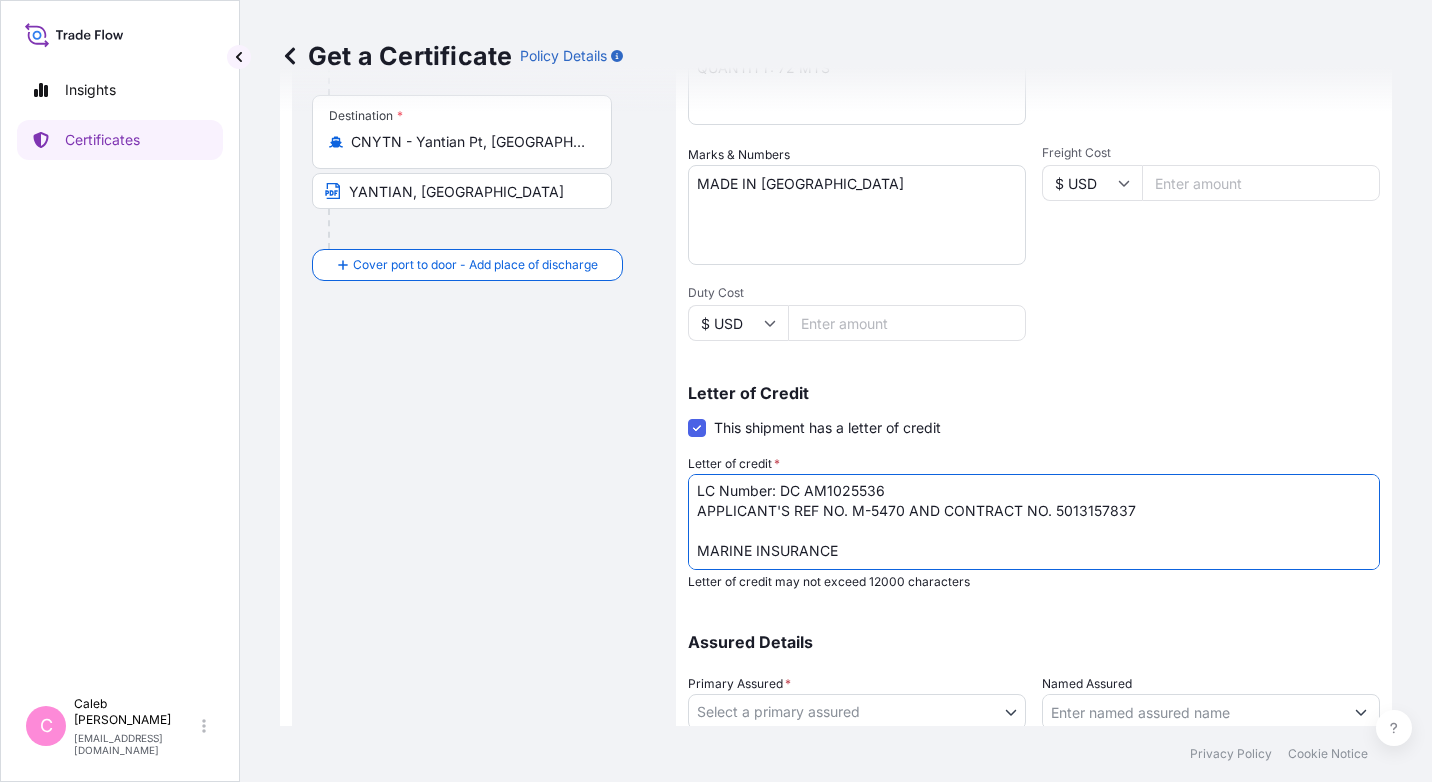 paste on "IN
NEGOTIABLE FORM" 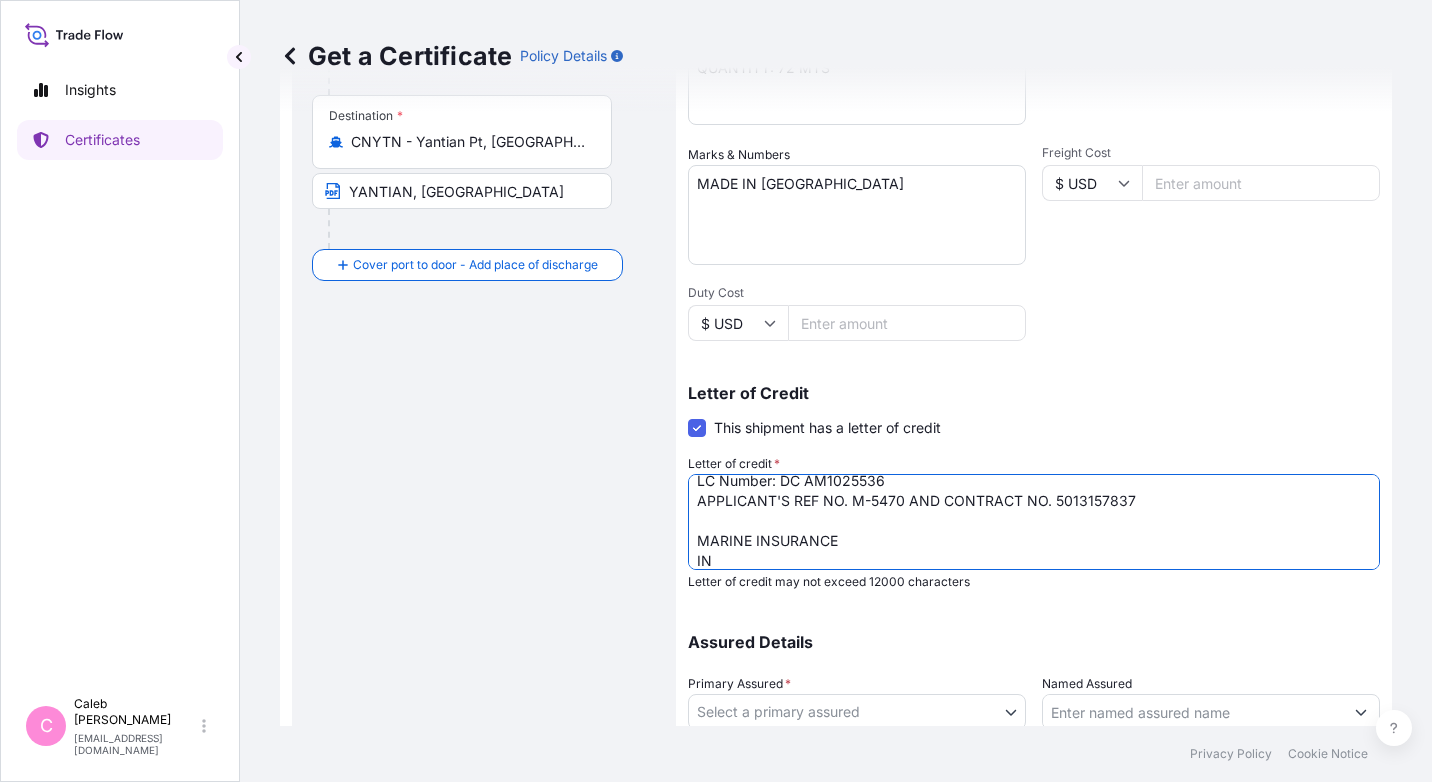 scroll, scrollTop: 32, scrollLeft: 0, axis: vertical 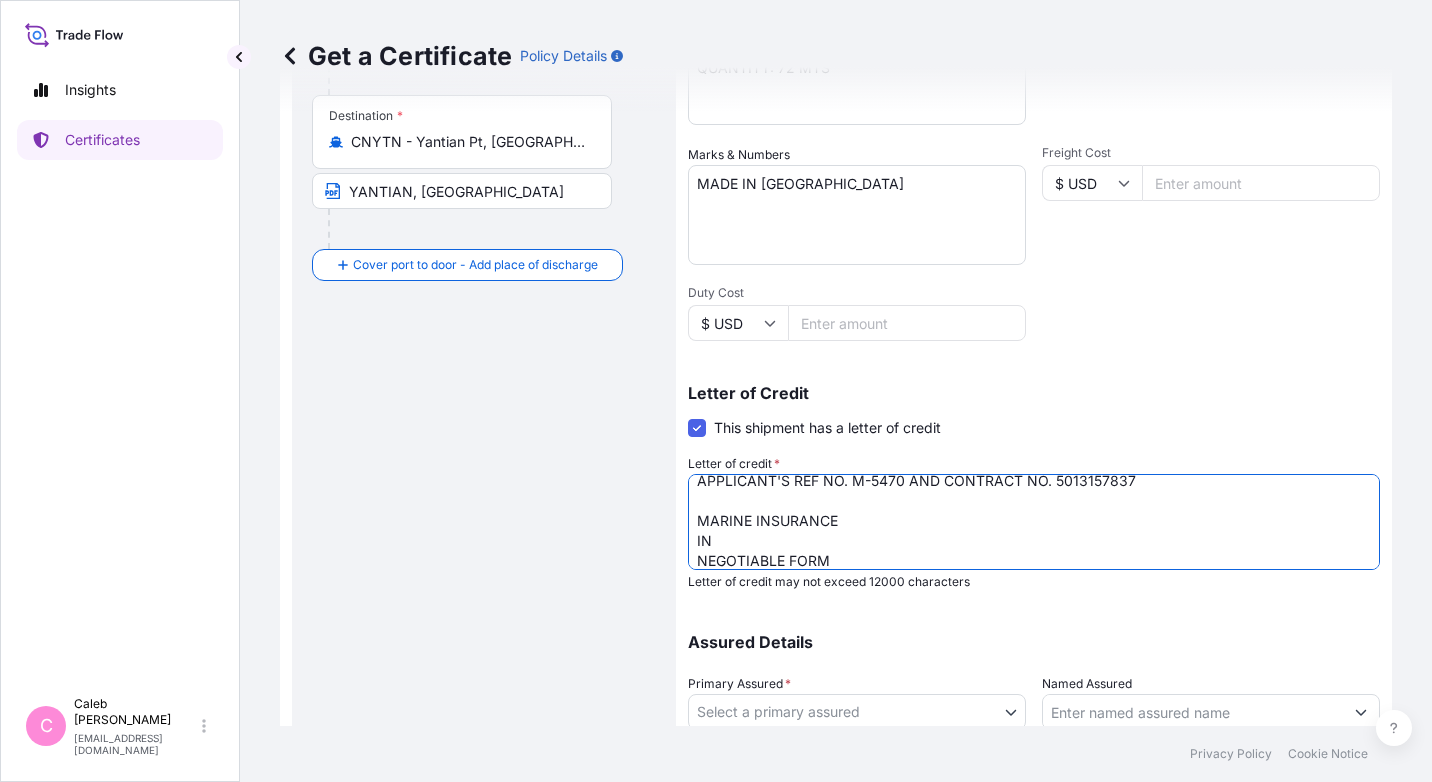 click on "LC Number: DC AM1025536
APPLICANT'S REF NO. M-5470 AND CONTRACT NO. 5013157837
MARINE INSURANCE
IN
NEGOTIABLE FORM" at bounding box center [1034, 522] 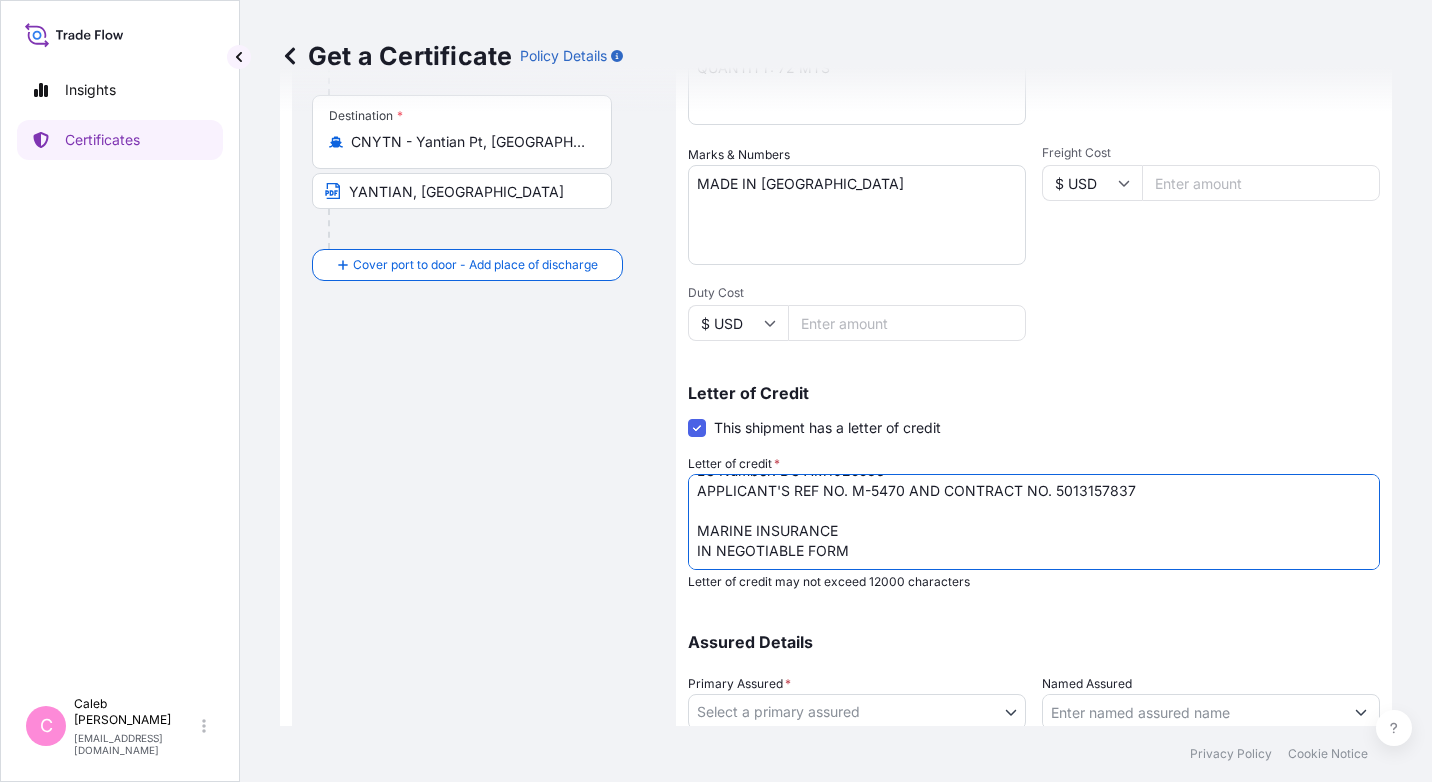 click on "LC Number: DC AM1025536
APPLICANT'S REF NO. M-5470 AND CONTRACT NO. 5013157837
MARINE INSURANCE
IN NEGOTIABLE FORM" at bounding box center (1034, 522) 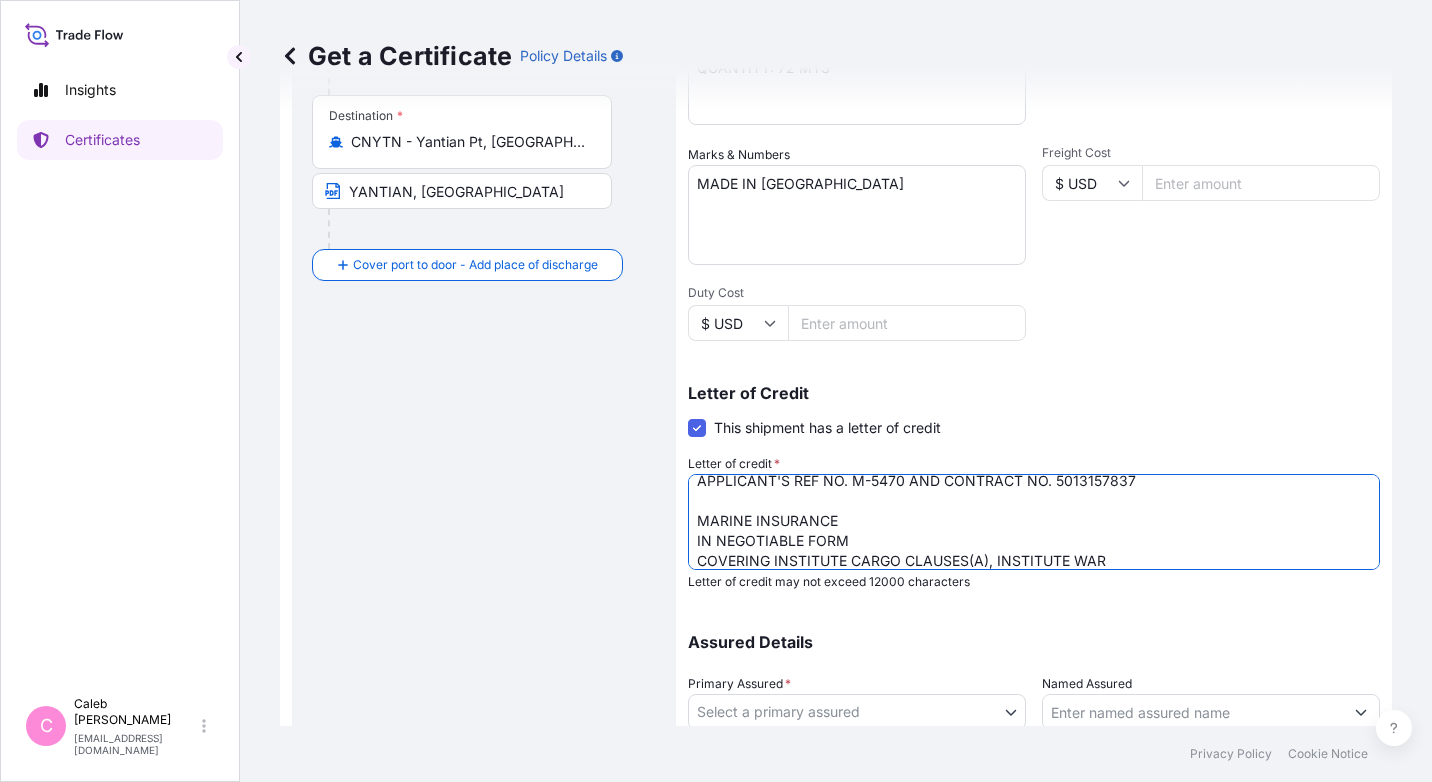 scroll, scrollTop: 52, scrollLeft: 0, axis: vertical 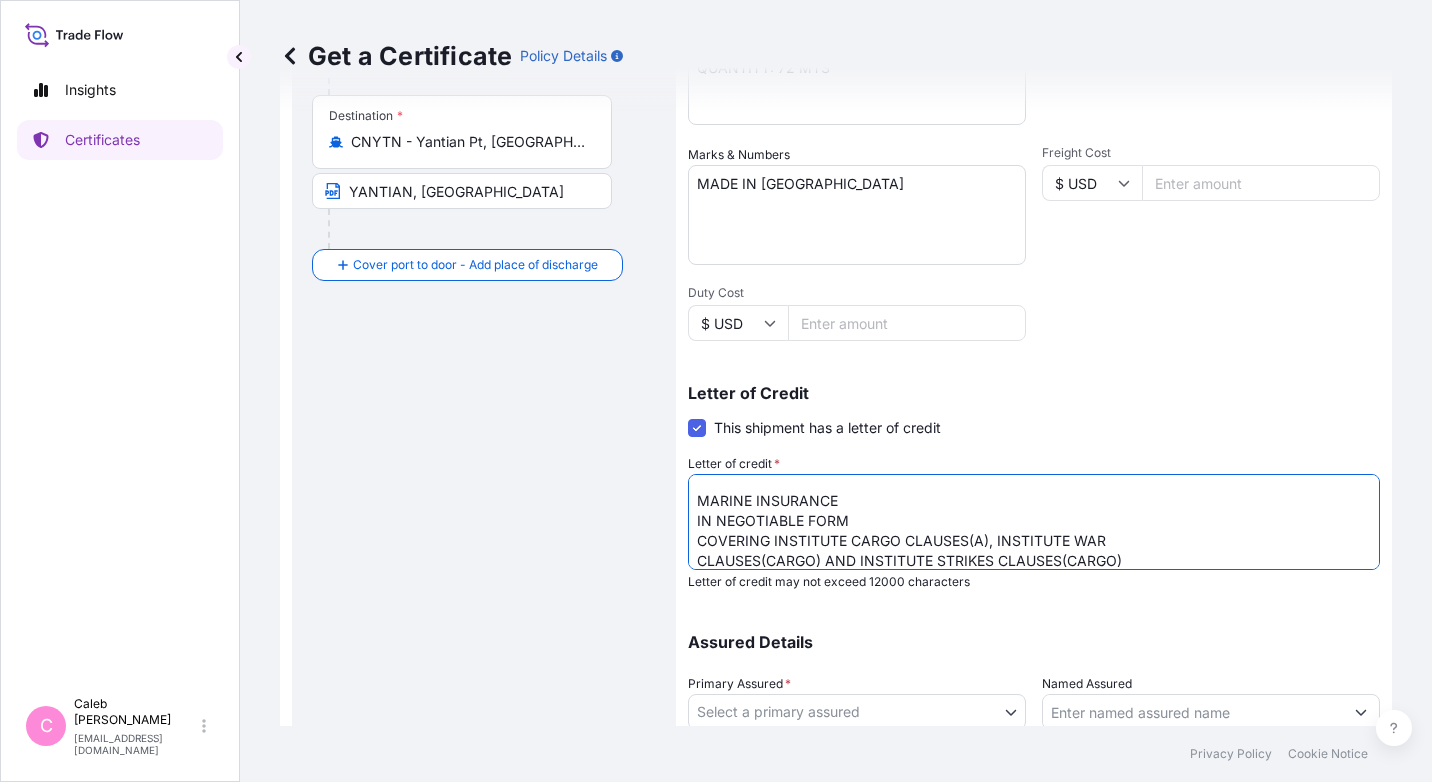 click on "LC Number: DC AM1025536
APPLICANT'S REF NO. M-5470 AND CONTRACT NO. 5013157837
MARINE INSURANCE
IN NEGOTIABLE FORM
COVERING INSTITUTE CARGO CLAUSES(A), INSTITUTE WAR
CLAUSES(CARGO) AND INSTITUTE STRIKES CLAUSES(CARGO)" at bounding box center (1034, 522) 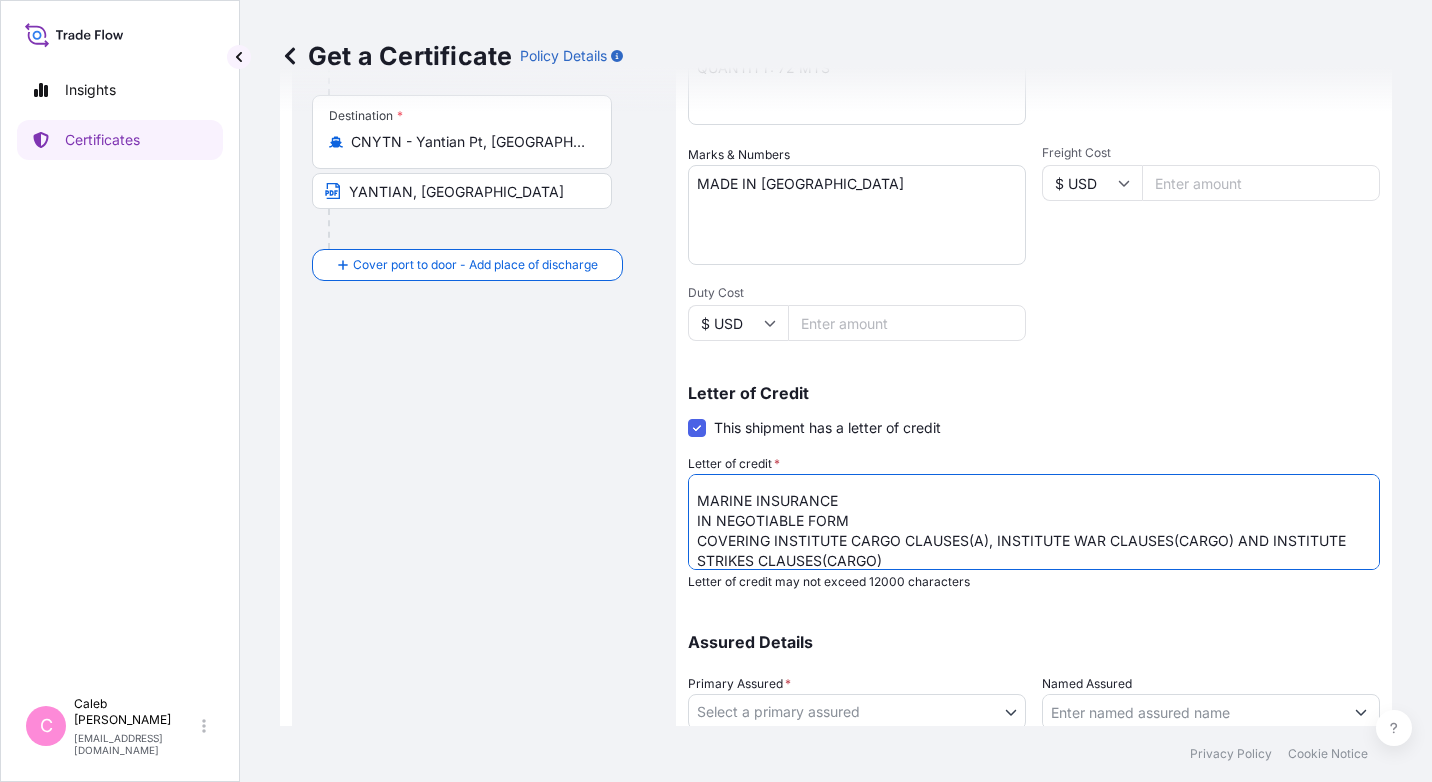 click on "LC Number: DC AM1025536
APPLICANT'S REF NO. M-5470 AND CONTRACT NO. 5013157837
MARINE INSURANCE
IN NEGOTIABLE FORM
COVERING INSTITUTE CARGO CLAUSES(A), INSTITUTE WAR CLAUSES(CARGO) AND INSTITUTE STRIKES CLAUSES(CARGO)" at bounding box center [1034, 522] 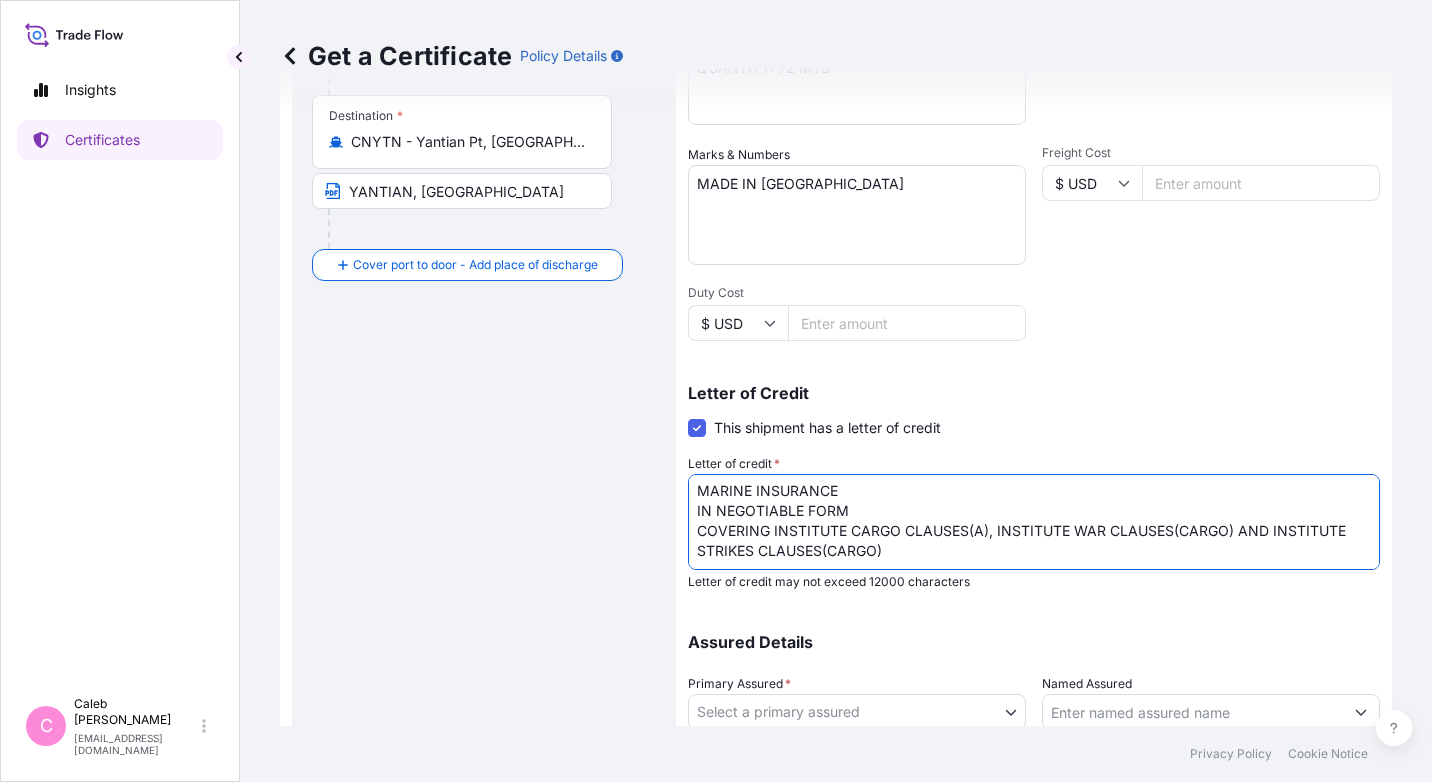 click on "LC Number: DC AM1025536
APPLICANT'S REF NO. M-5470 AND CONTRACT NO. 5013157837
MARINE INSURANCE
IN NEGOTIABLE FORM
COVERING INSTITUTE CARGO CLAUSES(A), INSTITUTE WAR CLAUSES(CARGO) AND INSTITUTE STRIKES CLAUSES(CARGO)" at bounding box center [1034, 522] 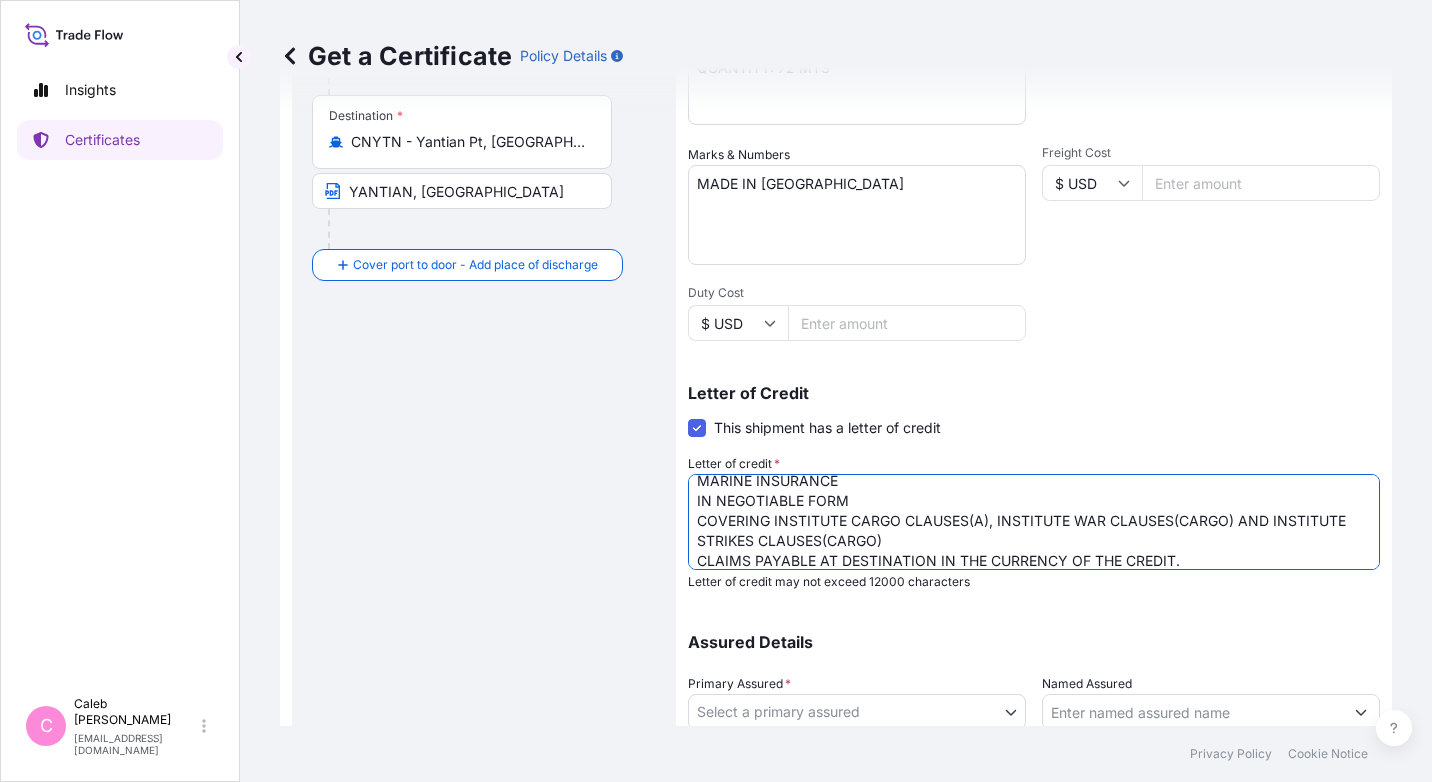 click on "LC Number: DC AM1025536
APPLICANT'S REF NO. M-5470 AND CONTRACT NO. 5013157837
MARINE INSURANCE
IN NEGOTIABLE FORM
COVERING INSTITUTE CARGO CLAUSES(A), INSTITUTE WAR CLAUSES(CARGO) AND INSTITUTE STRIKES CLAUSES(CARGO)
CLAIMS PAYABLE AT DESTINATION IN THE CURRENCY OF THE CREDIT." at bounding box center [1034, 522] 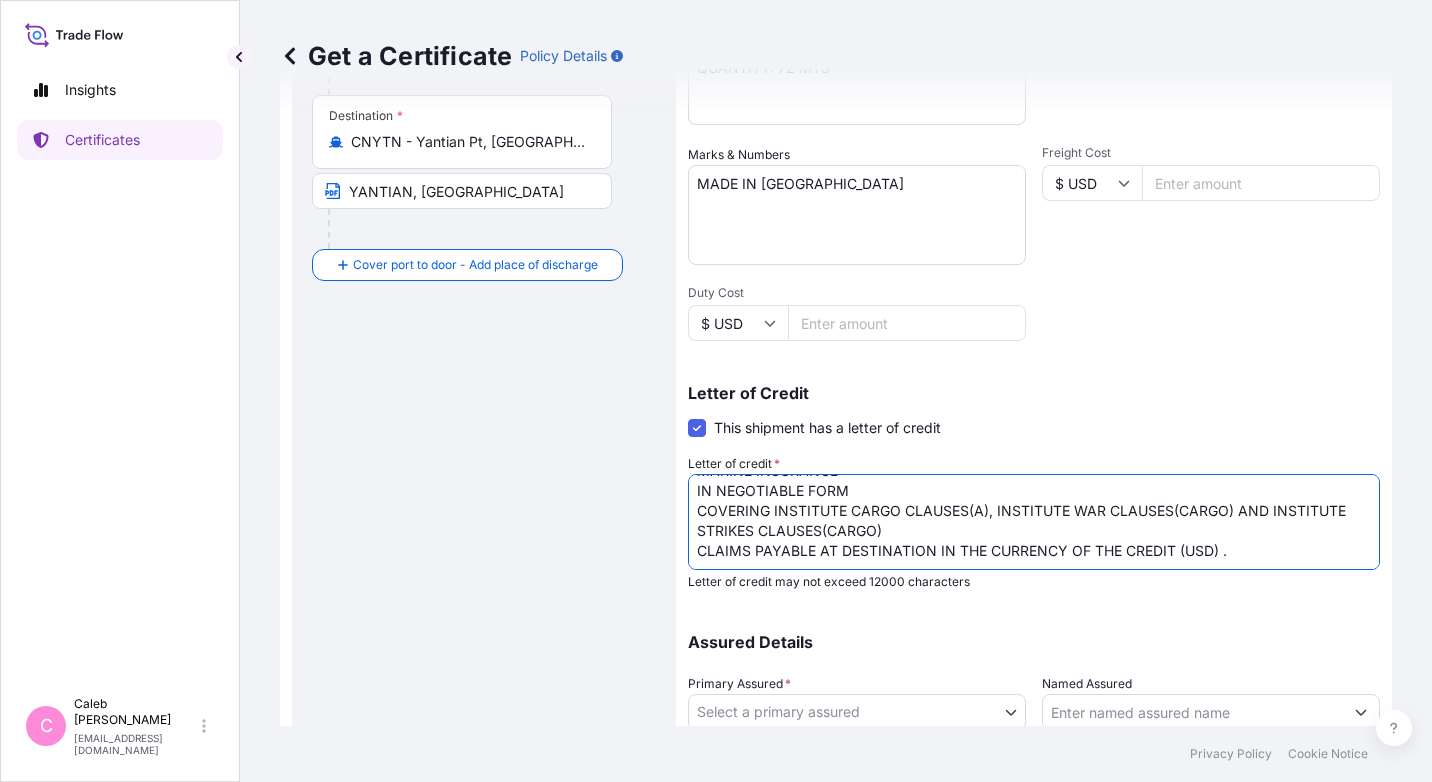 scroll, scrollTop: 112, scrollLeft: 0, axis: vertical 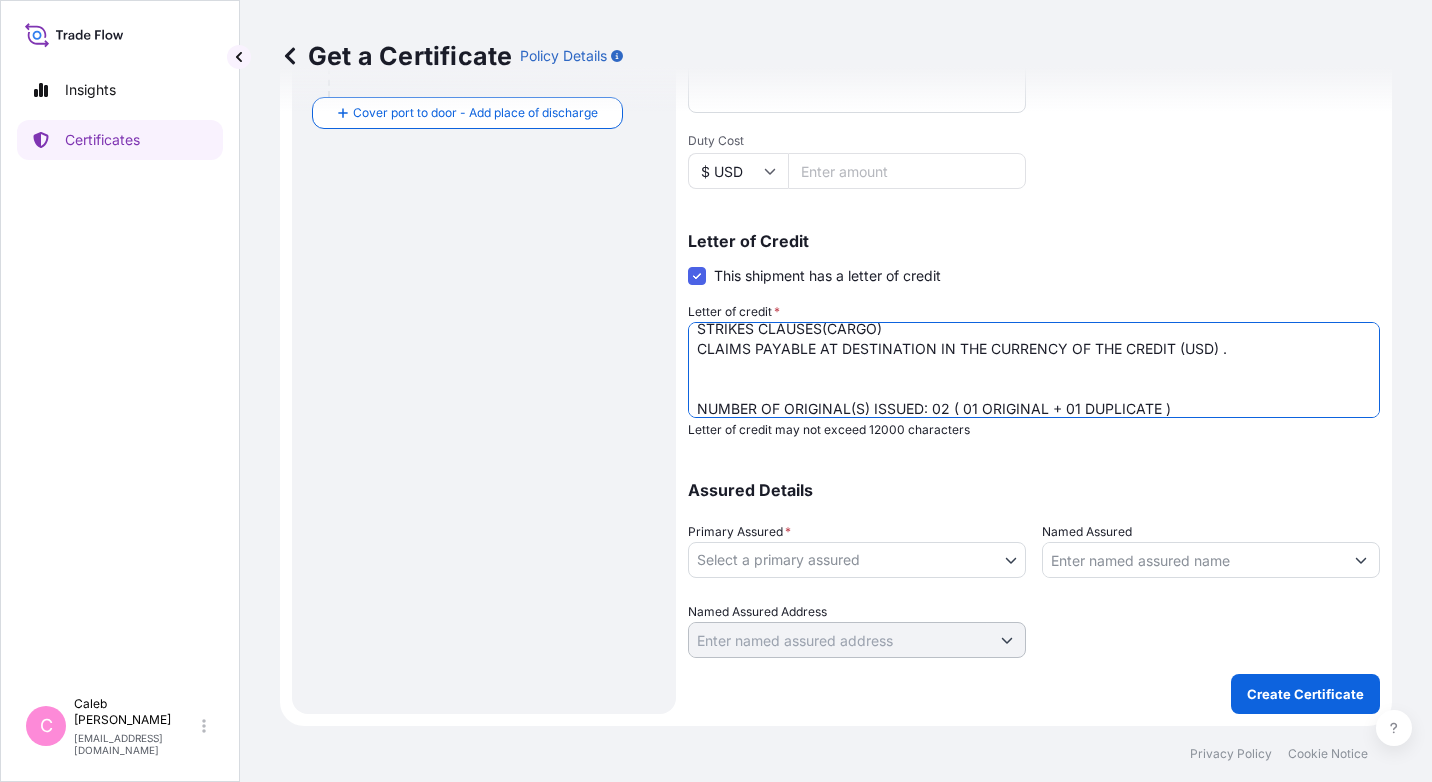 click on "LC Number: DC AM1025536
APPLICANT'S REF NO. M-5470 AND CONTRACT NO. 5013157837
MARINE INSURANCE
IN NEGOTIABLE FORM
COVERING INSTITUTE CARGO CLAUSES(A), INSTITUTE WAR CLAUSES(CARGO) AND INSTITUTE STRIKES CLAUSES(CARGO)
CLAIMS PAYABLE AT DESTINATION IN THE CURRENCY OF THE CREDIT (USD) .
NUMBER OF ORIGINAL(S) ISSUED: 02 ( 01 ORIGINAL + 01 DUPLICATE )" at bounding box center [1034, 370] 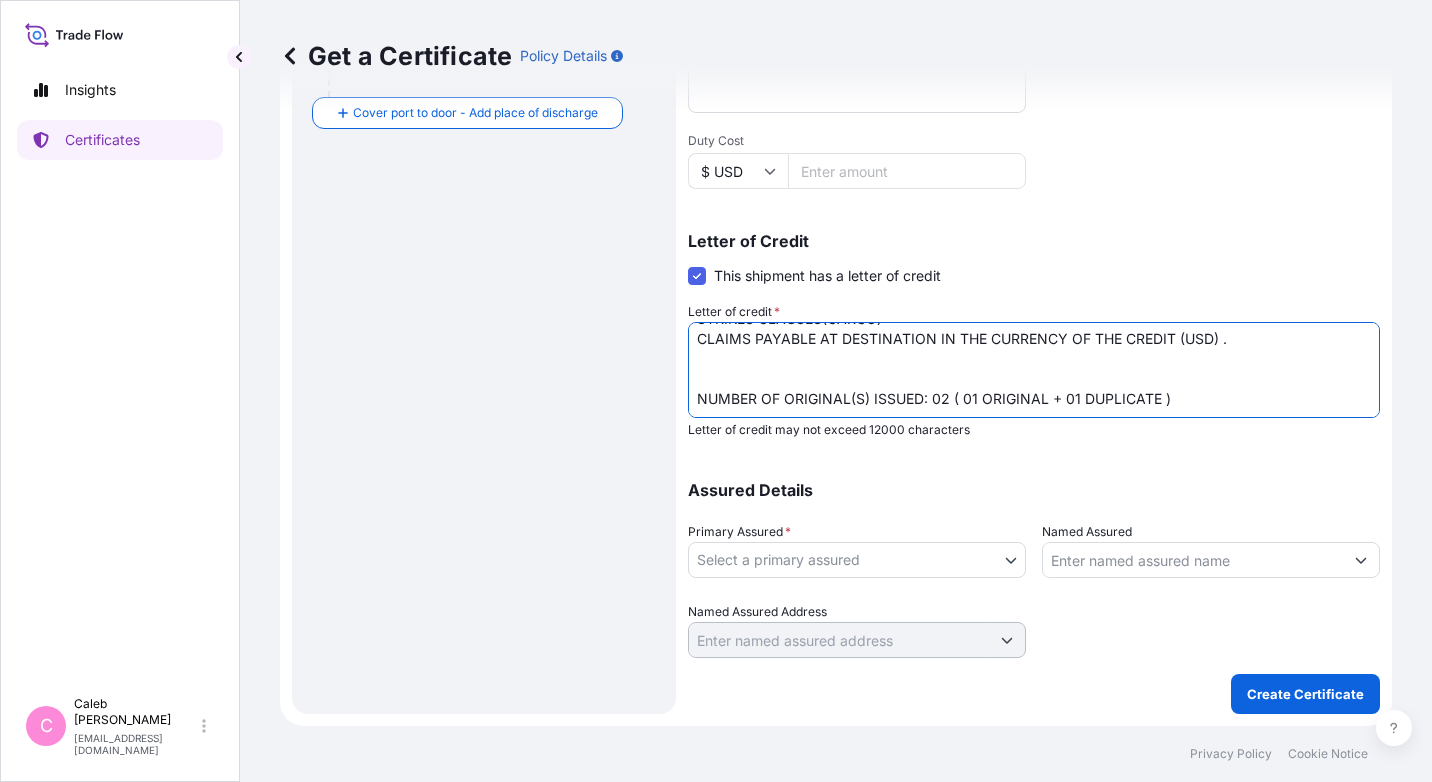 click on "LC Number: DC AM1025536
APPLICANT'S REF NO. M-5470 AND CONTRACT NO. 5013157837
MARINE INSURANCE
IN NEGOTIABLE FORM
COVERING INSTITUTE CARGO CLAUSES(A), INSTITUTE WAR CLAUSES(CARGO) AND INSTITUTE STRIKES CLAUSES(CARGO)
CLAIMS PAYABLE AT DESTINATION IN THE CURRENCY OF THE CREDIT (USD) .
NUMBER OF ORIGINAL(S) ISSUED: 02 ( 01 ORIGINAL + 01 DUPLICATE )" at bounding box center [1034, 370] 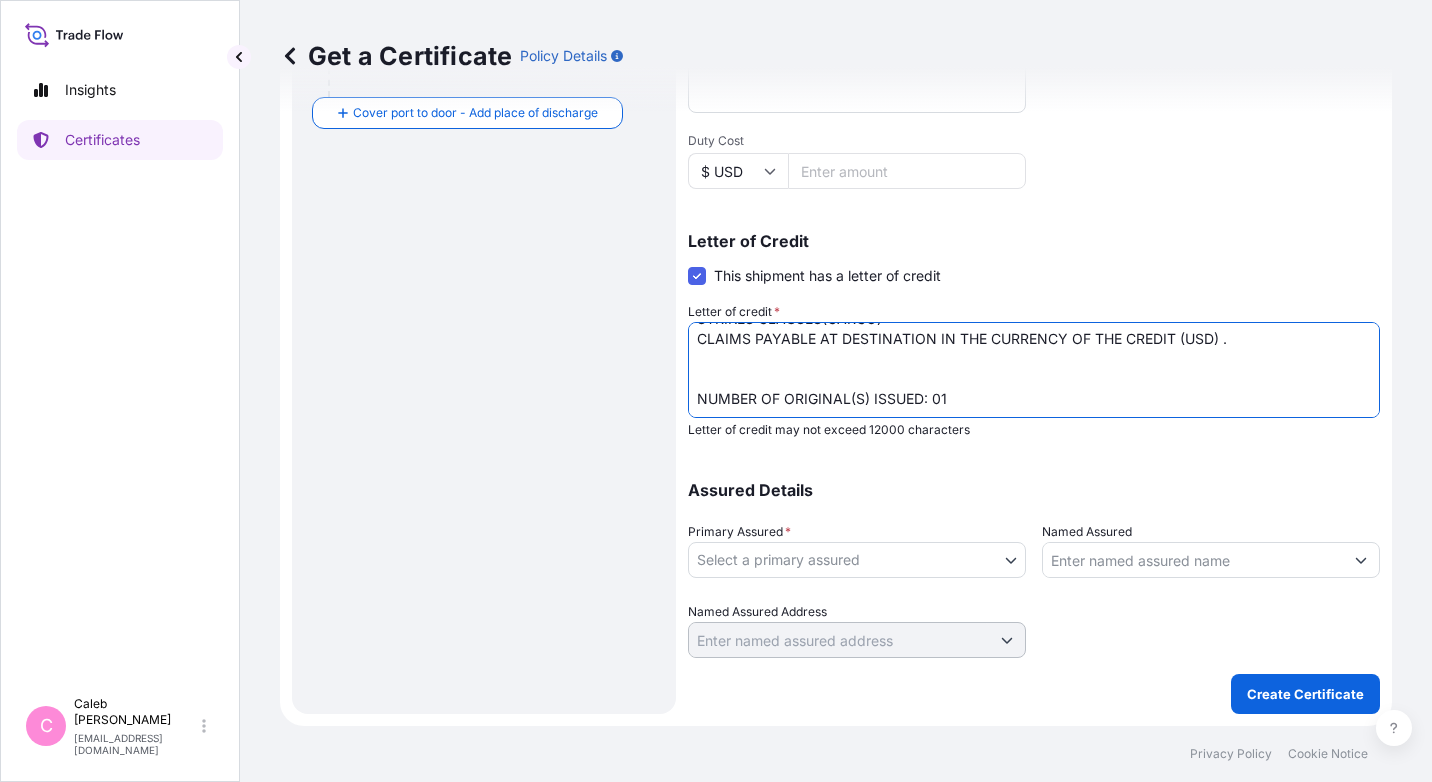 scroll, scrollTop: 142, scrollLeft: 0, axis: vertical 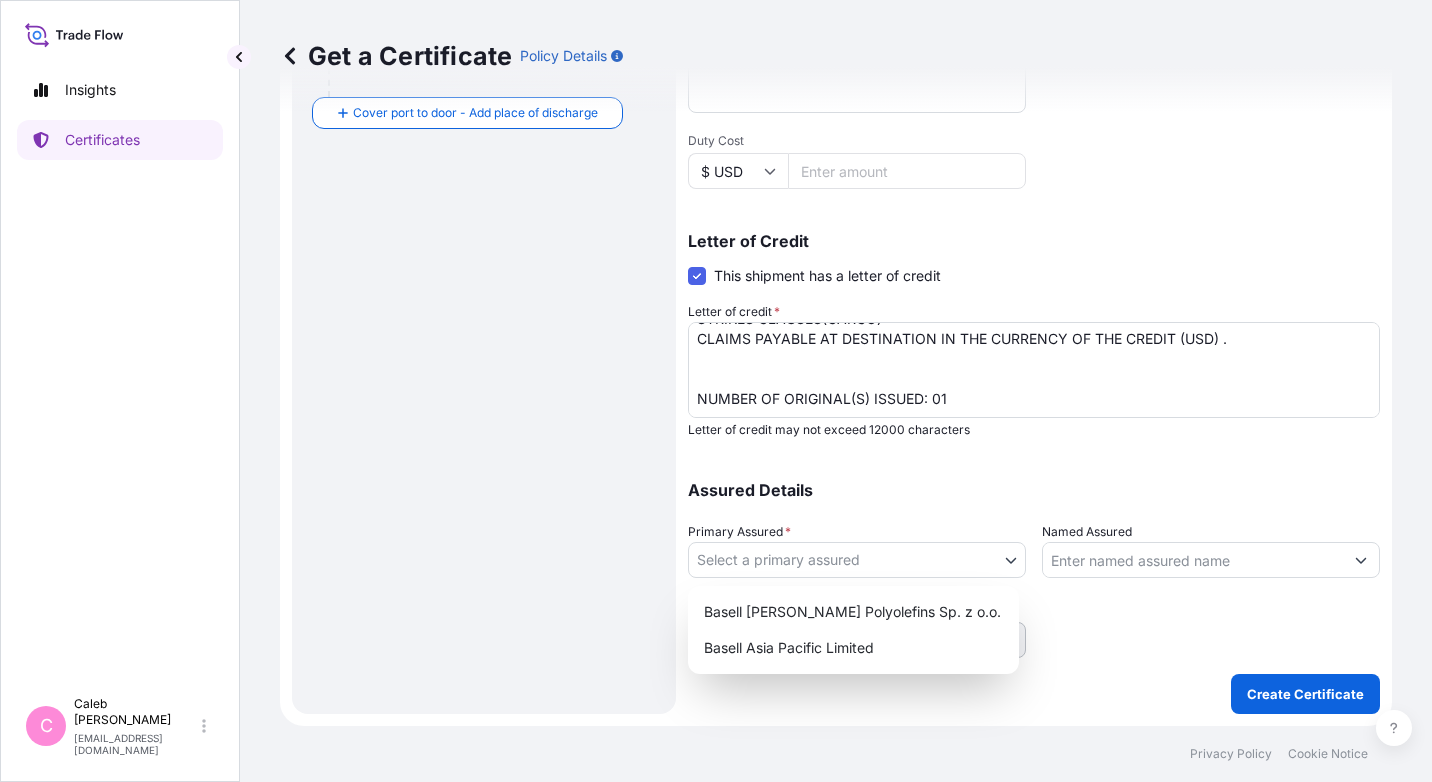 click on "Insights Certificates C [PERSON_NAME] [EMAIL_ADDRESS][DOMAIN_NAME] Get a Certificate Policy Details Route Details Reset Route Details   Cover door to port - Add loading place Place of loading Road / [GEOGRAPHIC_DATA] / Inland Origin * [GEOGRAPHIC_DATA], [GEOGRAPHIC_DATA] [GEOGRAPHIC_DATA], [GEOGRAPHIC_DATA] Main transport mode [GEOGRAPHIC_DATA] Destination * CNYTN - [GEOGRAPHIC_DATA], [GEOGRAPHIC_DATA] [GEOGRAPHIC_DATA], [GEOGRAPHIC_DATA] Cover port to door - Add place of discharge Road / [GEOGRAPHIC_DATA] / Inland Place of Discharge Shipment Details Issue date * [DATE] Date of Departure * [DATE] Date of Arrival mm / dd / yyyy Commodity * Polymers and dry chemicals in bulk Packing Category Commercial Invoice Value    * $ USD 75600 Reference SO# 5013157837 Description of Cargo * POLYPROPYLENE MOPLEN EP548S
QUANTITY: 72 MTS Vessel name BUXMELODY 227N Marks & Numbers MADE IN [GEOGRAPHIC_DATA] Freight Cost   $ USD Duty Cost   $ USD Letter of Credit This shipment has a letter of credit Letter of credit * Letter of credit may not exceed 12000 characters Assured Details *
0" at bounding box center (716, 391) 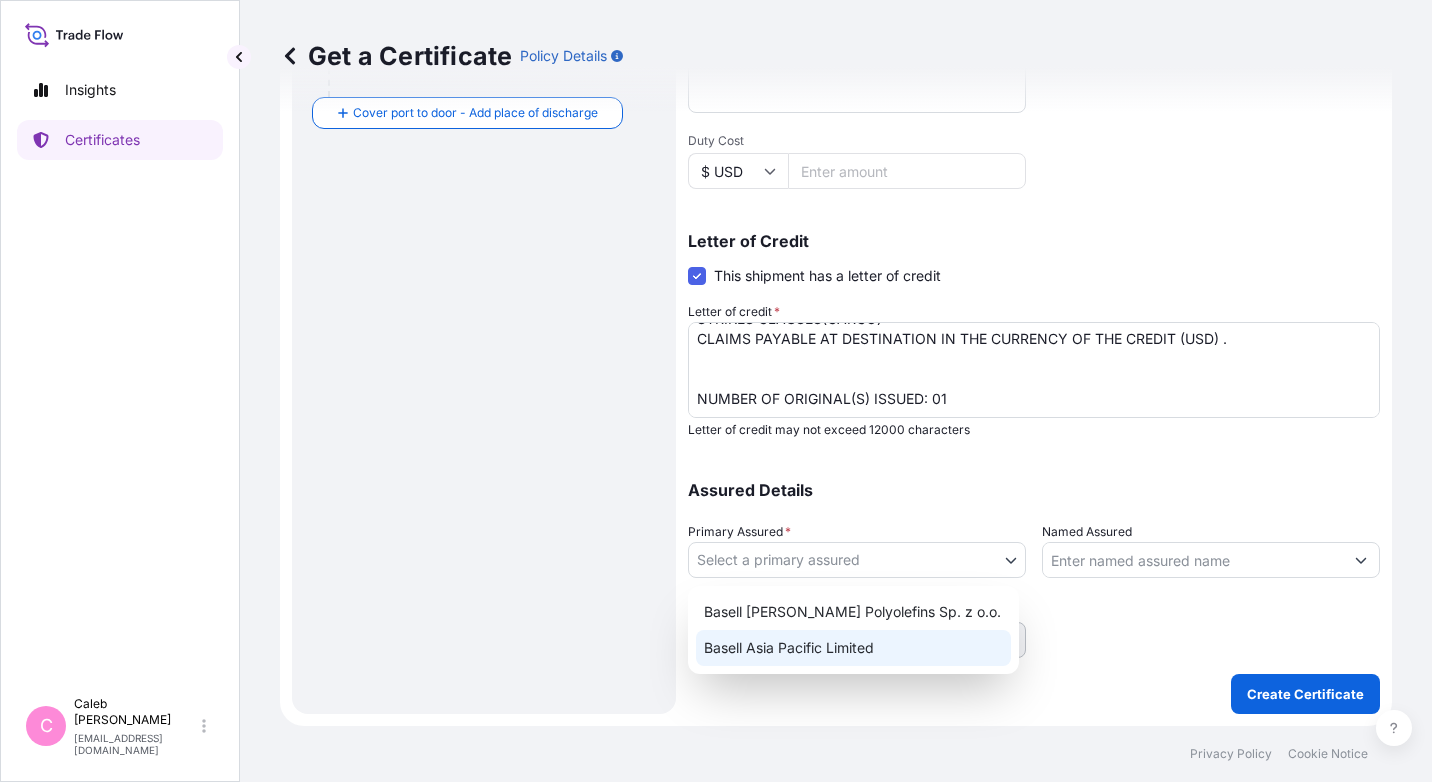 click on "Basell Asia Pacific Limited" at bounding box center [853, 648] 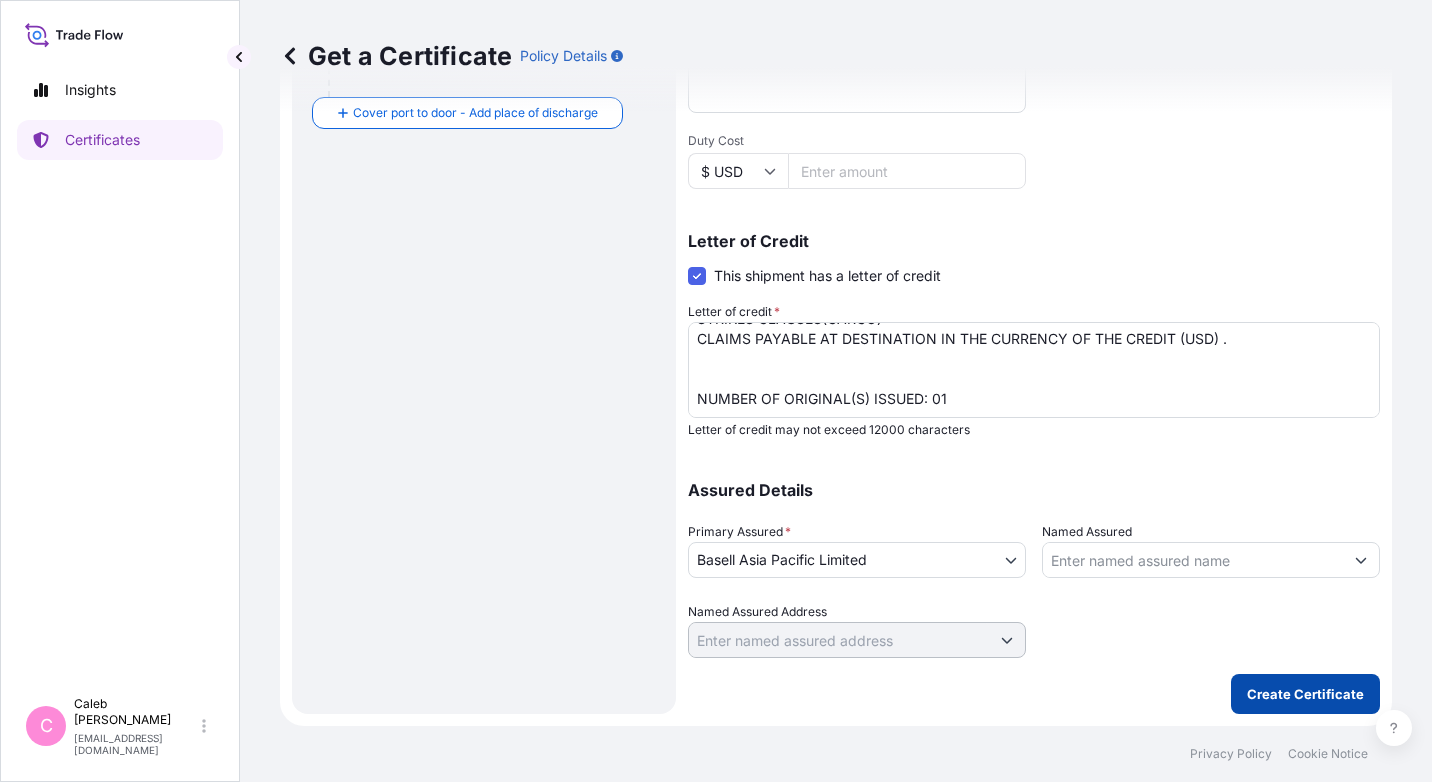 click on "Create Certificate" at bounding box center (1305, 694) 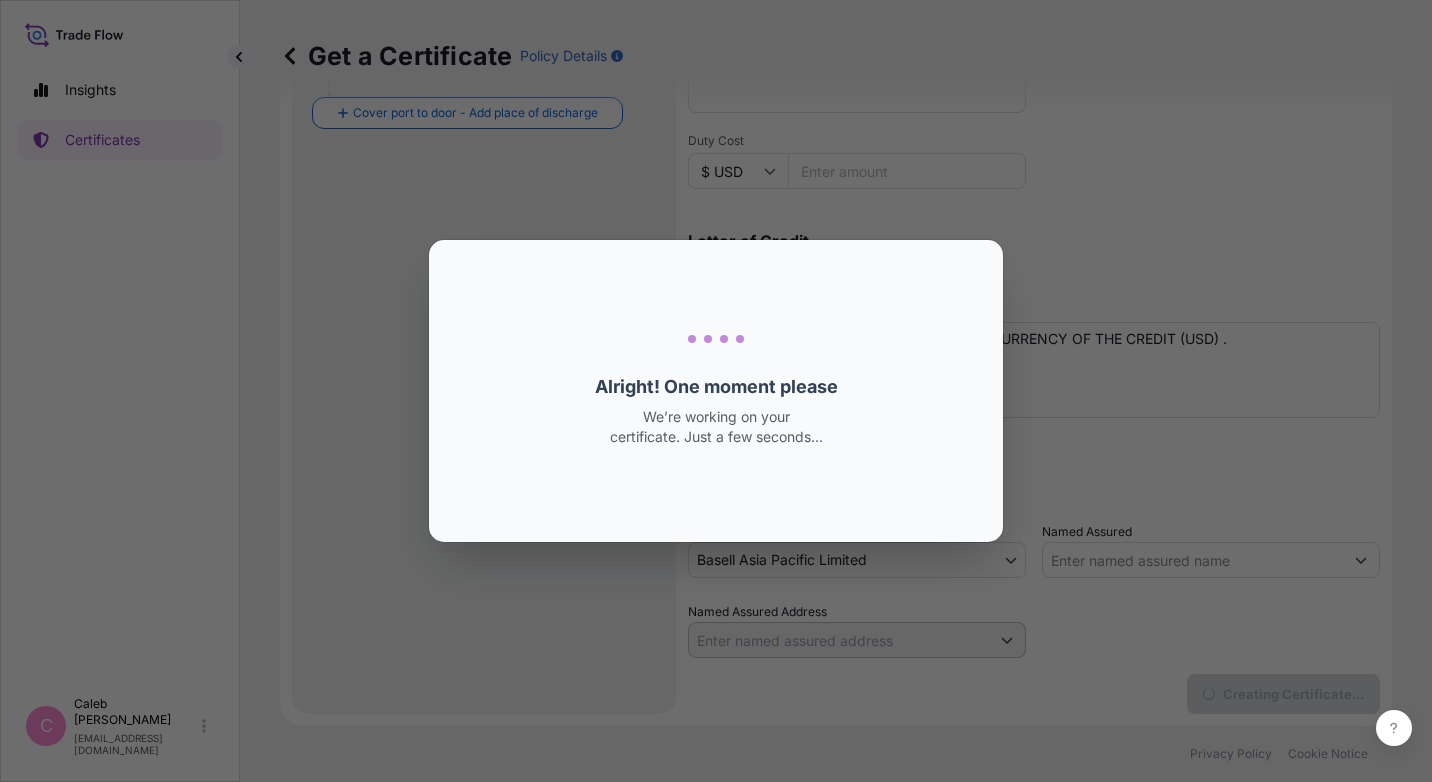 scroll, scrollTop: 0, scrollLeft: 0, axis: both 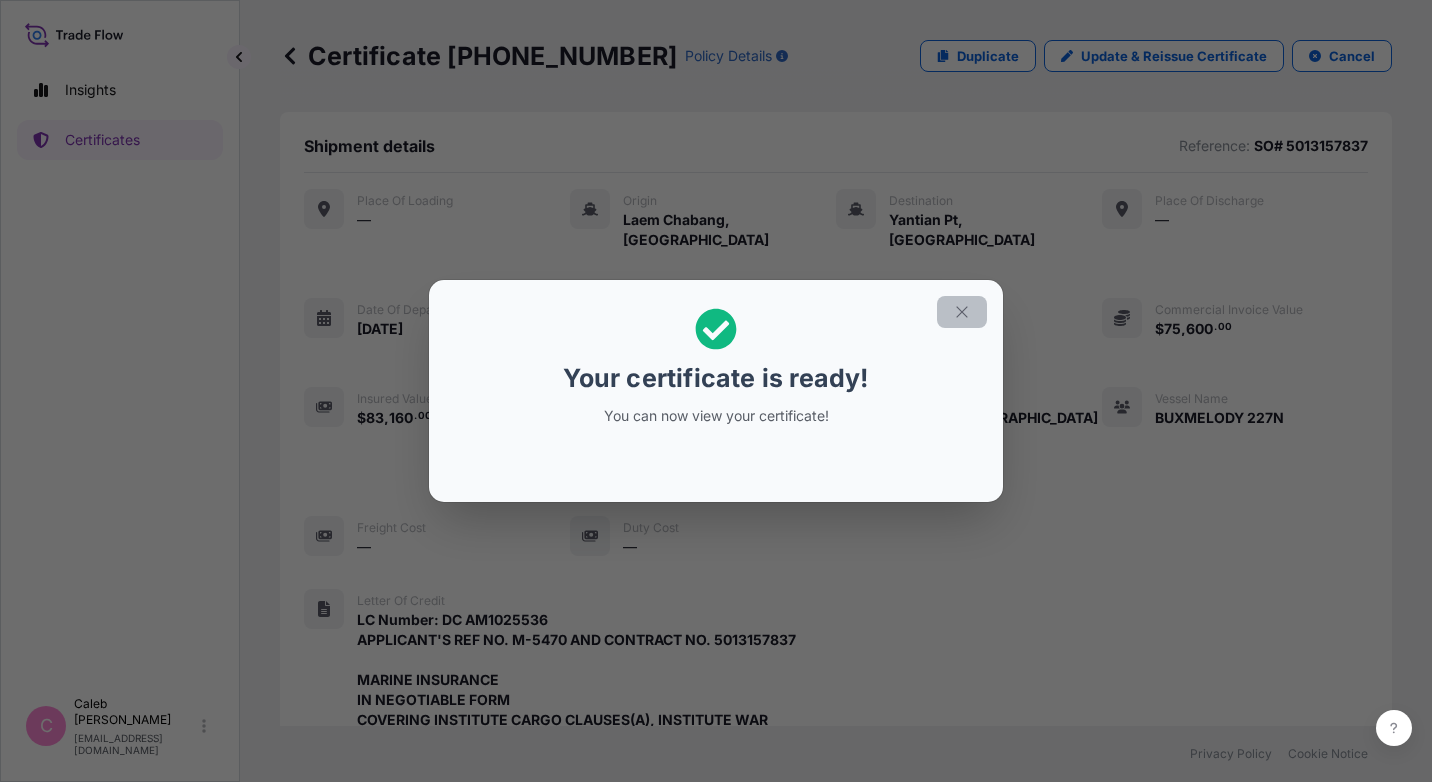 click 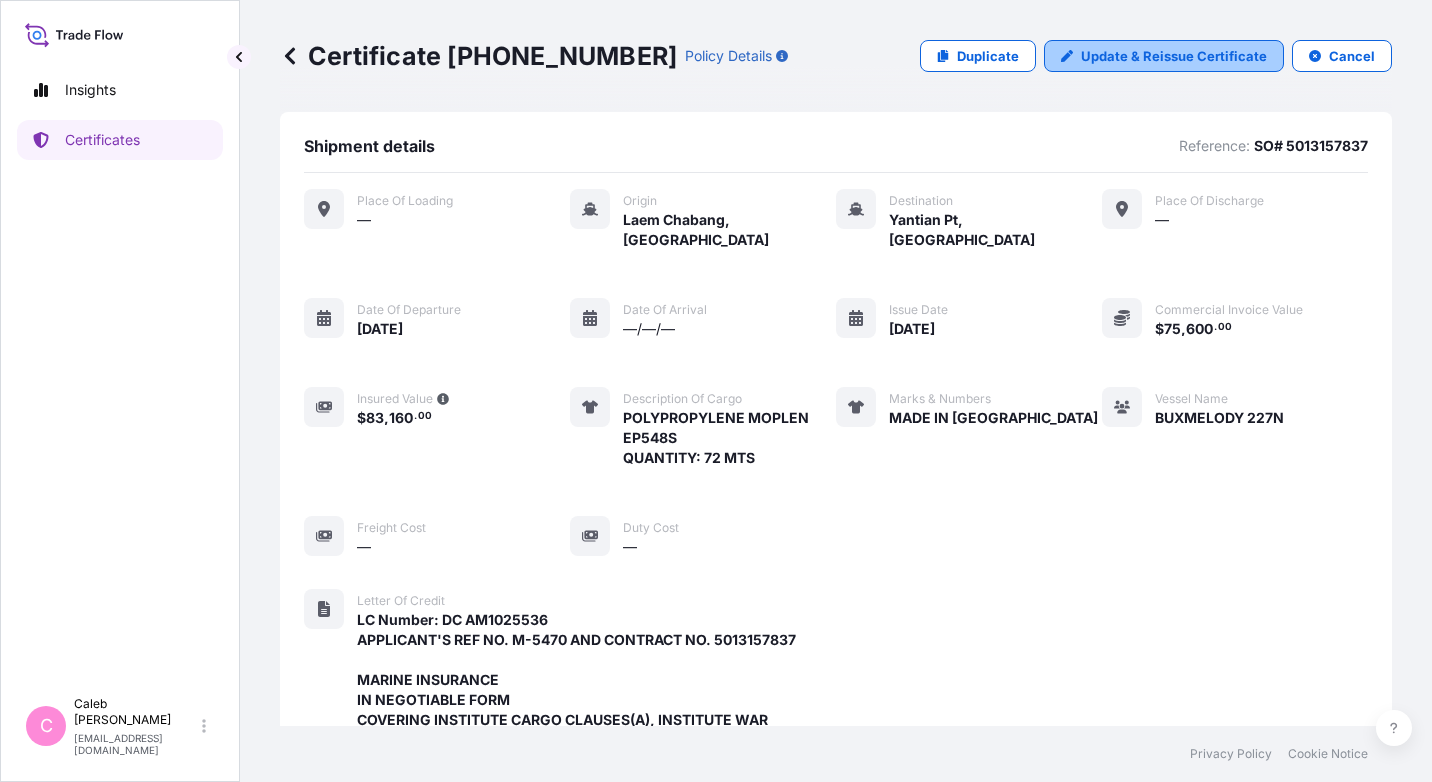 click on "Update & Reissue Certificate" at bounding box center (1174, 56) 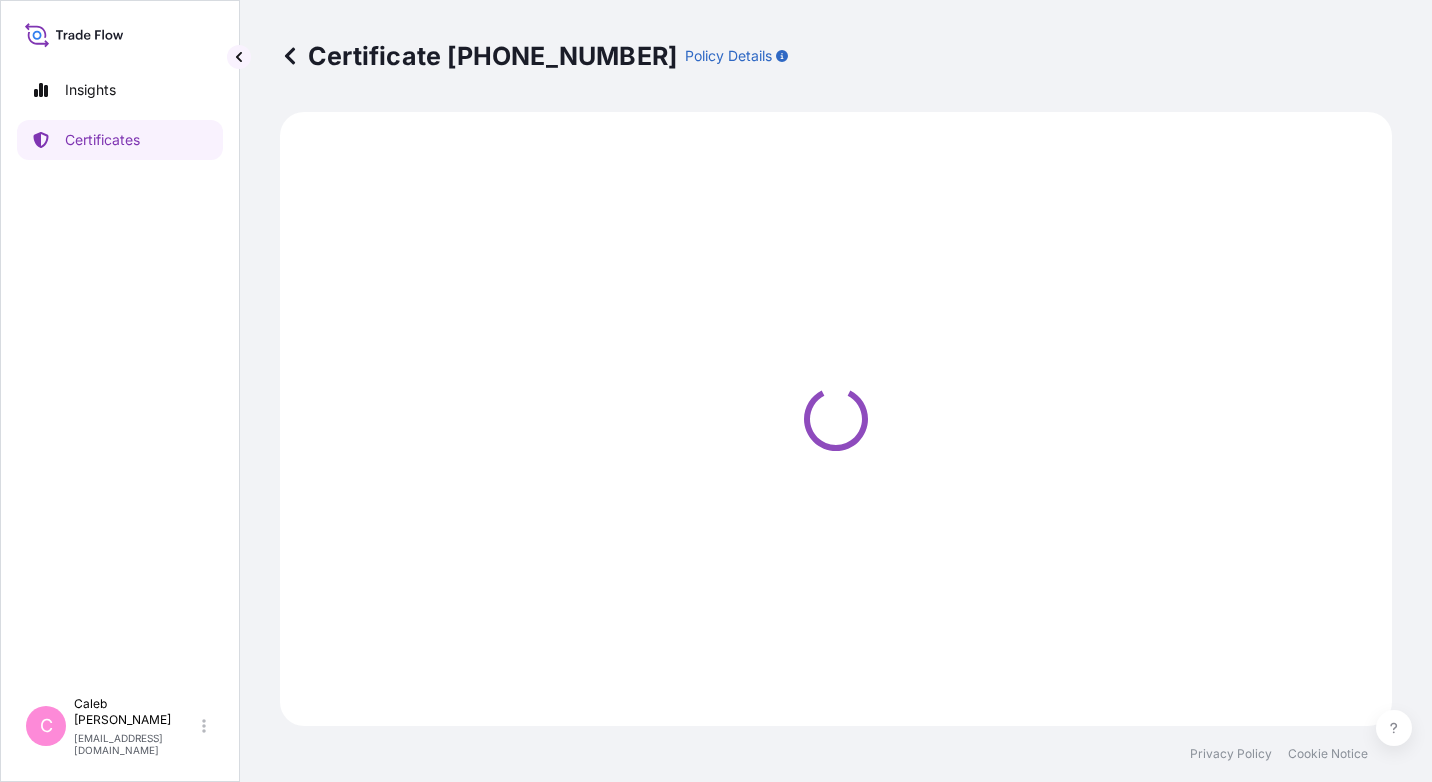 select on "Sea" 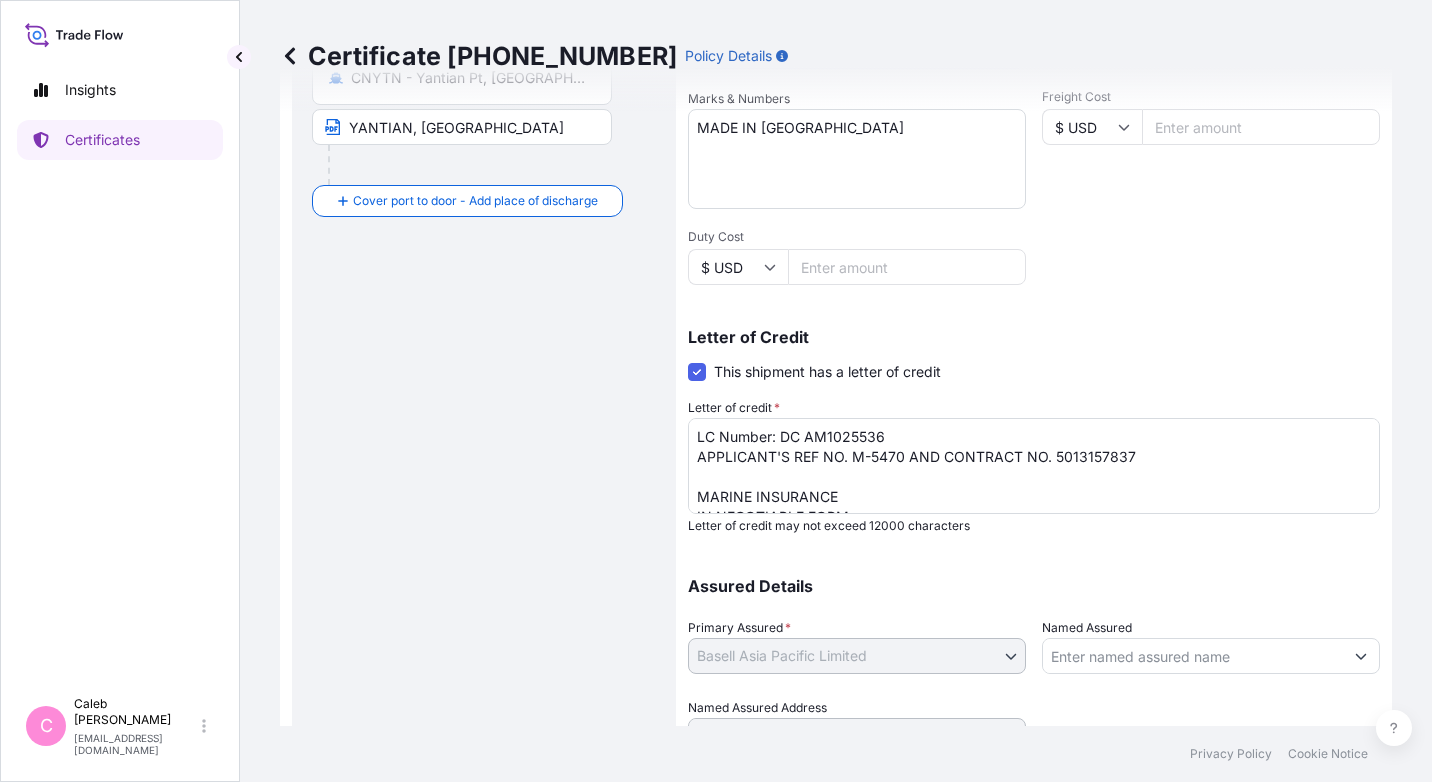 scroll, scrollTop: 514, scrollLeft: 0, axis: vertical 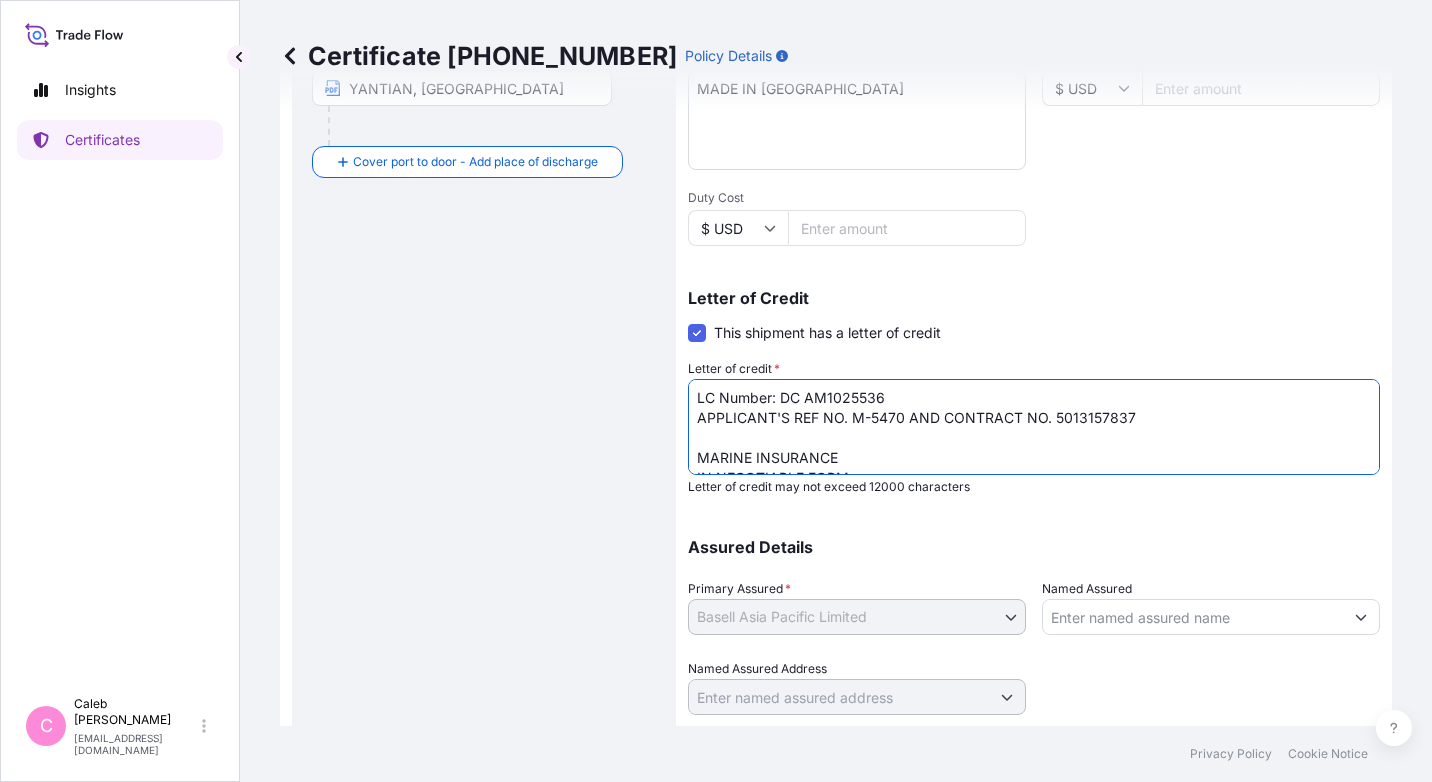 click on "LC Number: DC AM1025536
APPLICANT'S REF NO. M-5470 AND CONTRACT NO. 5013157837
MARINE INSURANCE
IN NEGOTIABLE FORM
COVERING INSTITUTE CARGO CLAUSES(A), INSTITUTE WAR CLAUSES(CARGO) AND INSTITUTE STRIKES CLAUSES(CARGO)
CLAIMS PAYABLE AT DESTINATION IN THE CURRENCY OF THE CREDIT (USD) .
NUMBER OF ORIGINAL(S) ISSUED: 01" at bounding box center (1034, 427) 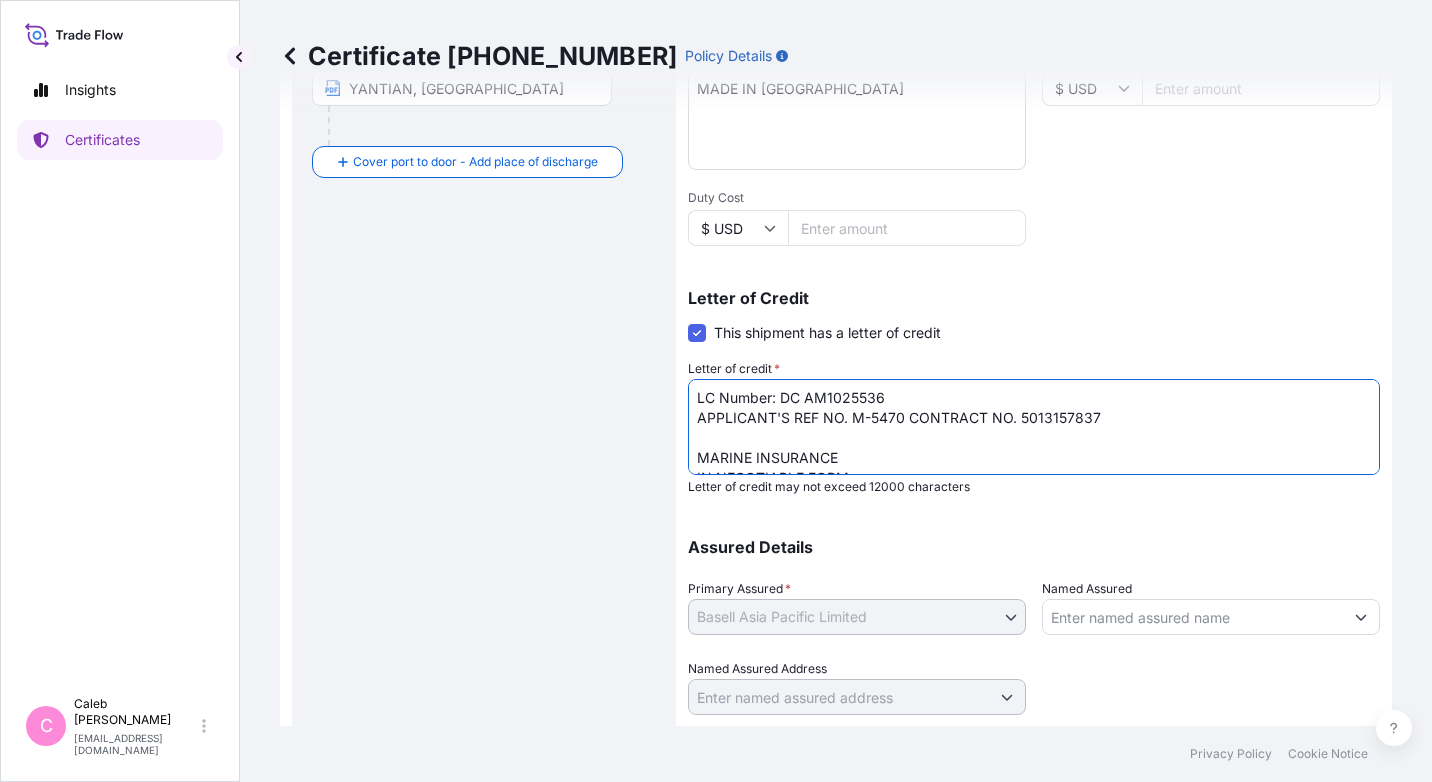 click on "LC Number: DC AM1025536
APPLICANT'S REF NO. M-5470 AND CONTRACT NO. 5013157837
MARINE INSURANCE
IN NEGOTIABLE FORM
COVERING INSTITUTE CARGO CLAUSES(A), INSTITUTE WAR CLAUSES(CARGO) AND INSTITUTE STRIKES CLAUSES(CARGO)
CLAIMS PAYABLE AT DESTINATION IN THE CURRENCY OF THE CREDIT (USD) .
NUMBER OF ORIGINAL(S) ISSUED: 01" at bounding box center [1034, 427] 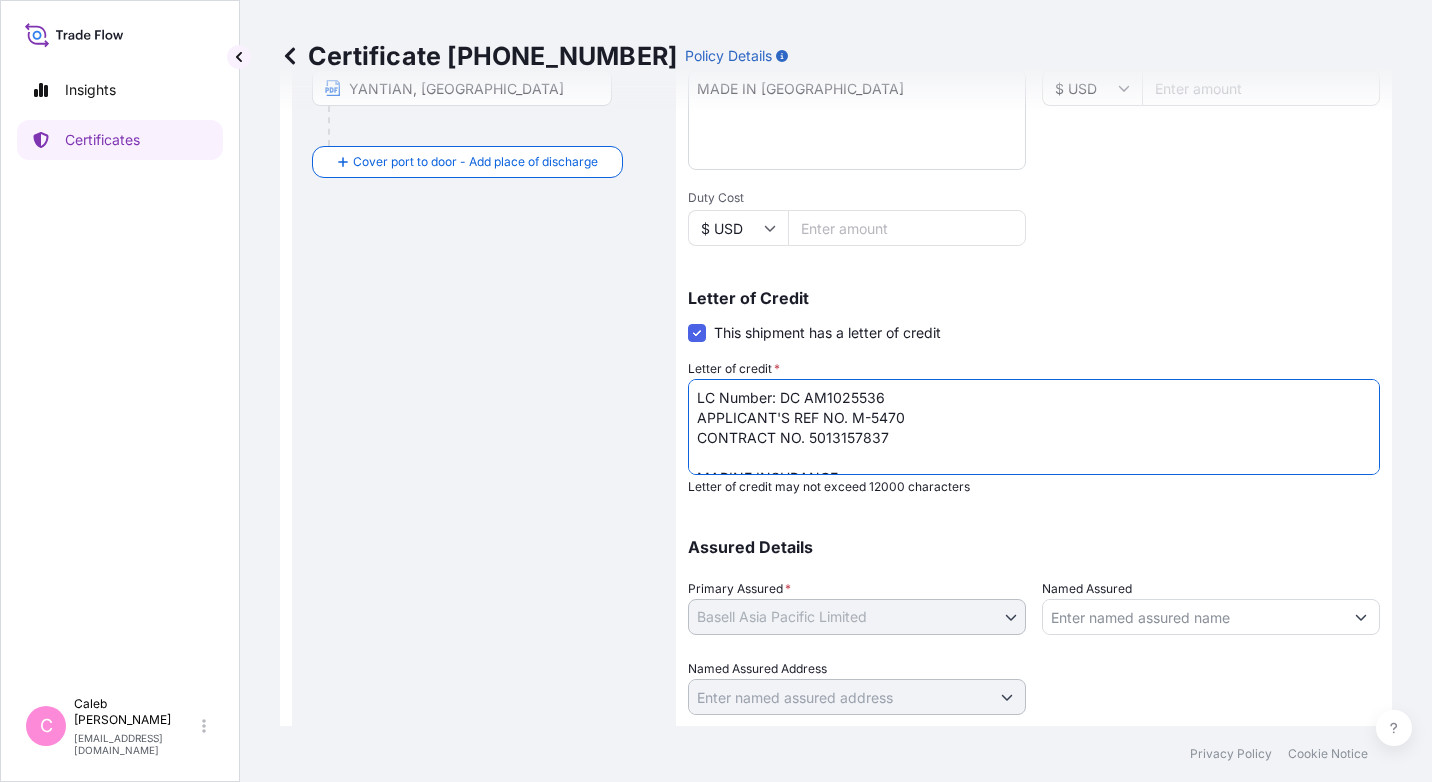 scroll, scrollTop: 40, scrollLeft: 0, axis: vertical 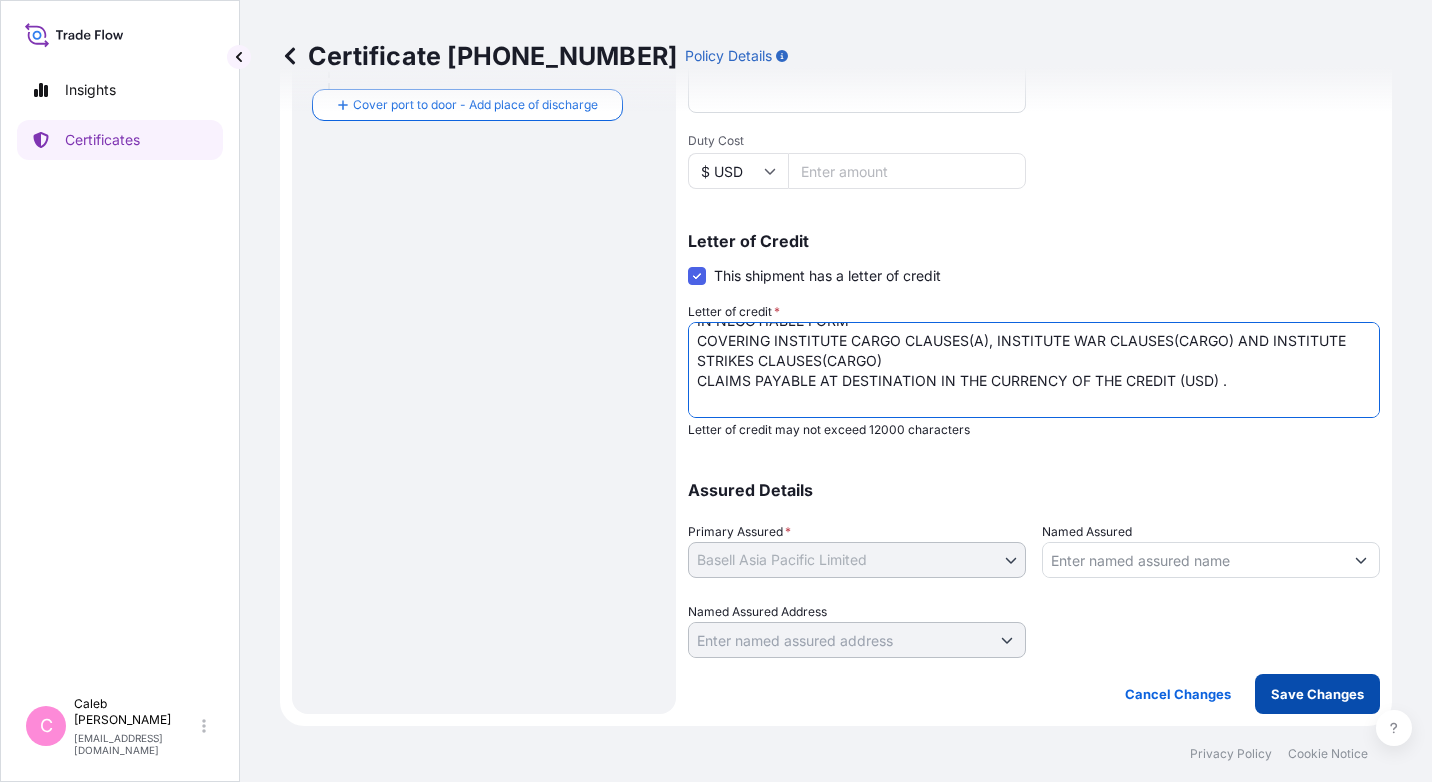 type on "LC Number: DC AM1025536
APPLICANT'S REF NO. M-5470
CONTRACT NO. 5013157837
MARINE INSURANCE
IN NEGOTIABLE FORM
COVERING INSTITUTE CARGO CLAUSES(A), INSTITUTE WAR CLAUSES(CARGO) AND INSTITUTE STRIKES CLAUSES(CARGO)
CLAIMS PAYABLE AT DESTINATION IN THE CURRENCY OF THE CREDIT (USD) .
NUMBER OF ORIGINAL(S) ISSUED: 01" 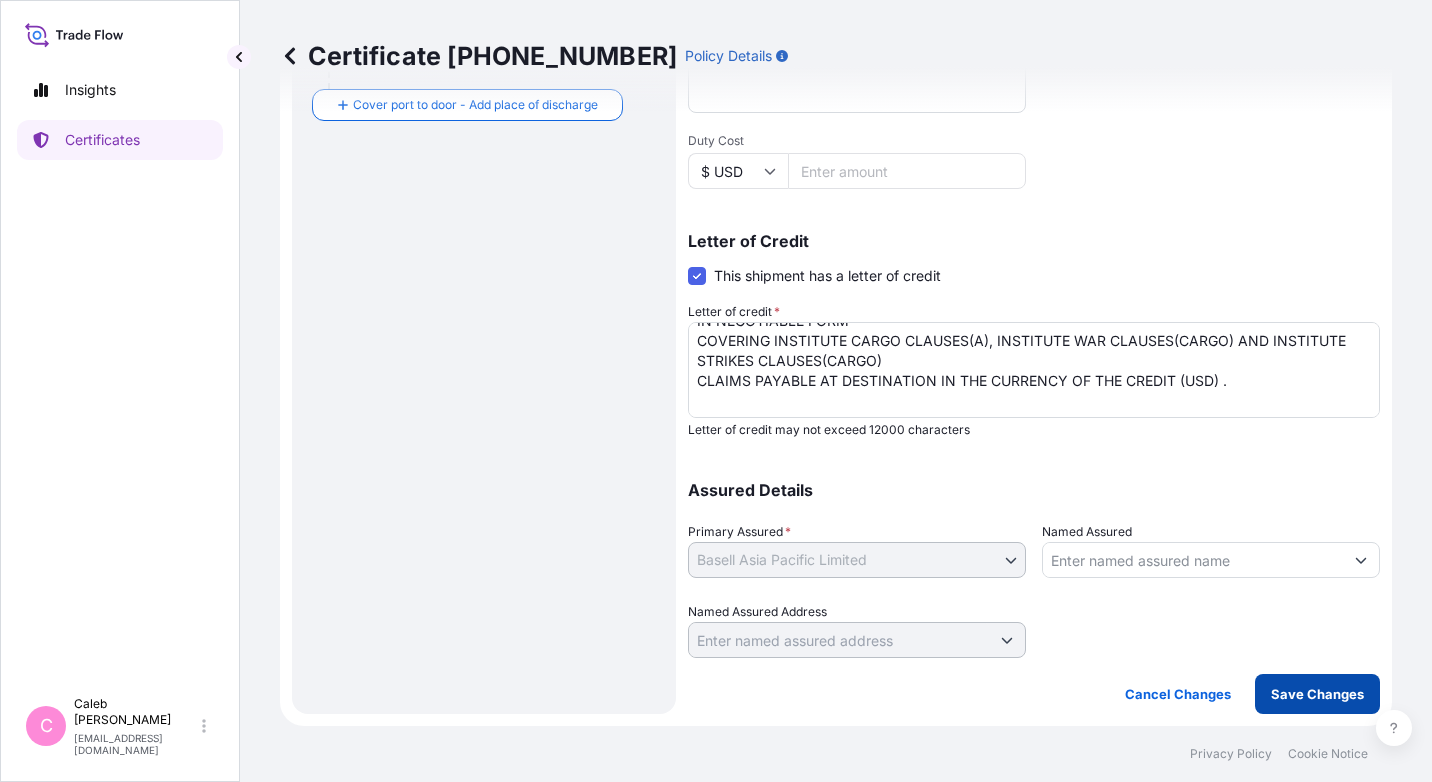click on "Save Changes" at bounding box center (1317, 694) 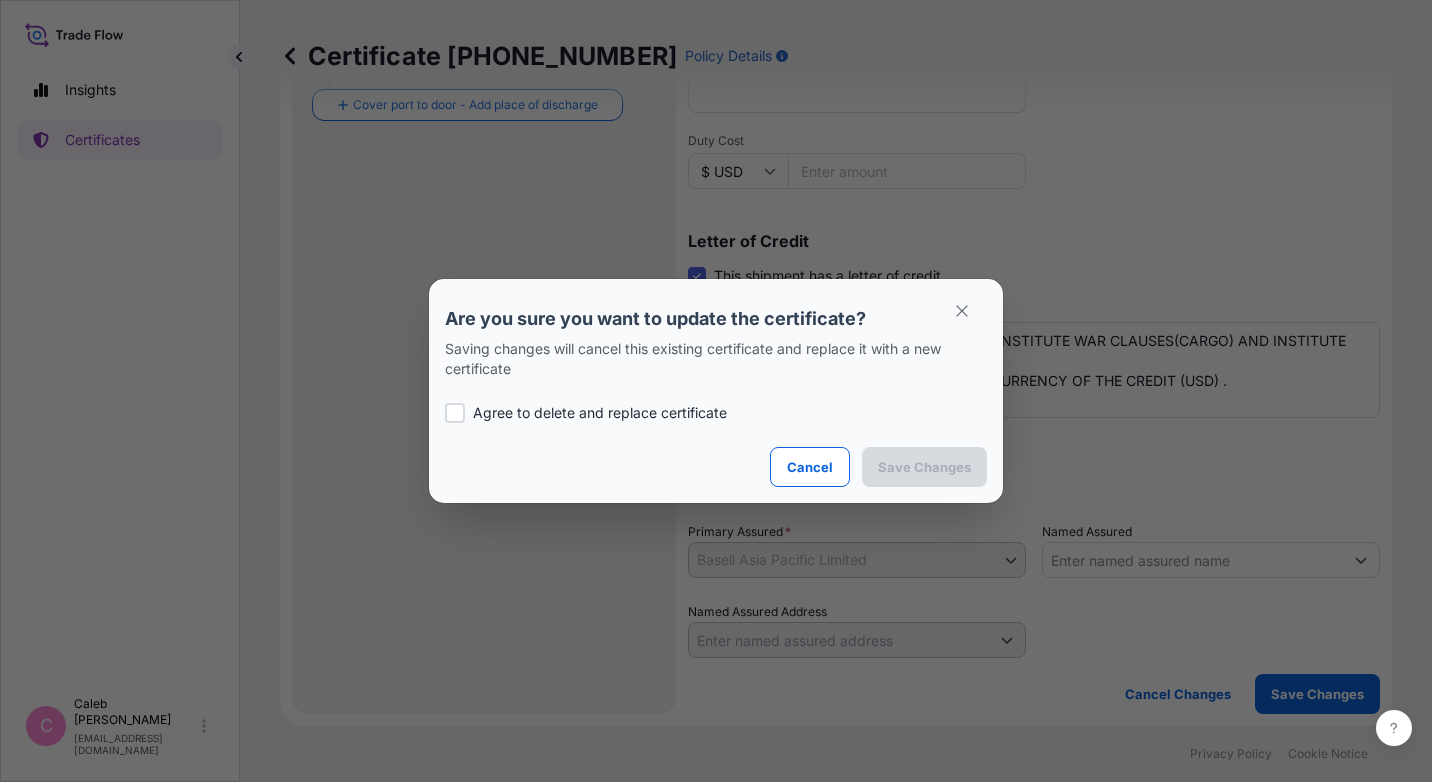 click at bounding box center (455, 413) 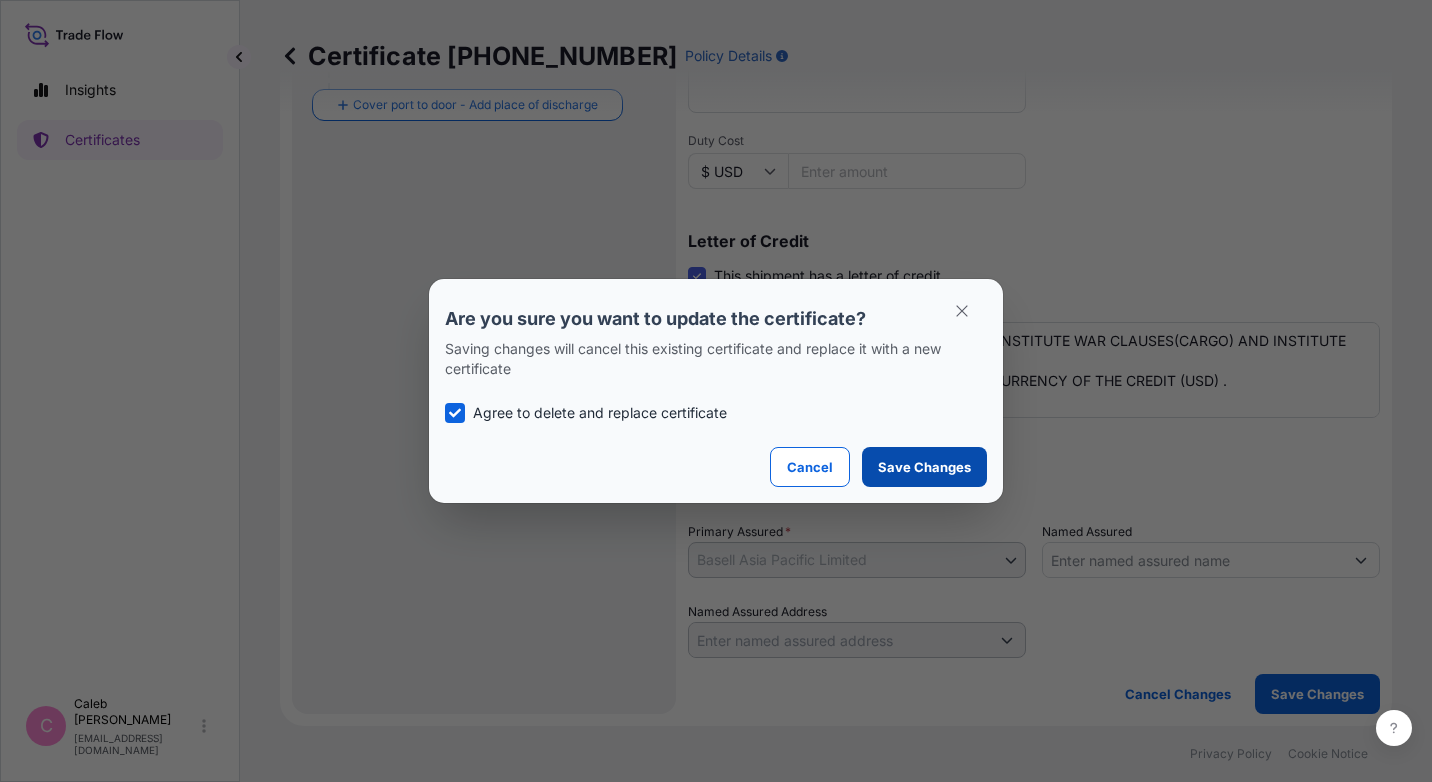 click on "Save Changes" at bounding box center [924, 467] 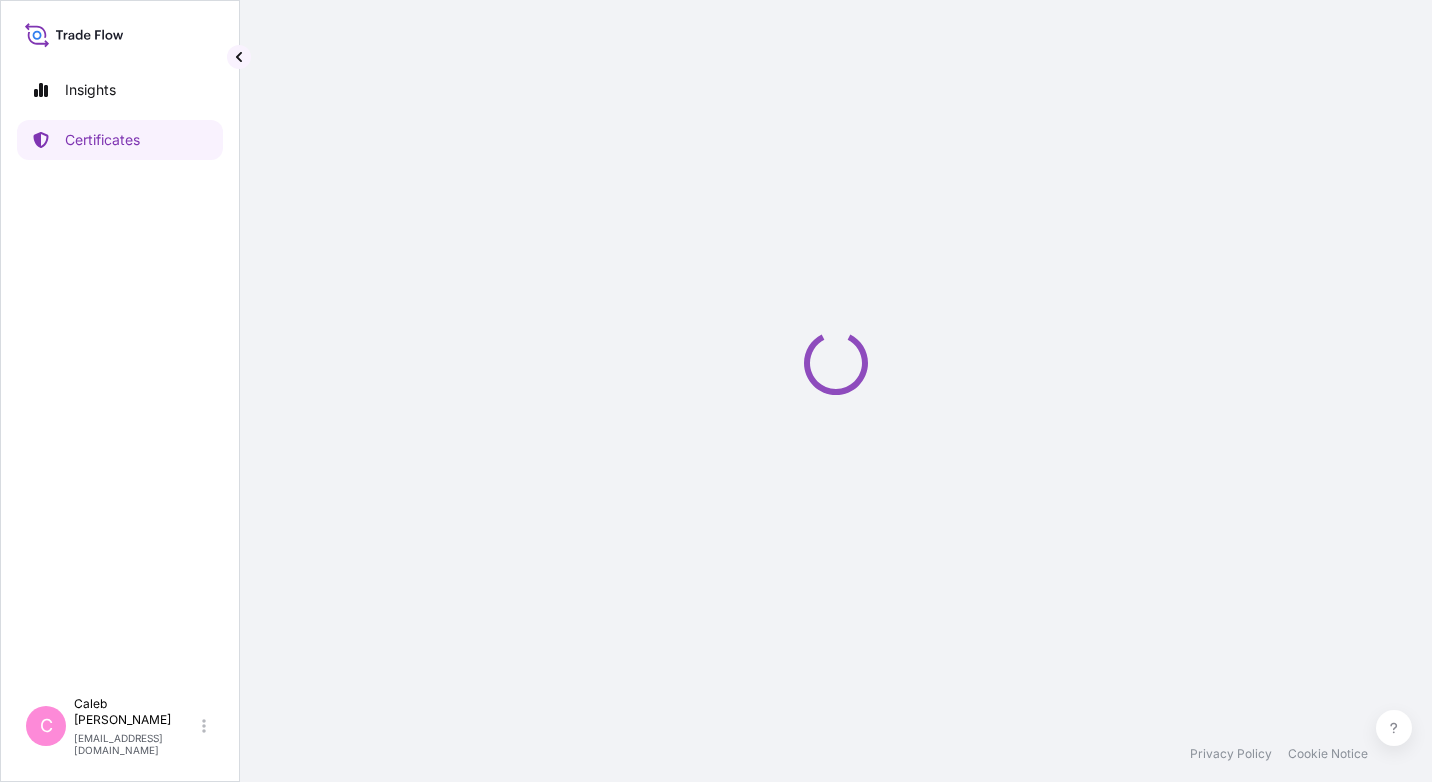 scroll, scrollTop: 0, scrollLeft: 0, axis: both 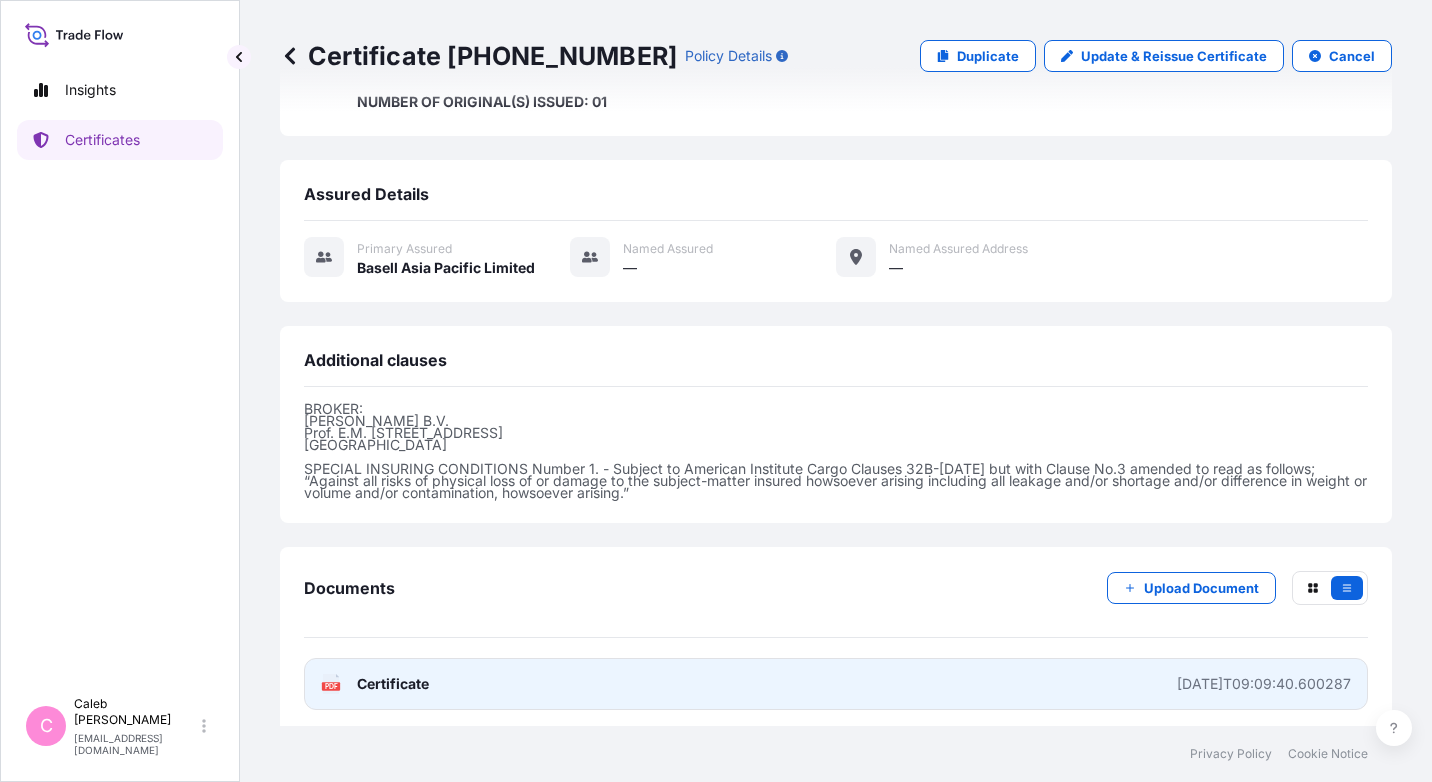 click on "PDF Certificate [DATE]T09:09:40.600287" at bounding box center (836, 684) 